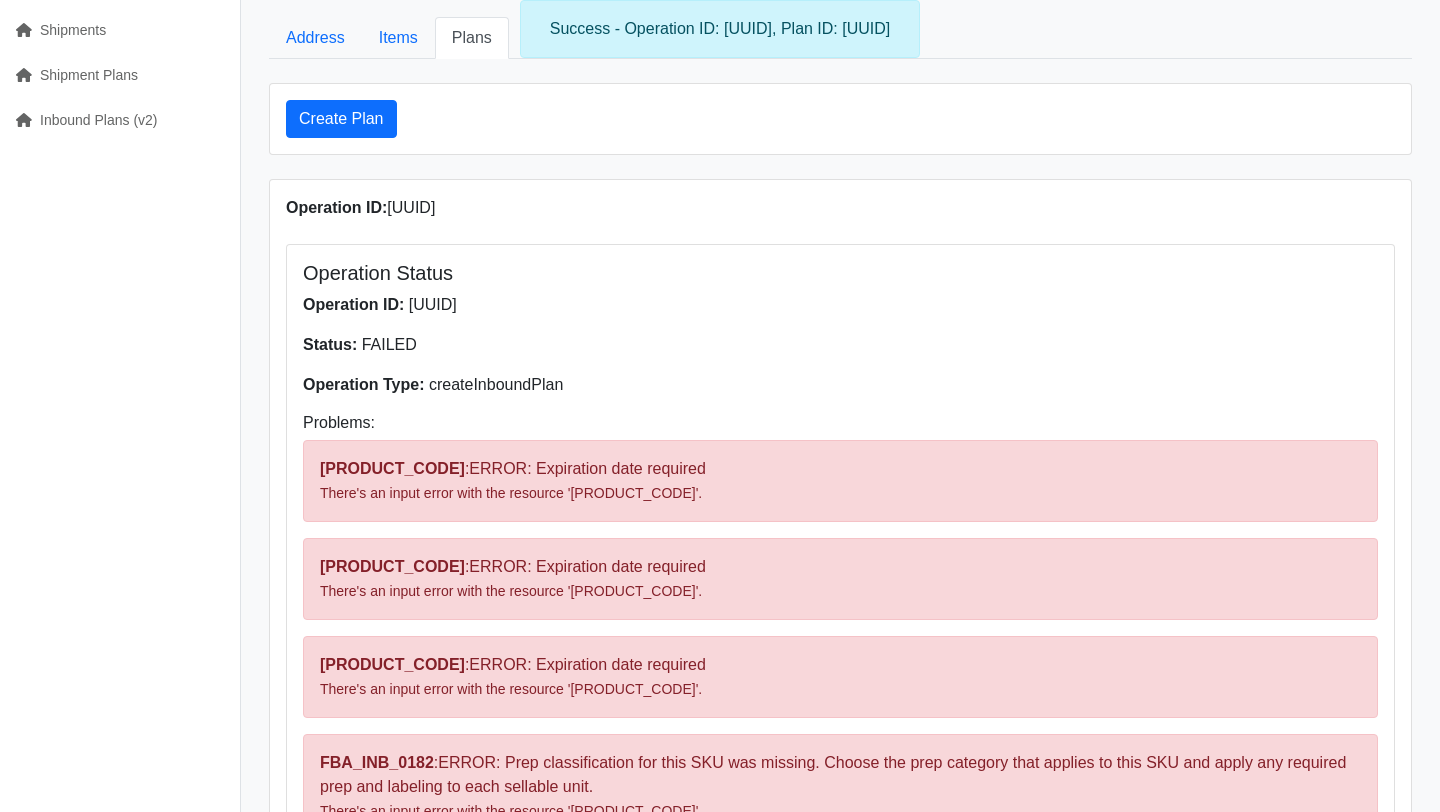 scroll, scrollTop: 0, scrollLeft: 0, axis: both 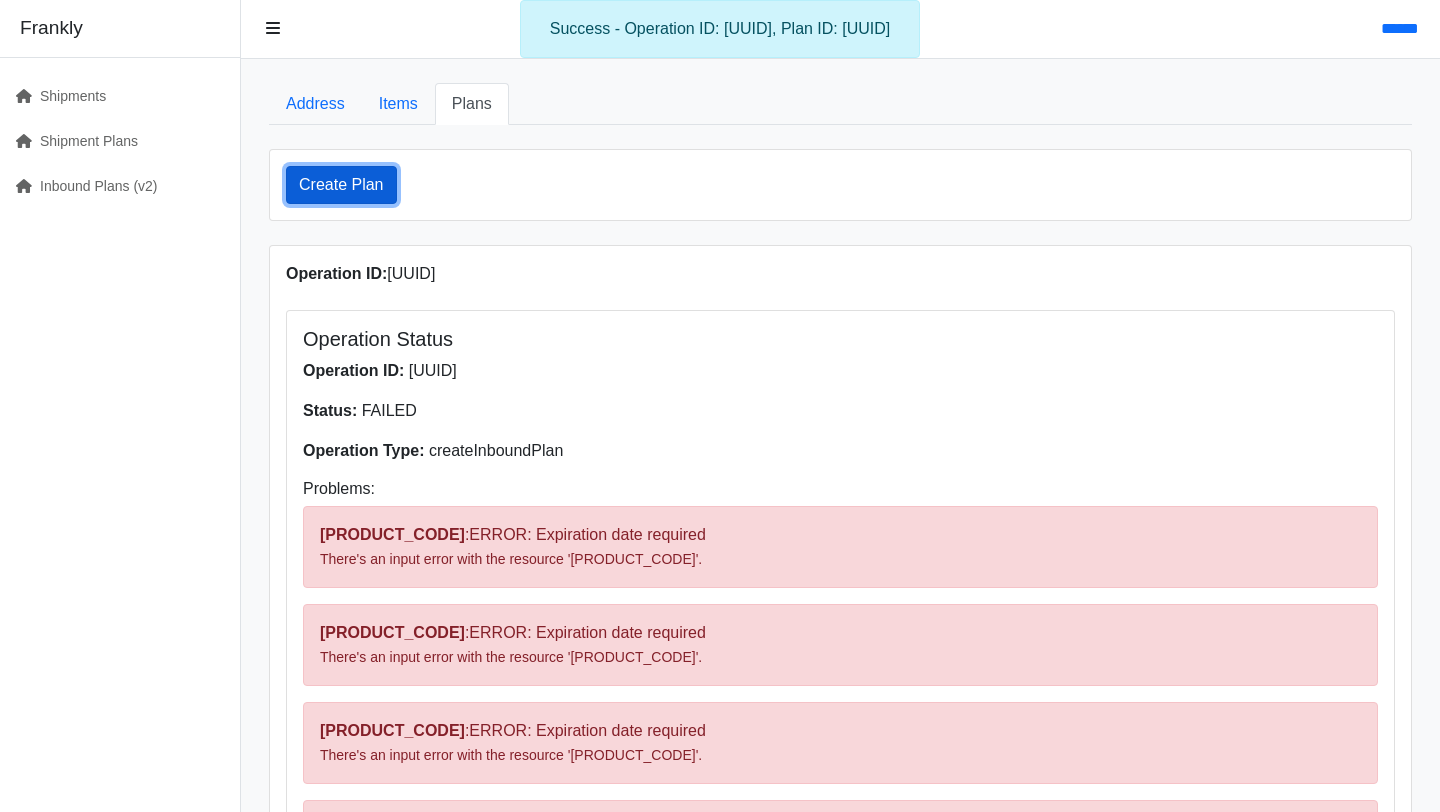 click on "Create Plan" at bounding box center (341, 185) 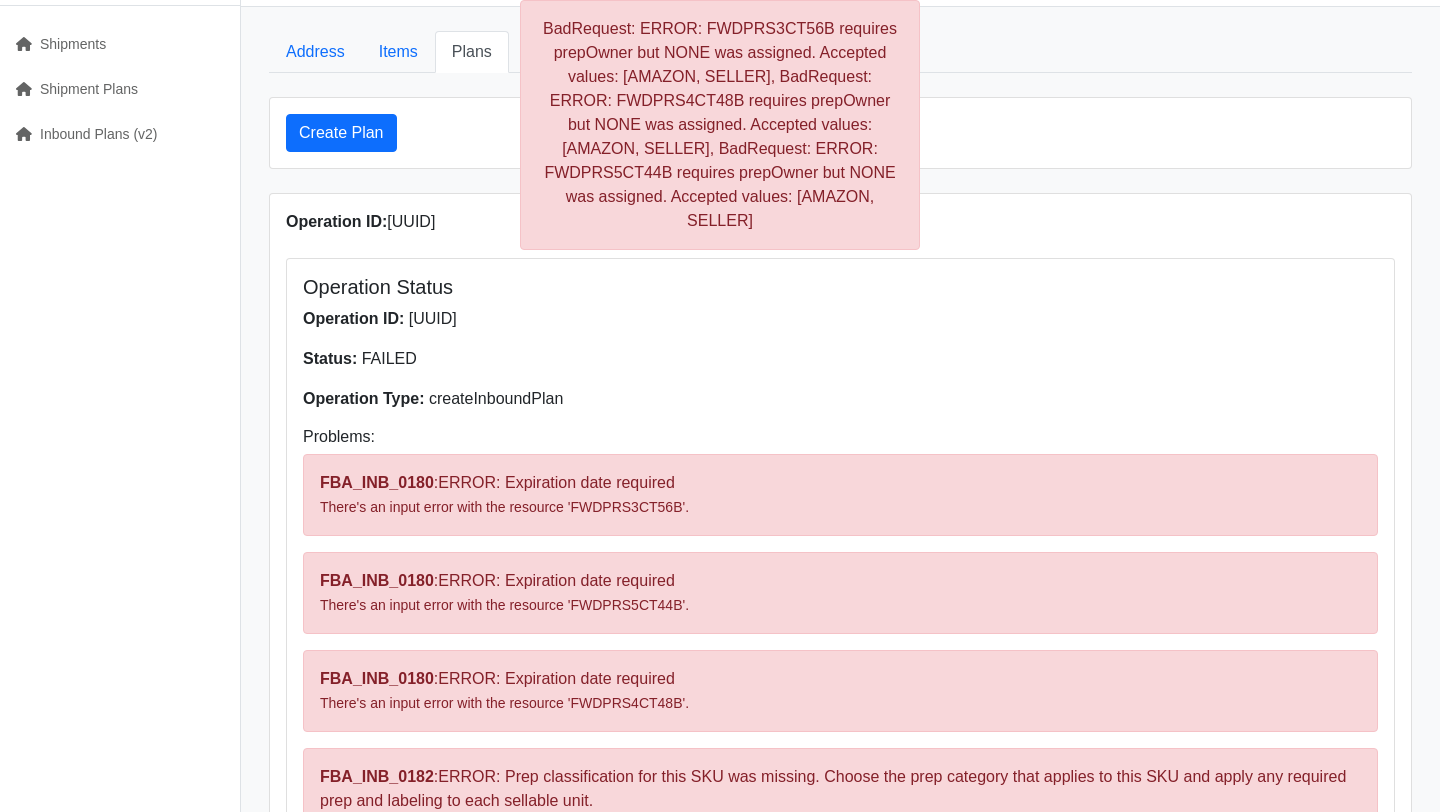 scroll, scrollTop: 0, scrollLeft: 0, axis: both 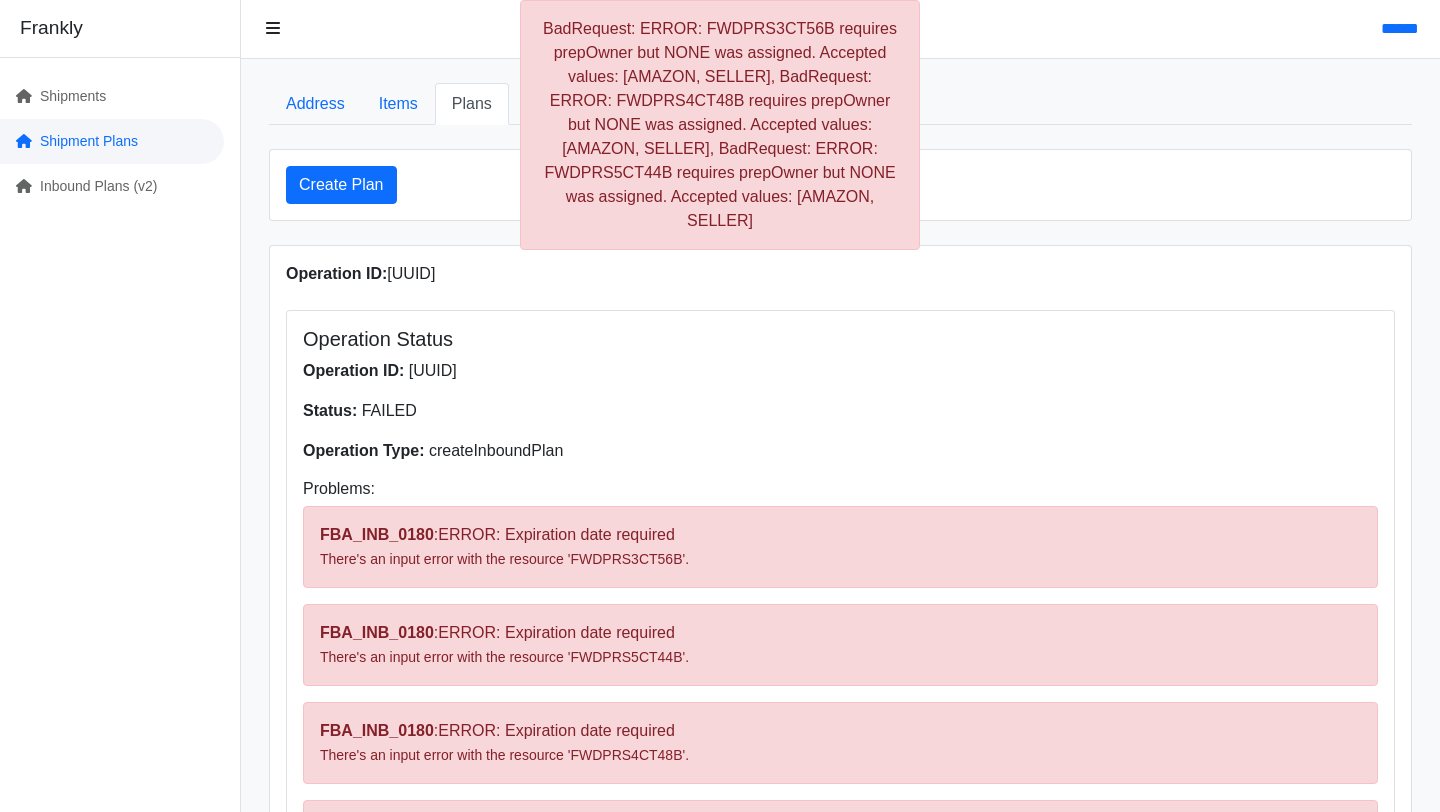 click on "Shipment Plans" at bounding box center [112, 141] 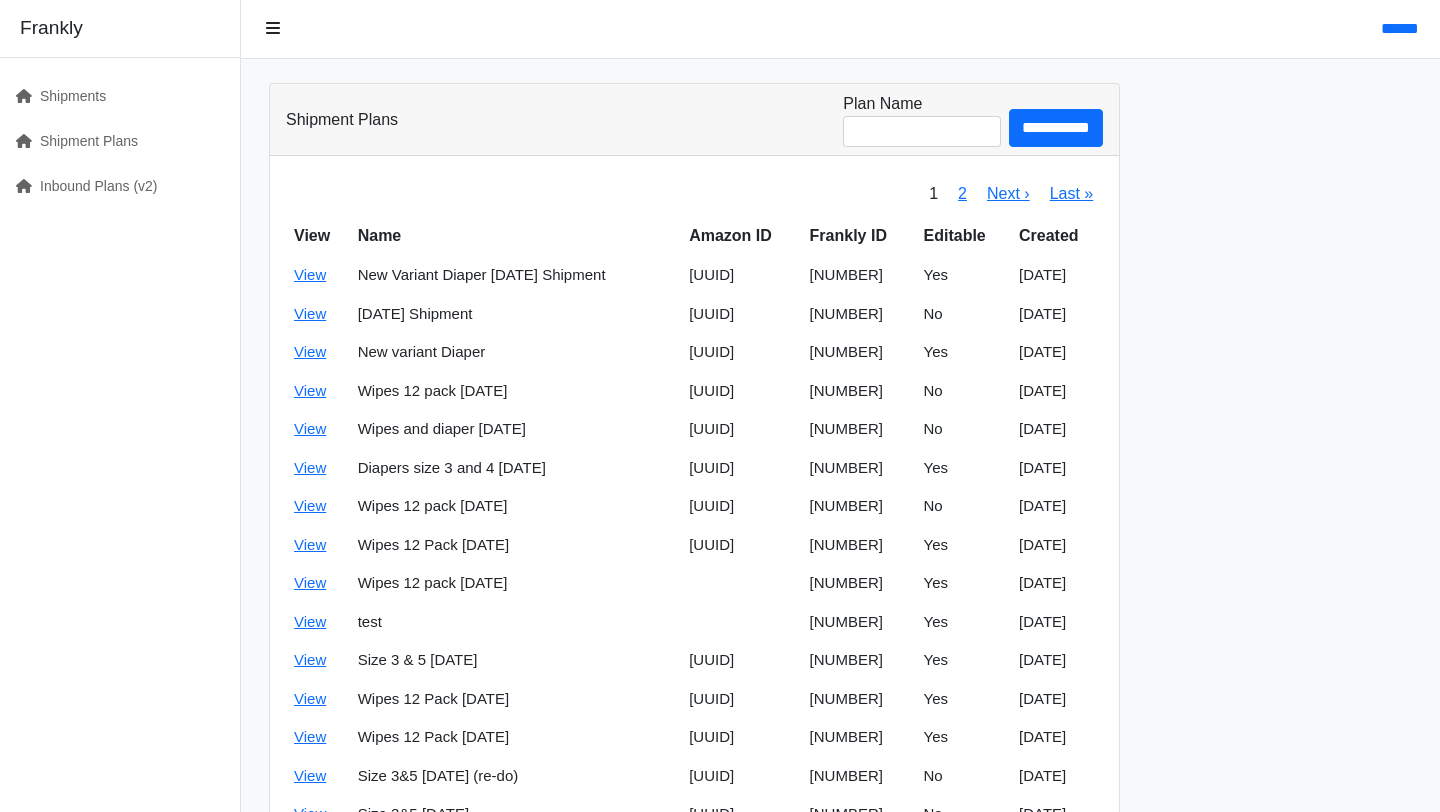 scroll, scrollTop: 0, scrollLeft: 0, axis: both 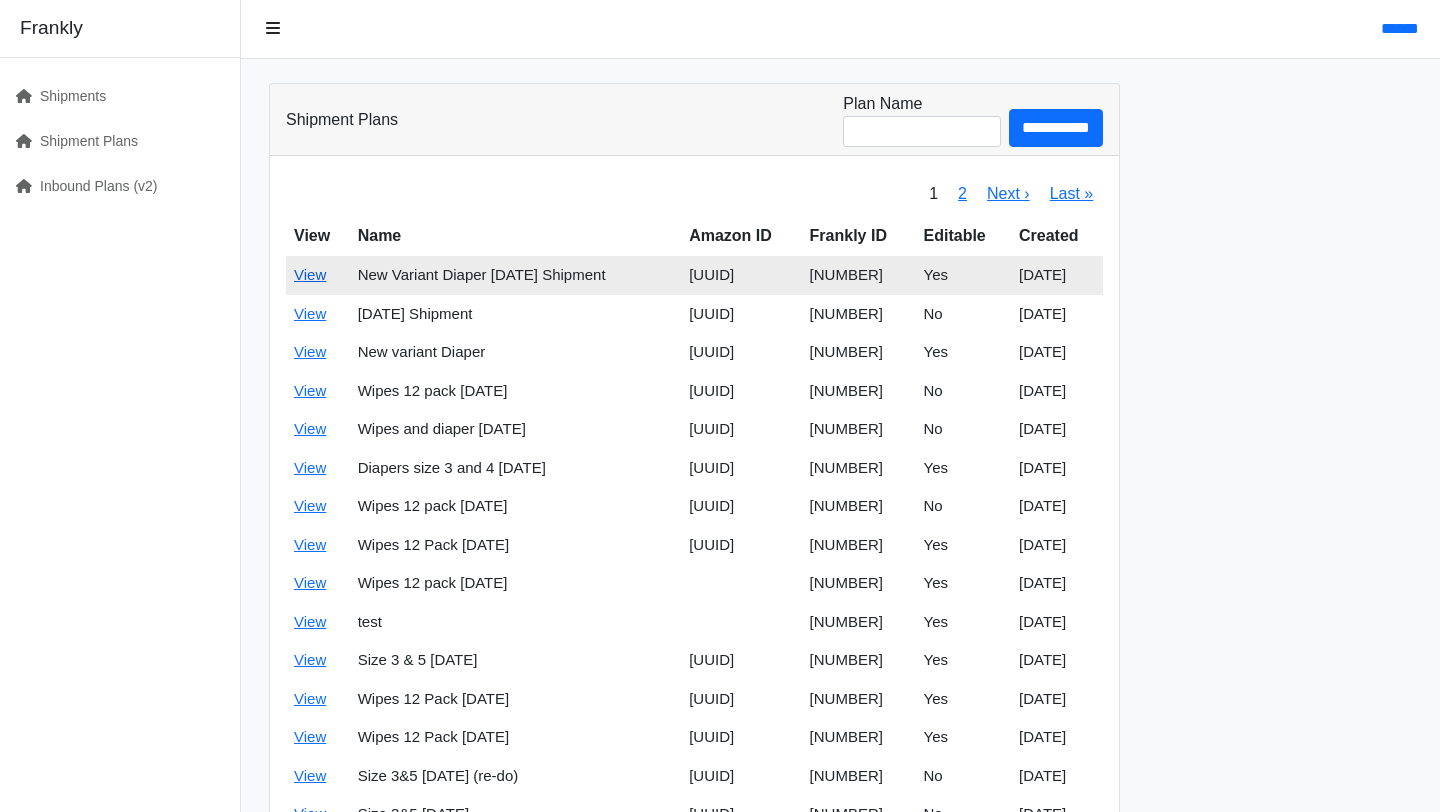 click on "View" at bounding box center [310, 274] 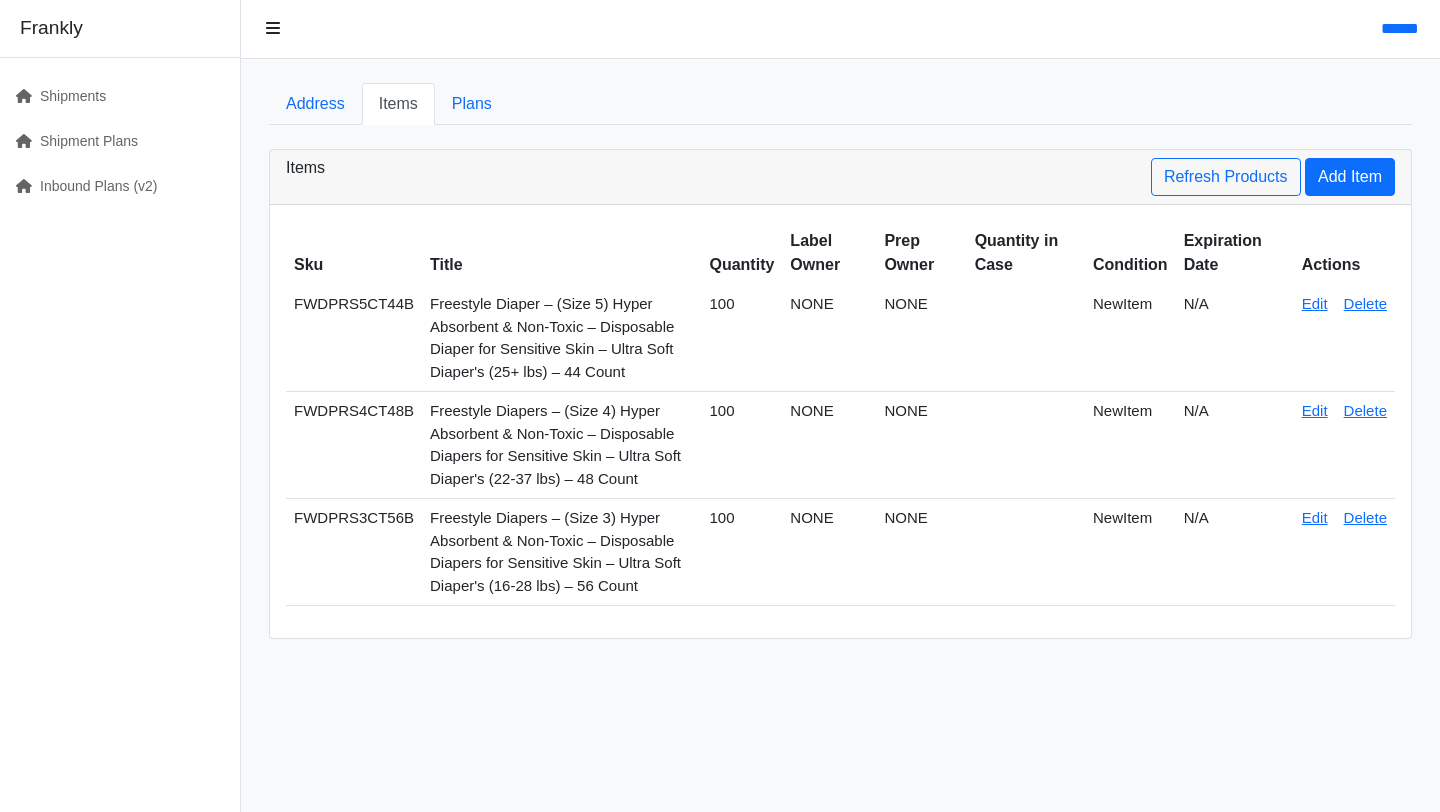 scroll, scrollTop: 0, scrollLeft: 0, axis: both 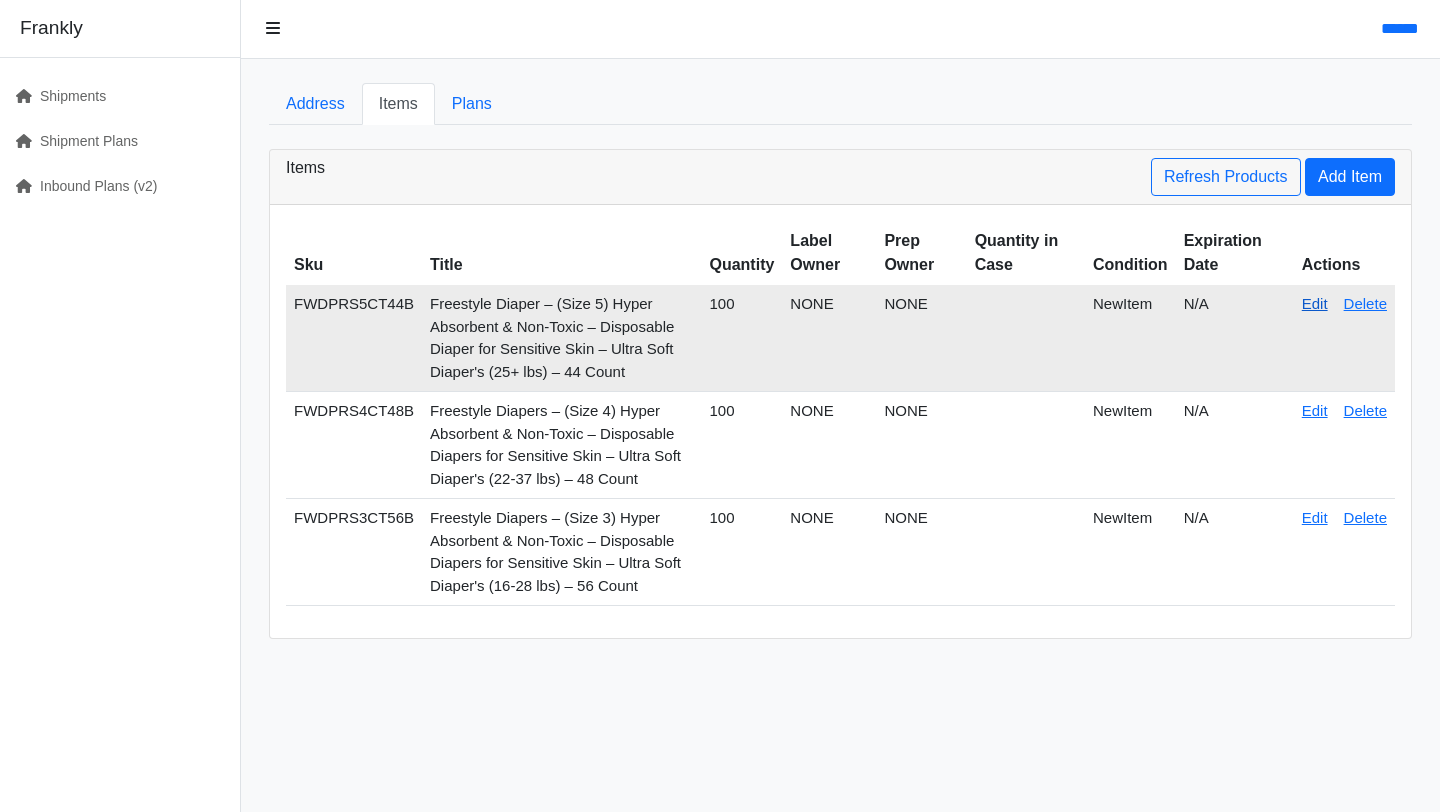 click on "Edit" at bounding box center [1315, 303] 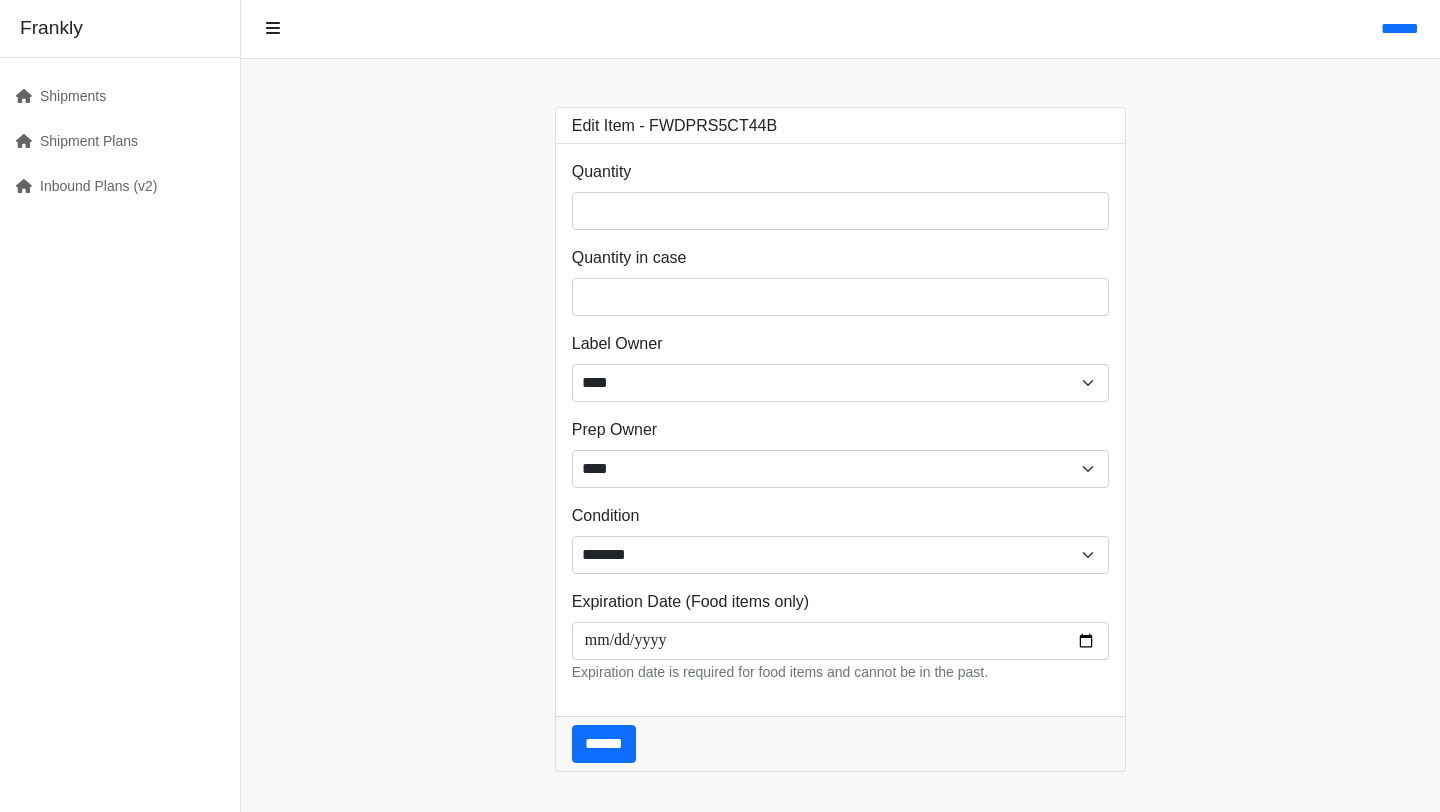scroll, scrollTop: 32, scrollLeft: 0, axis: vertical 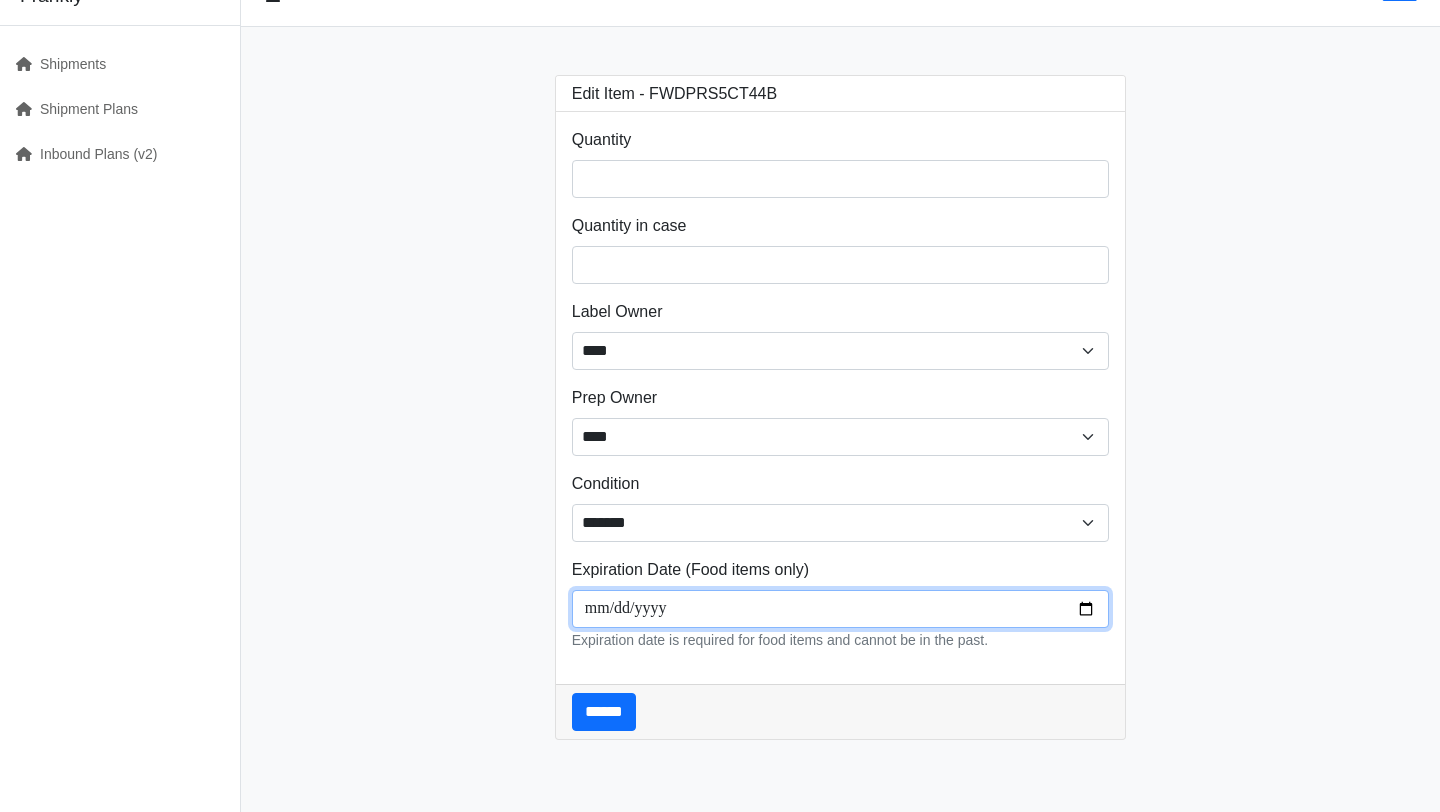 click at bounding box center [841, 609] 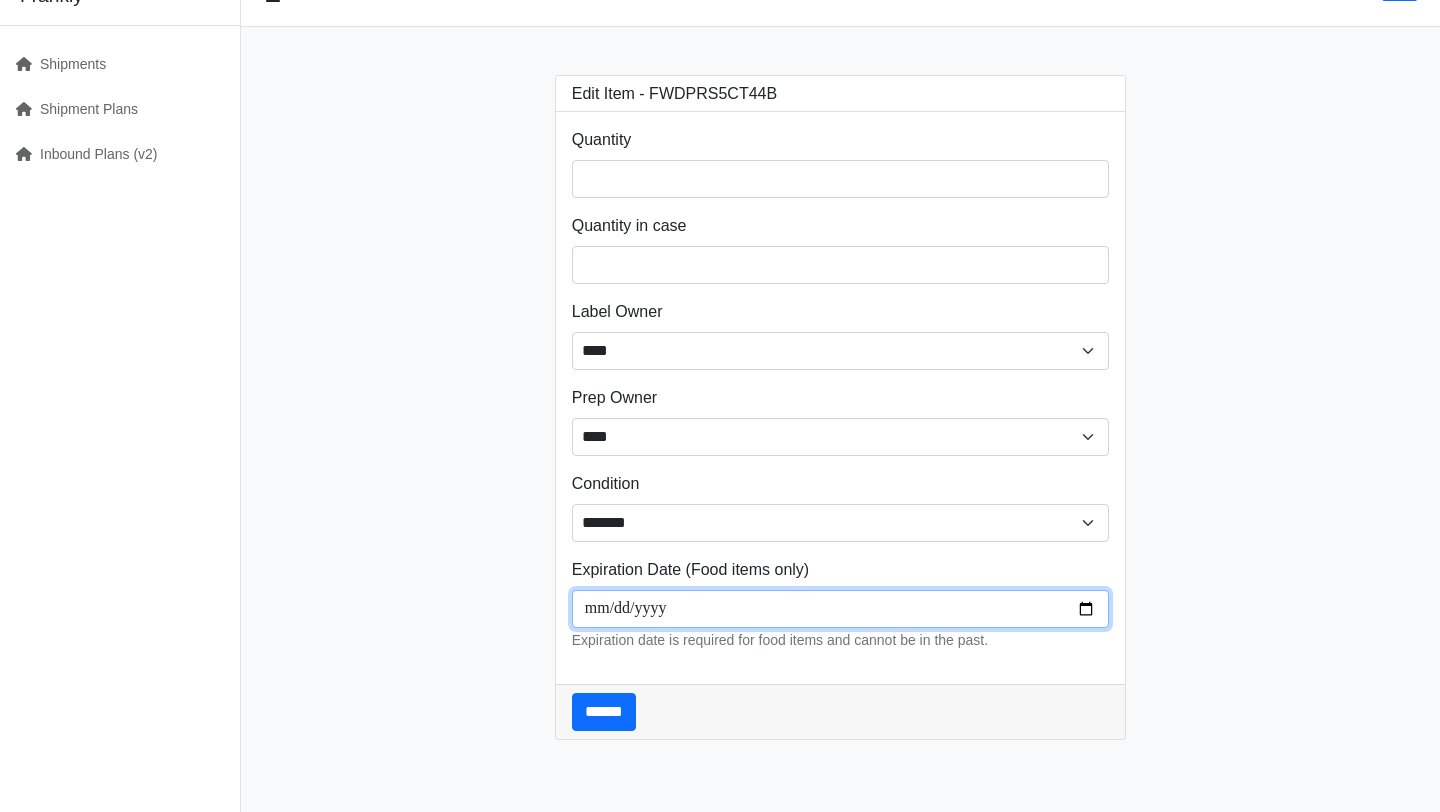 click at bounding box center (841, 609) 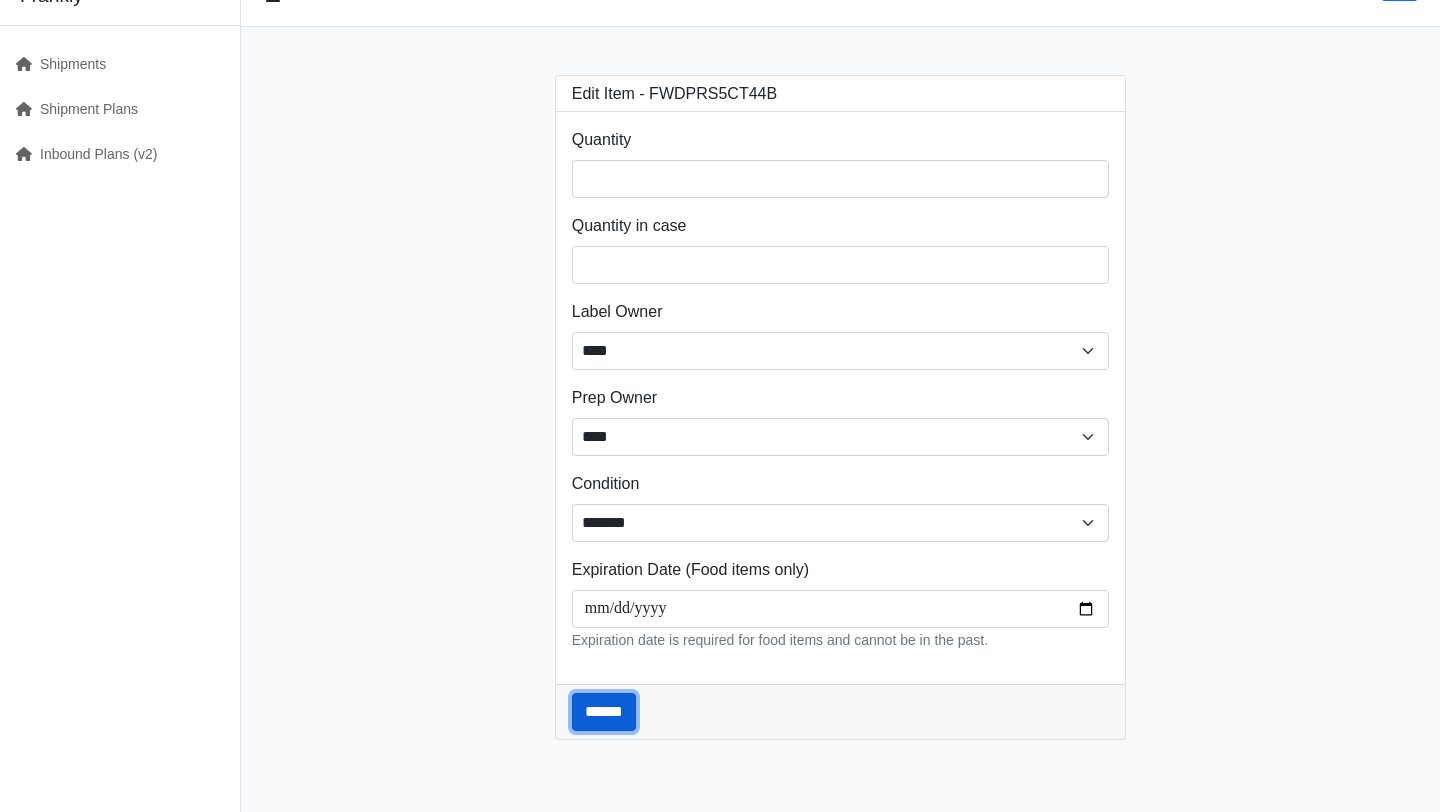 click on "******" at bounding box center [604, 712] 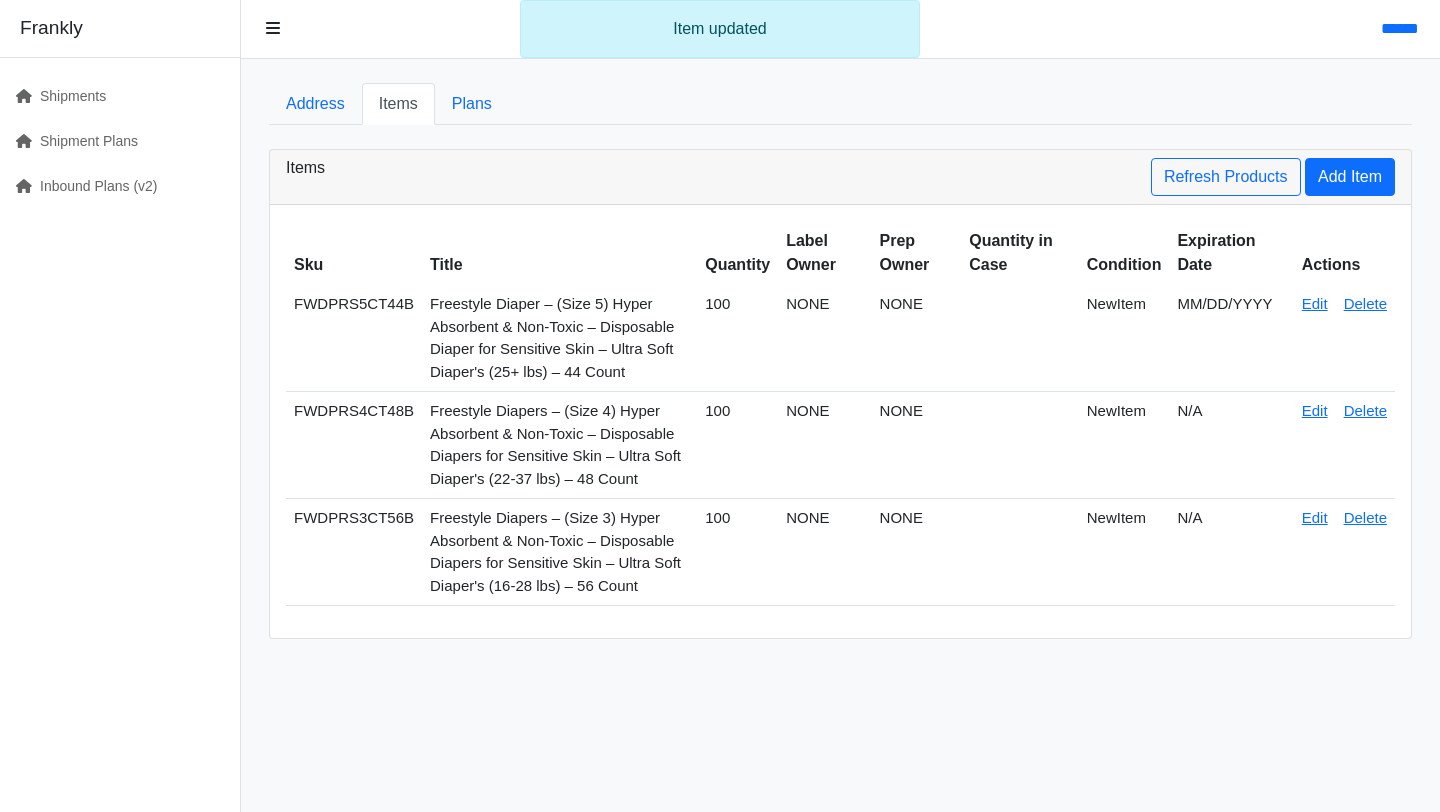 scroll, scrollTop: 0, scrollLeft: 0, axis: both 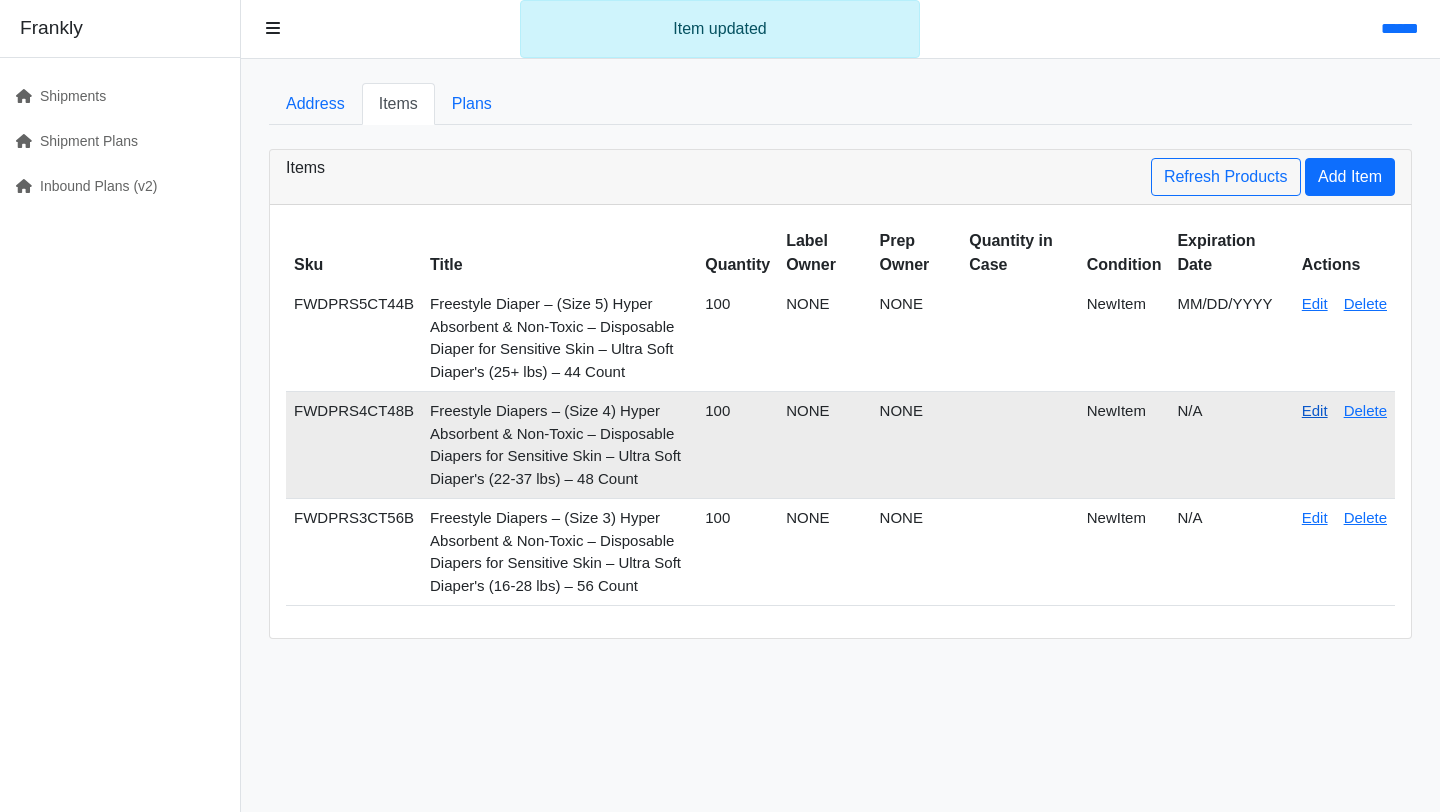 click on "Edit" at bounding box center [1315, 410] 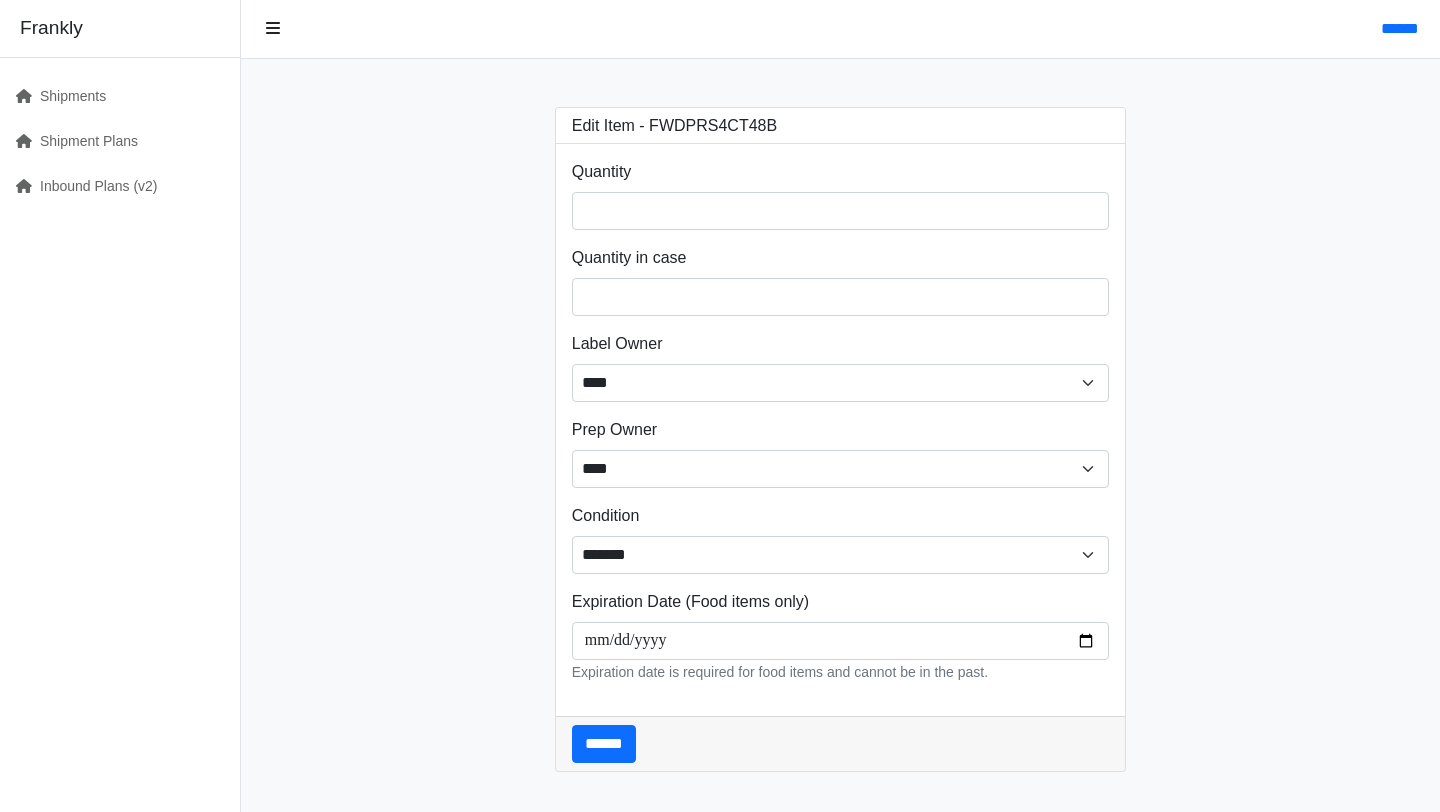 scroll, scrollTop: 0, scrollLeft: 0, axis: both 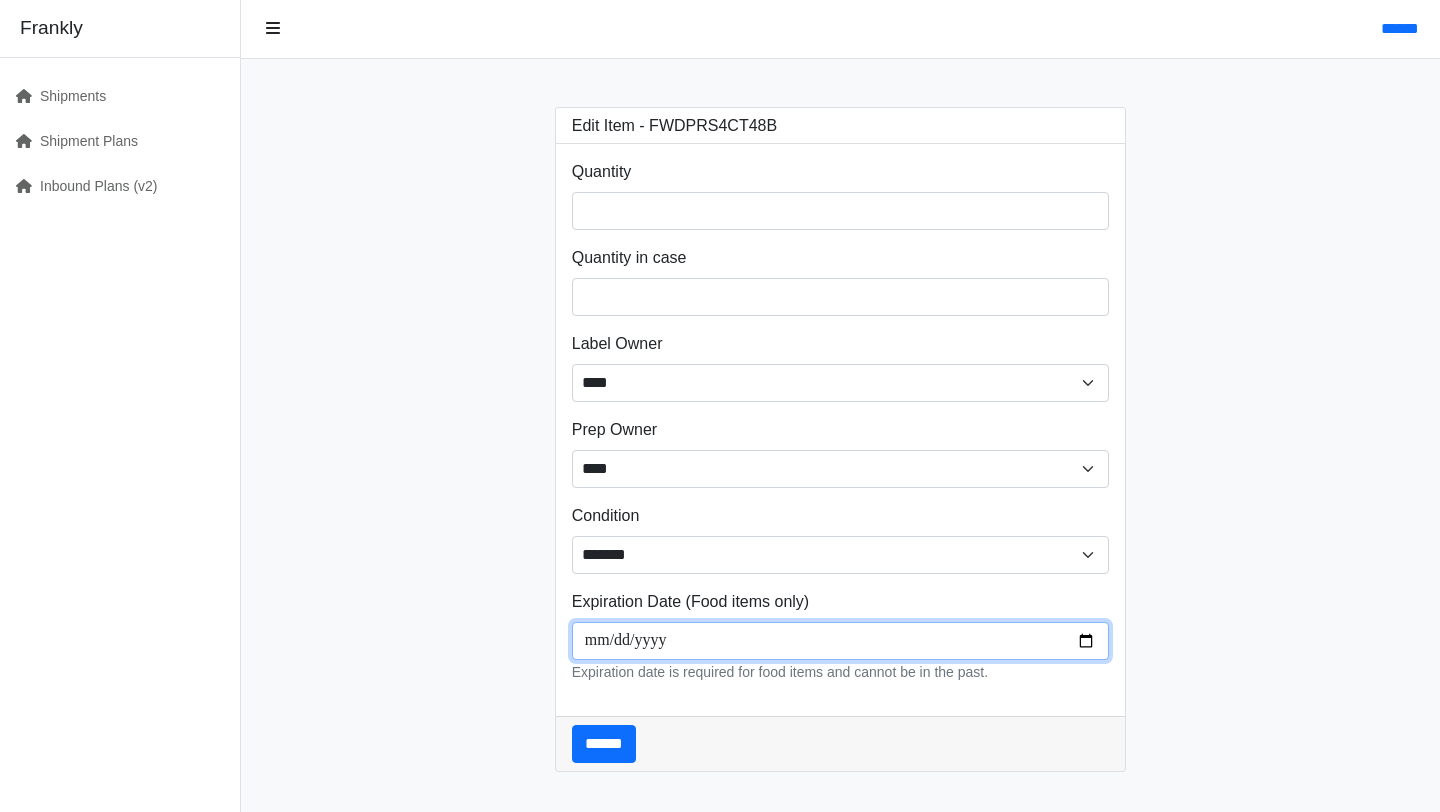click at bounding box center [841, 641] 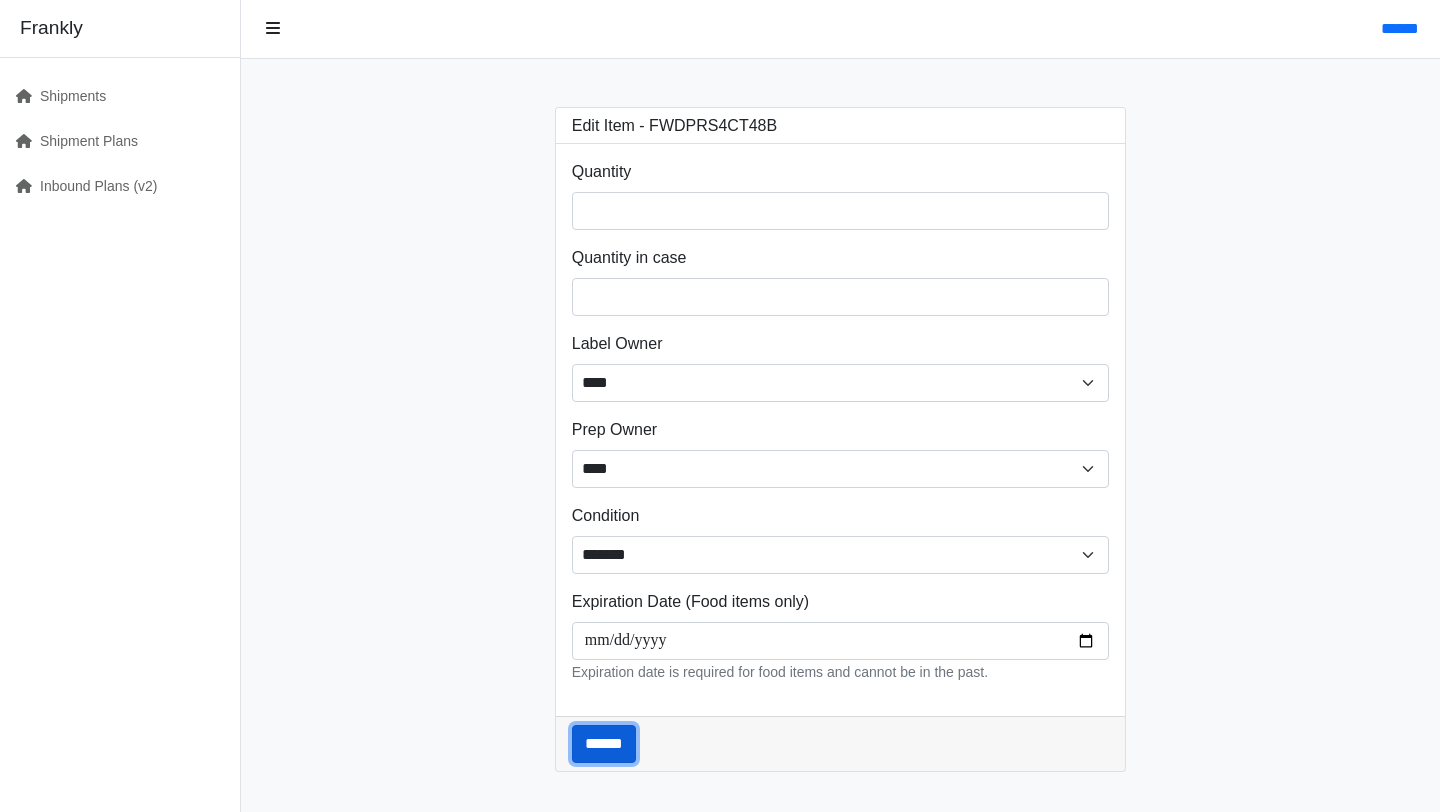 click on "******" at bounding box center (604, 744) 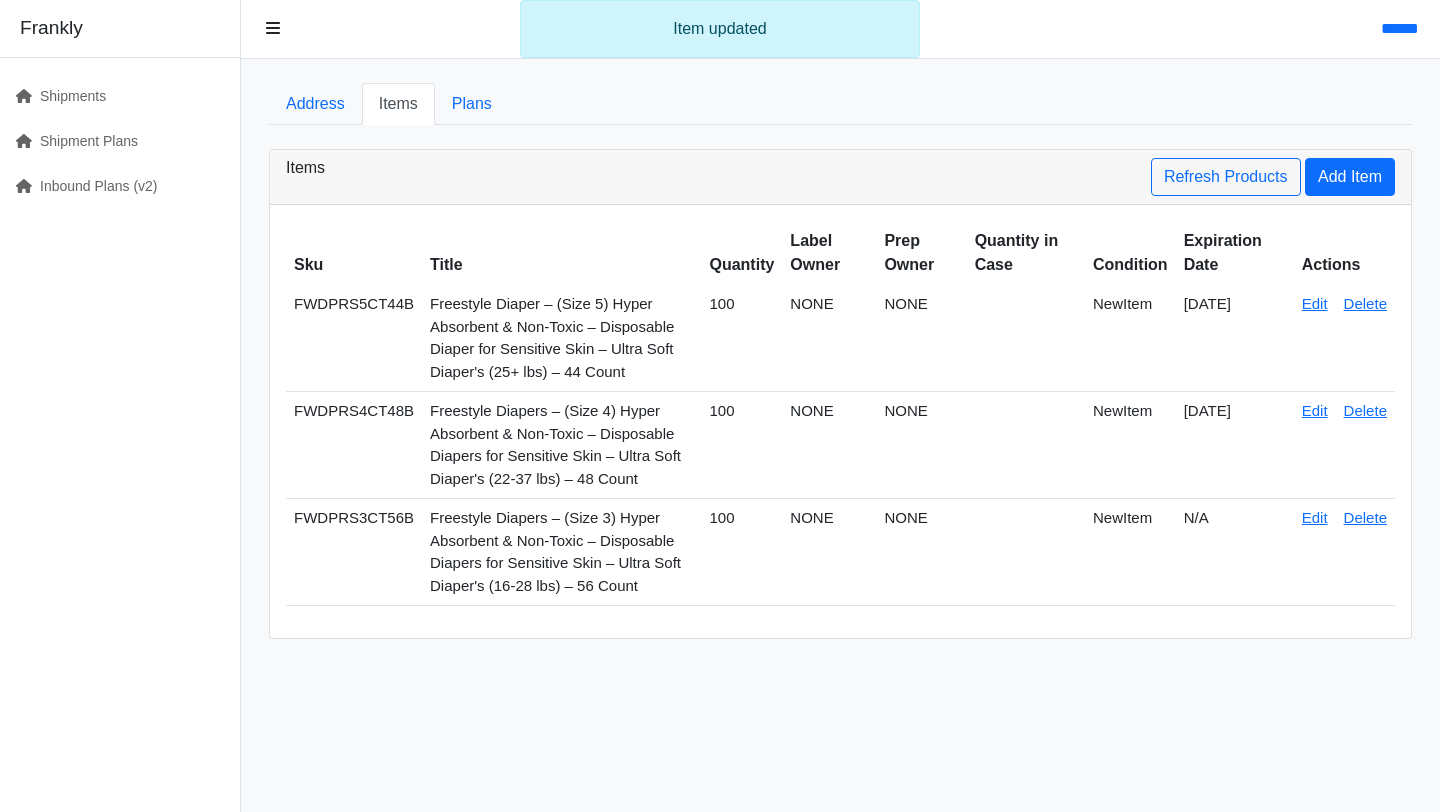 scroll, scrollTop: 0, scrollLeft: 0, axis: both 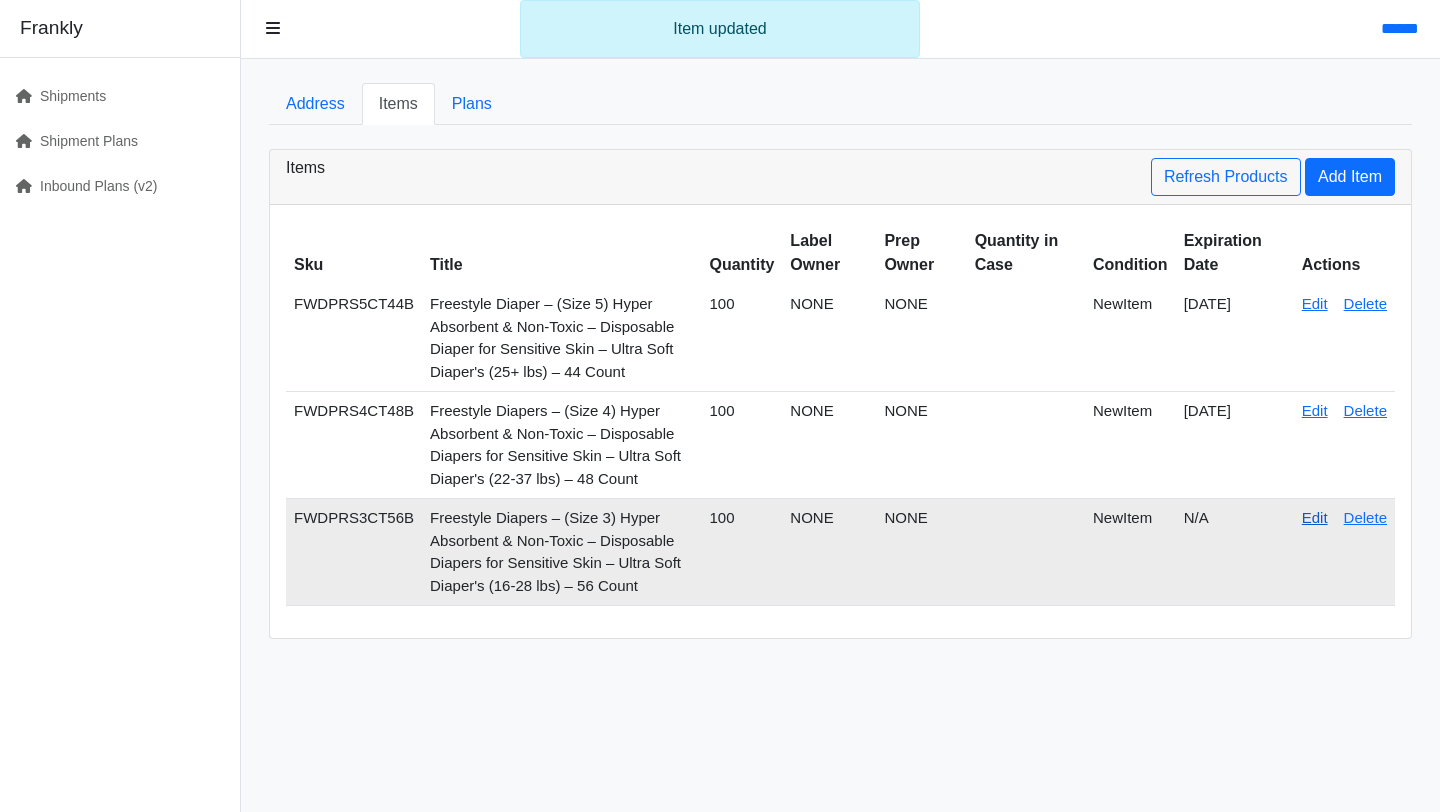 click on "Edit" at bounding box center (1315, 517) 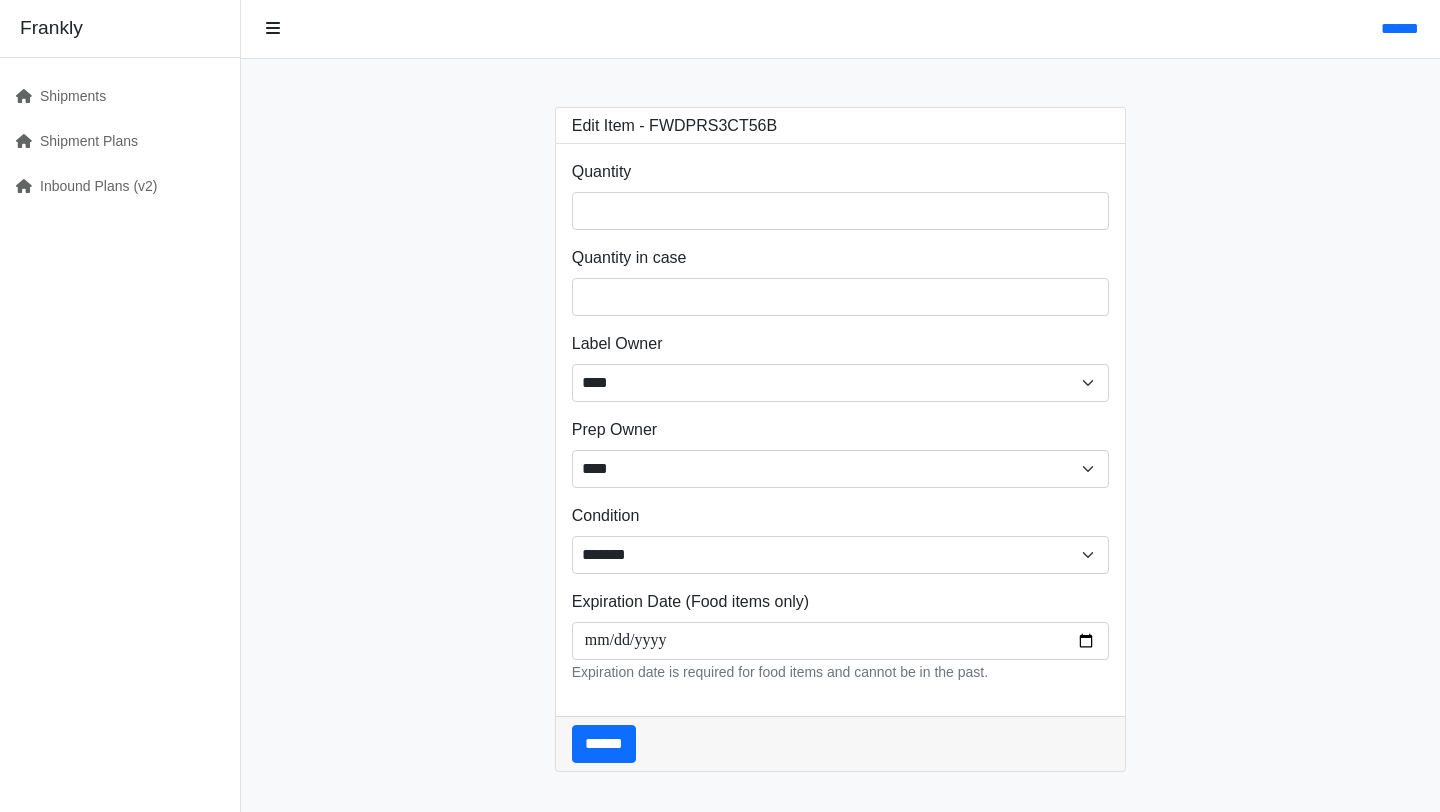 scroll, scrollTop: 0, scrollLeft: 0, axis: both 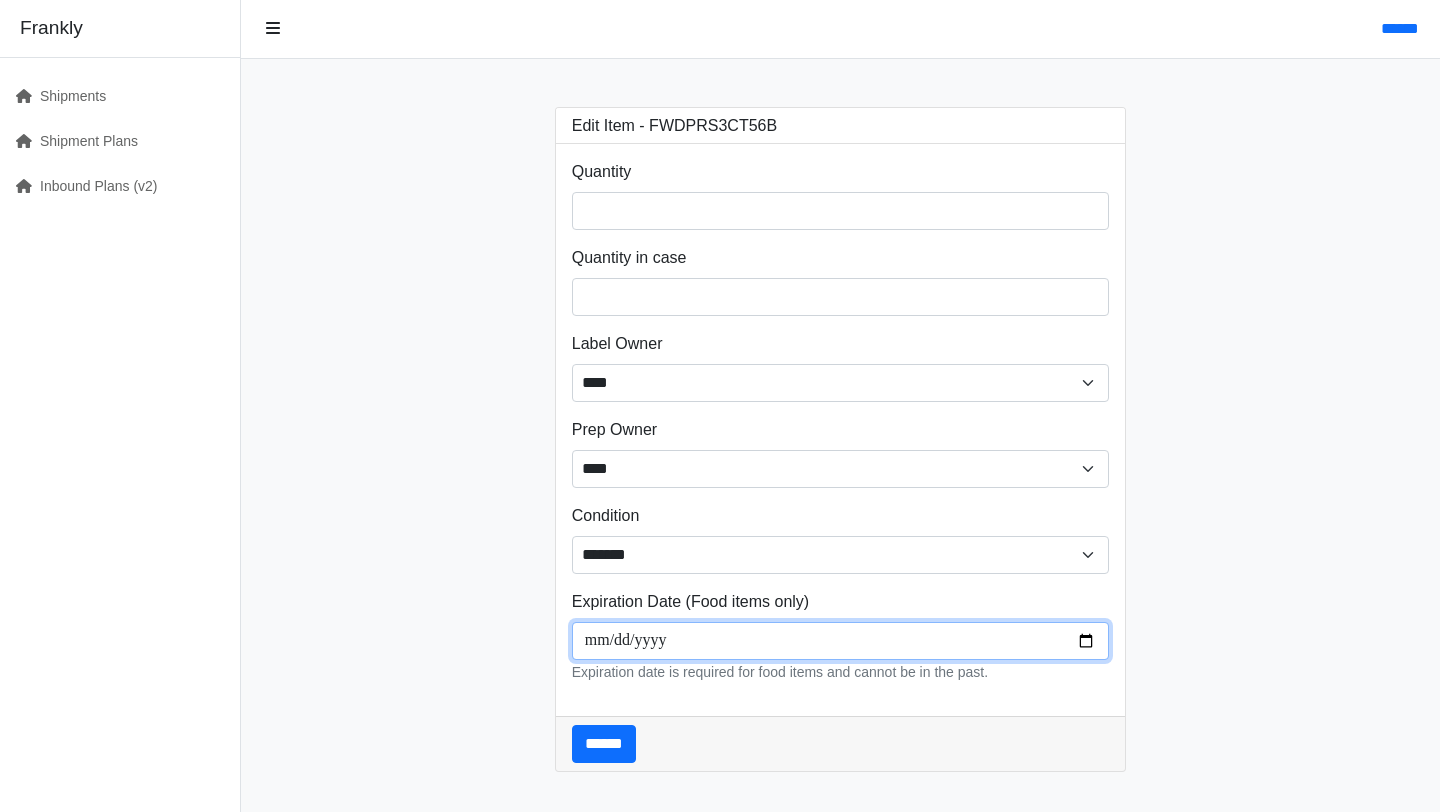 click at bounding box center [841, 641] 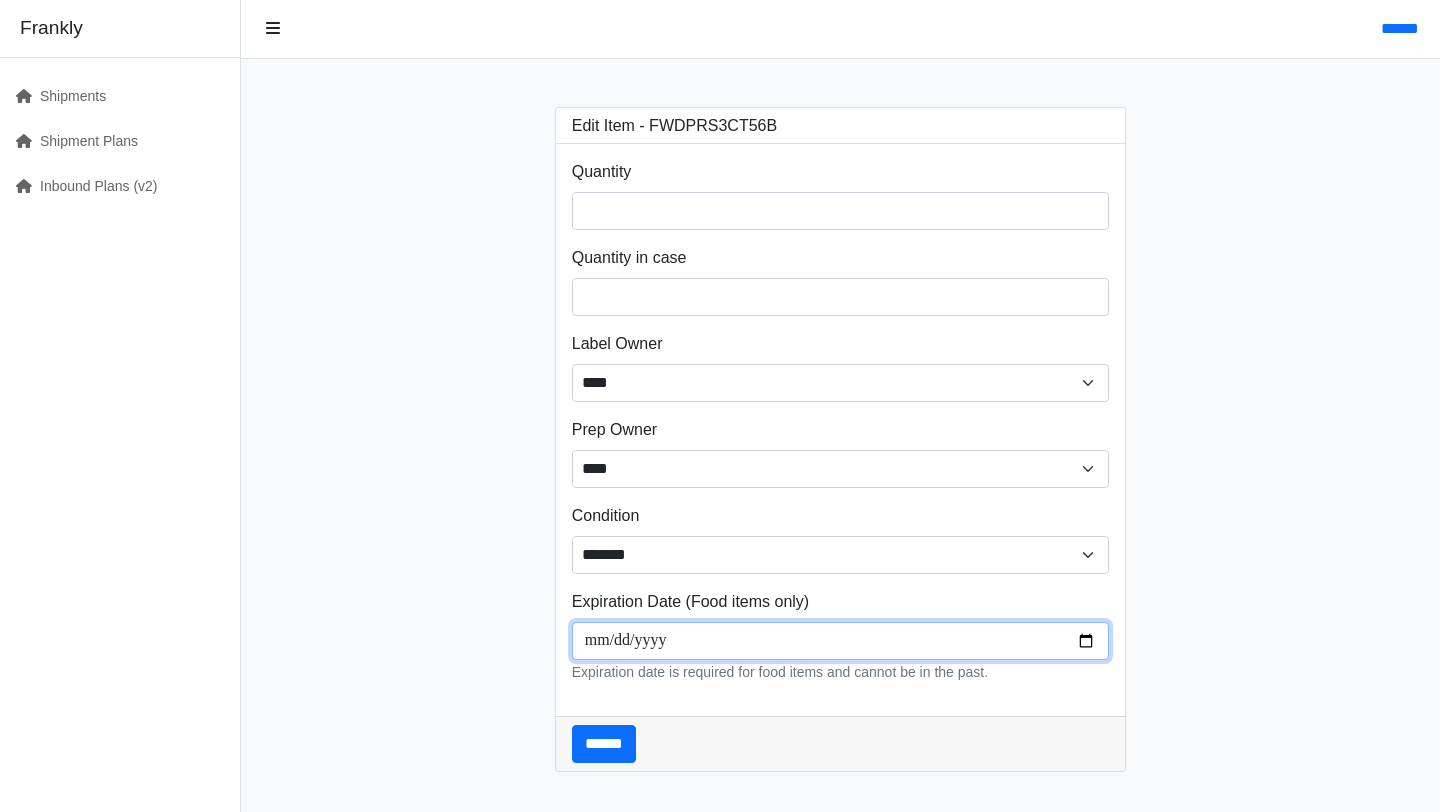click at bounding box center [841, 641] 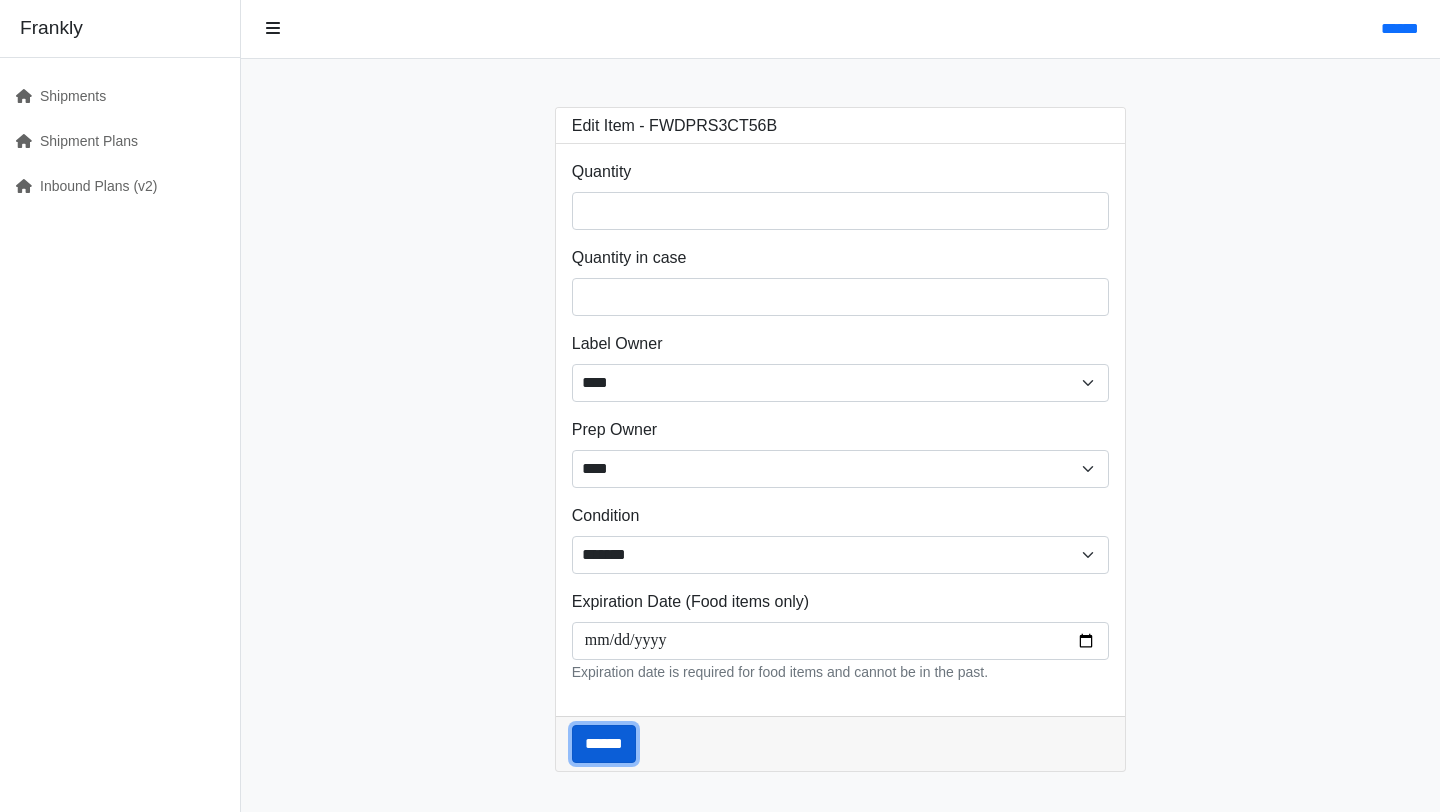 click on "******" at bounding box center (604, 744) 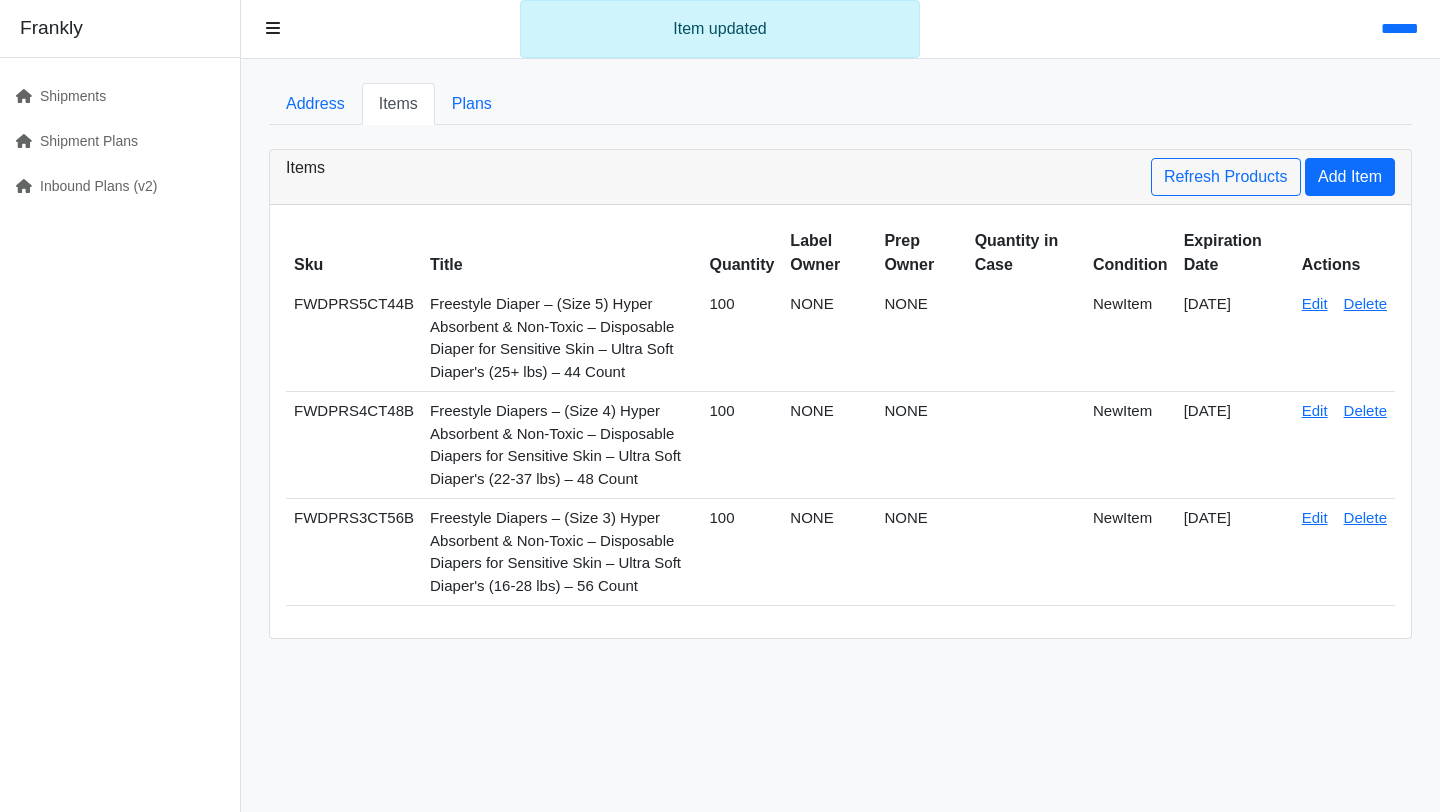 scroll, scrollTop: 0, scrollLeft: 0, axis: both 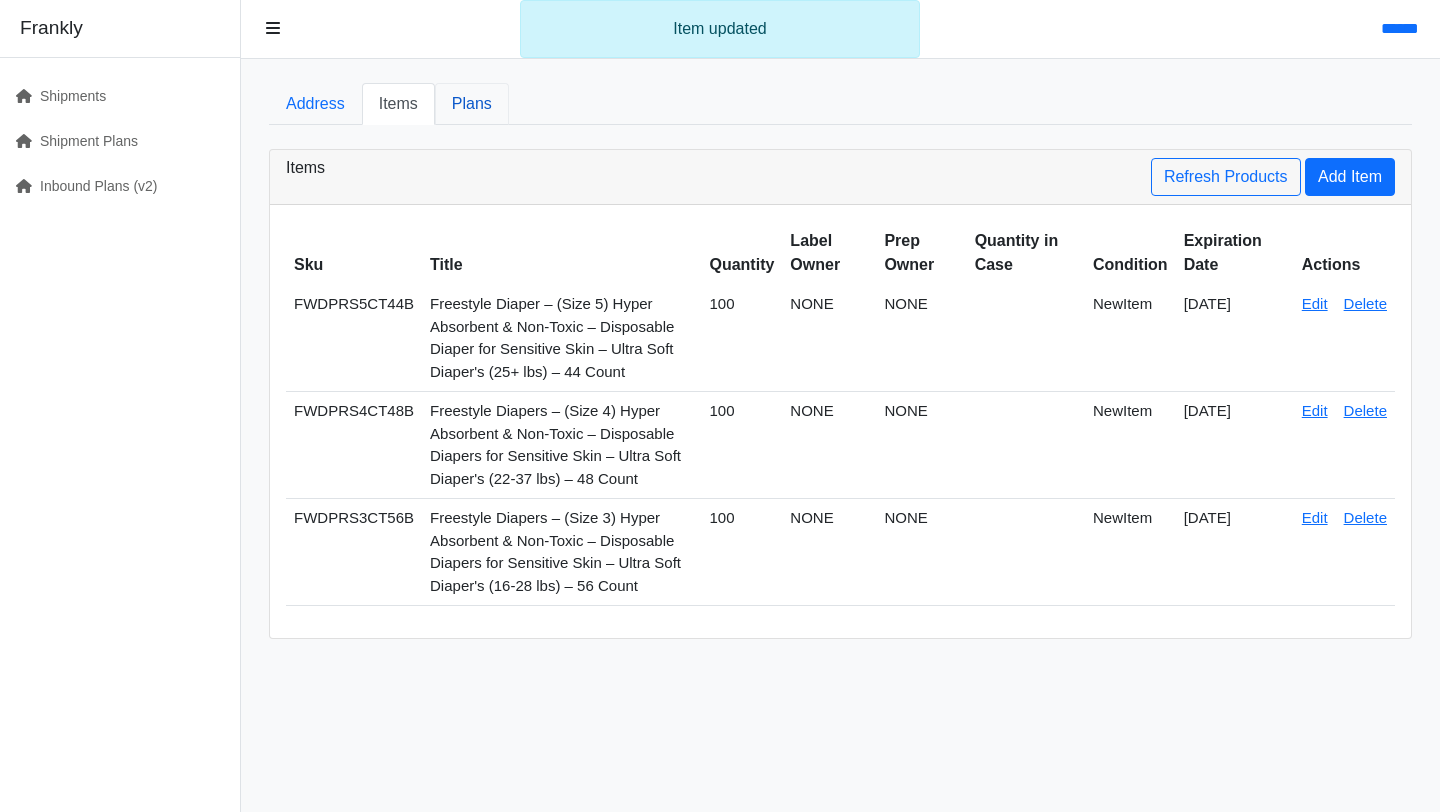 click on "Plans" at bounding box center (472, 104) 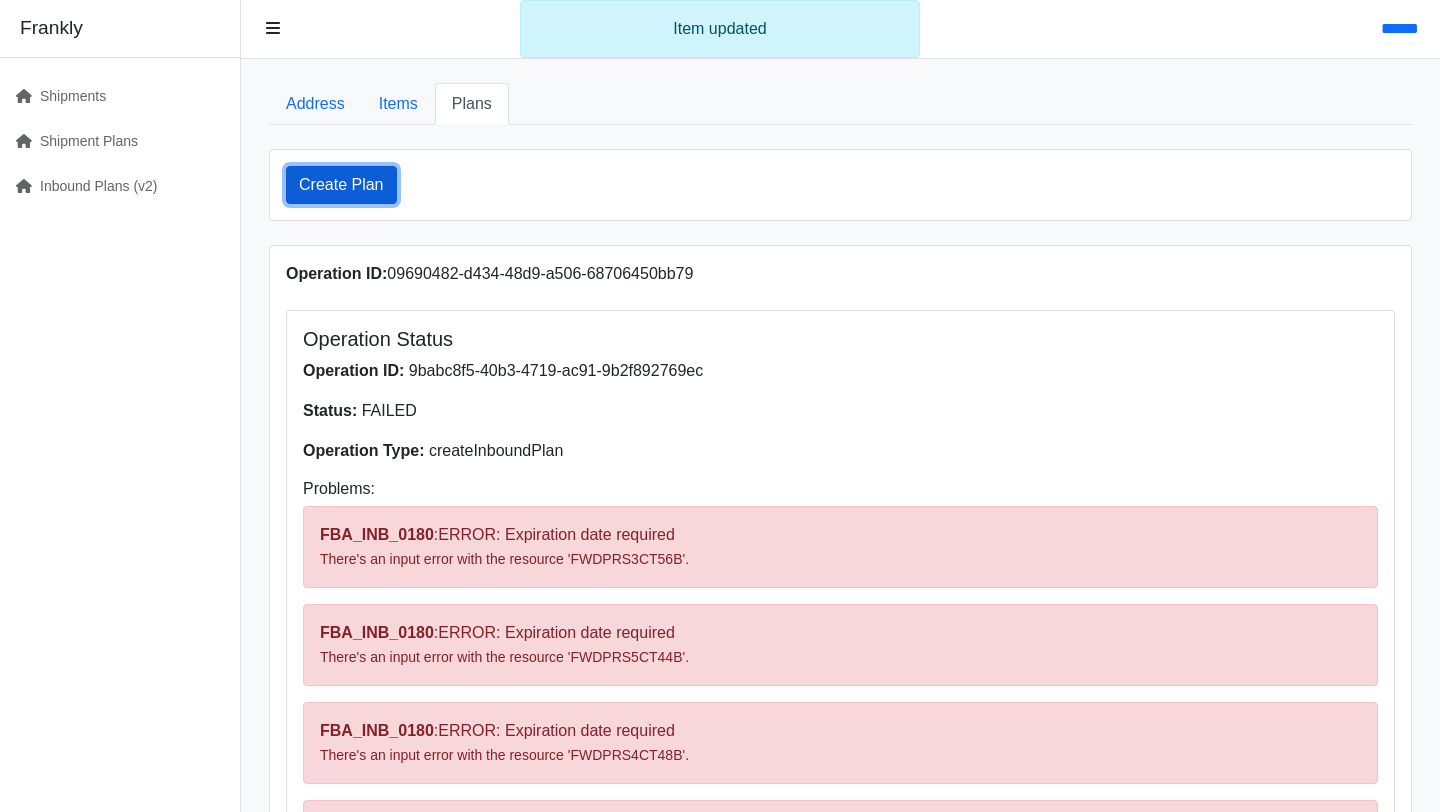 click on "Create Plan" at bounding box center (341, 185) 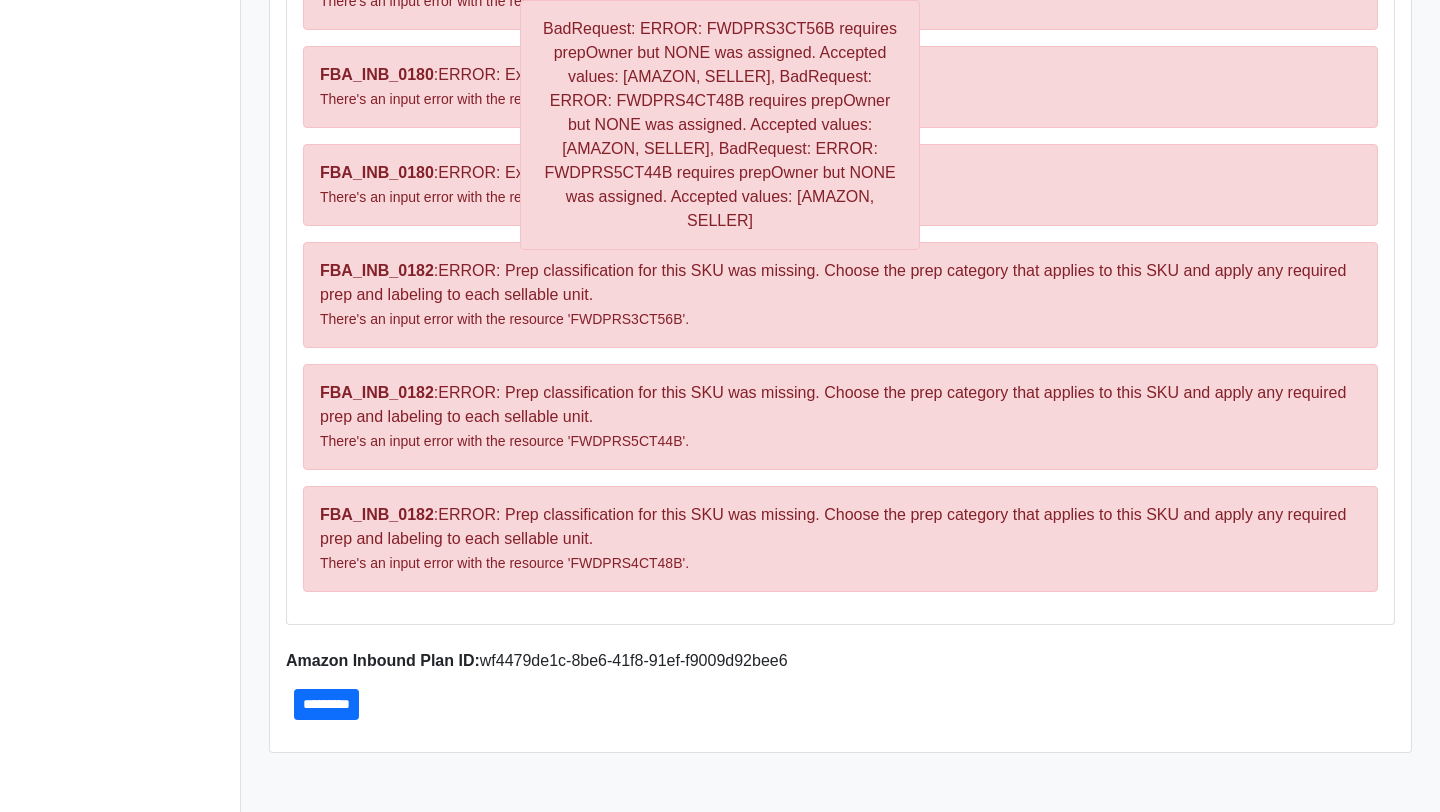 scroll, scrollTop: 0, scrollLeft: 0, axis: both 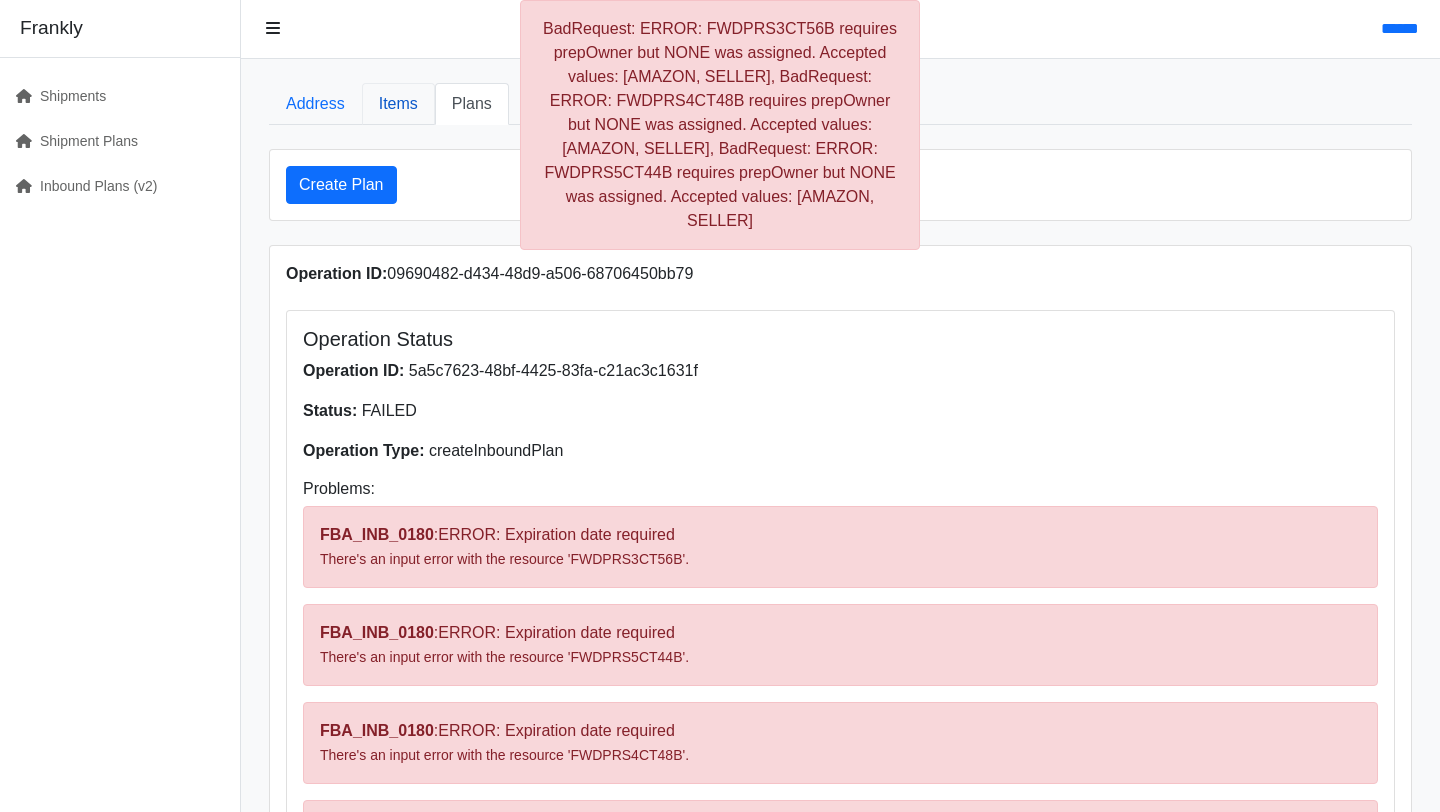click on "Items" at bounding box center [398, 104] 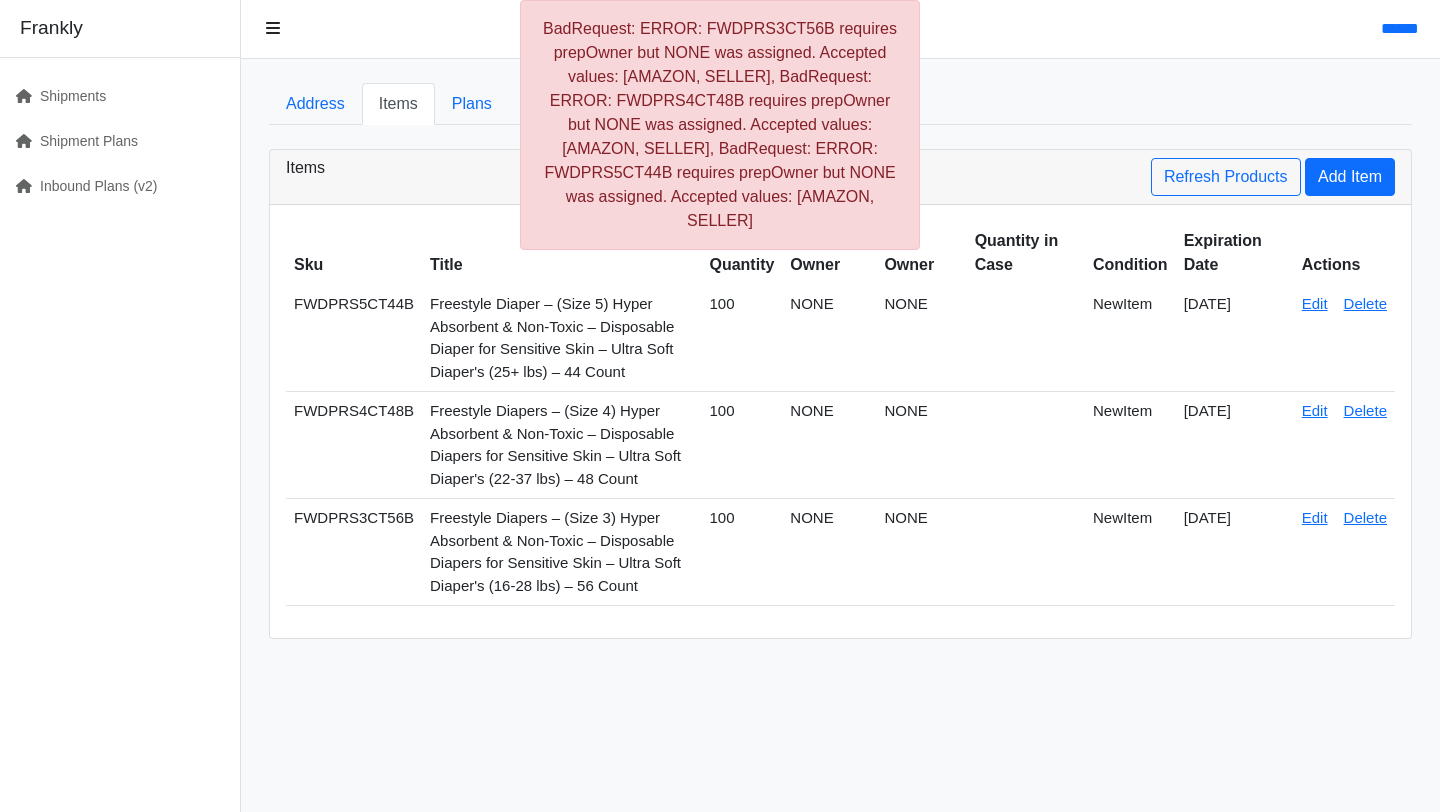 click on "******" at bounding box center (840, 29) 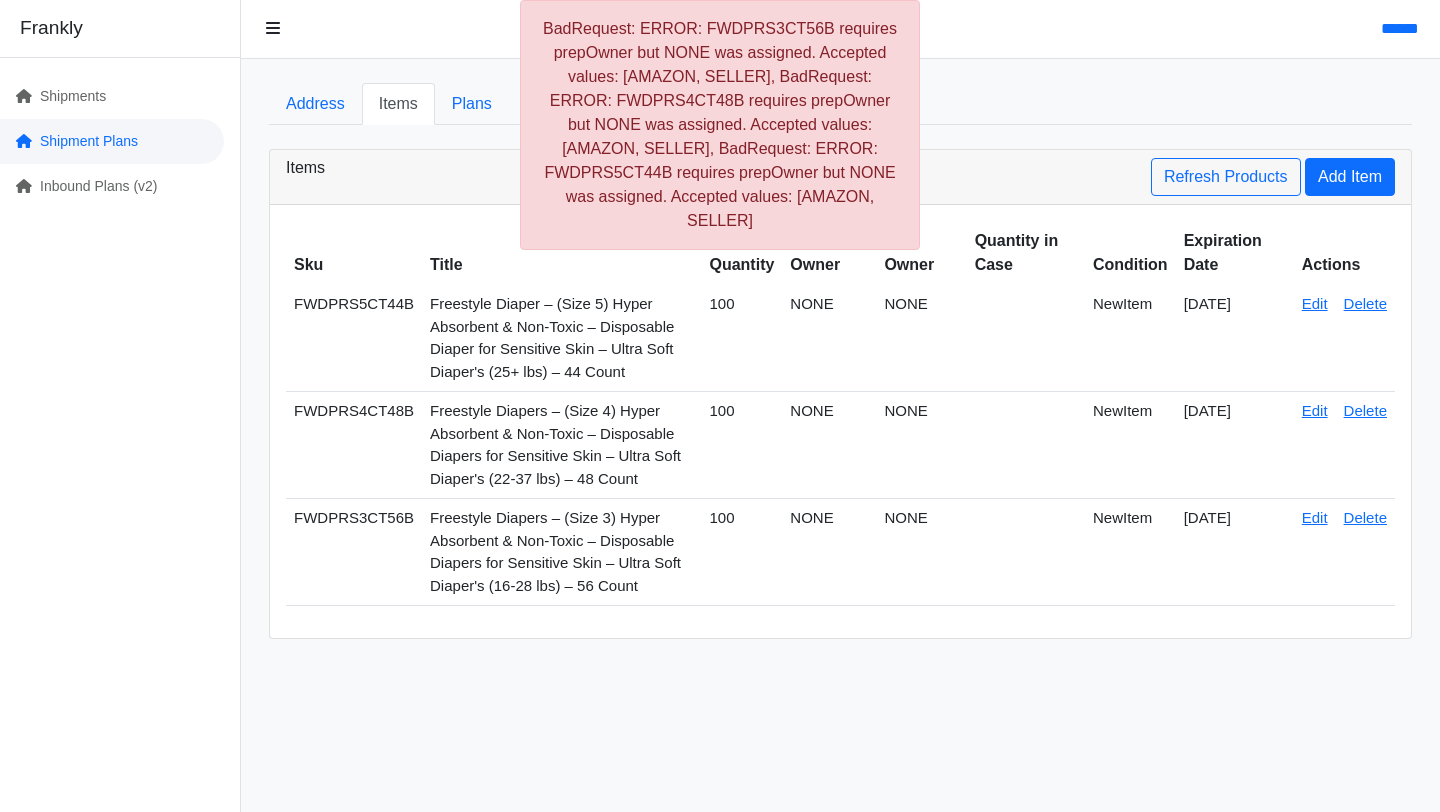 click on "Shipment Plans" at bounding box center (112, 141) 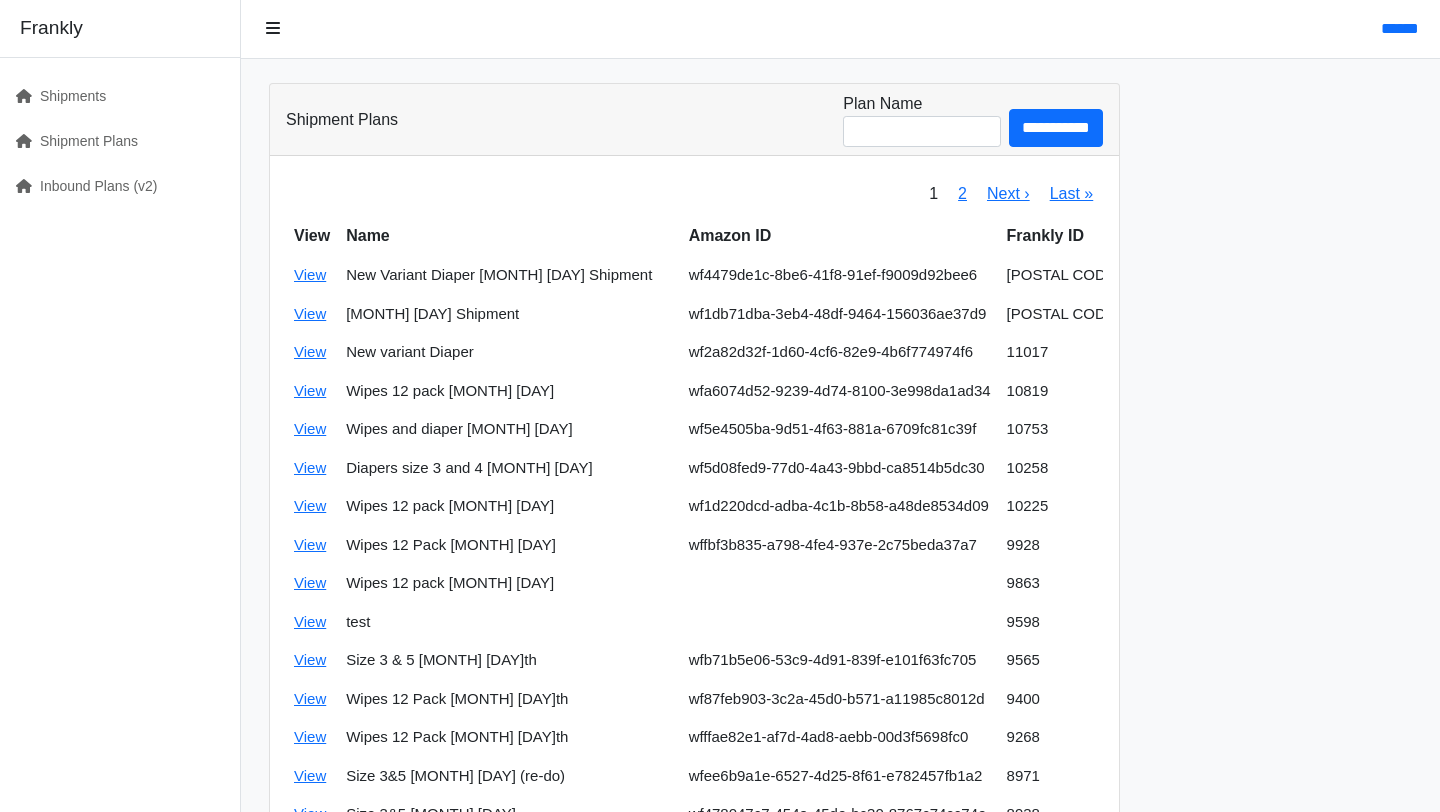 scroll, scrollTop: 0, scrollLeft: 0, axis: both 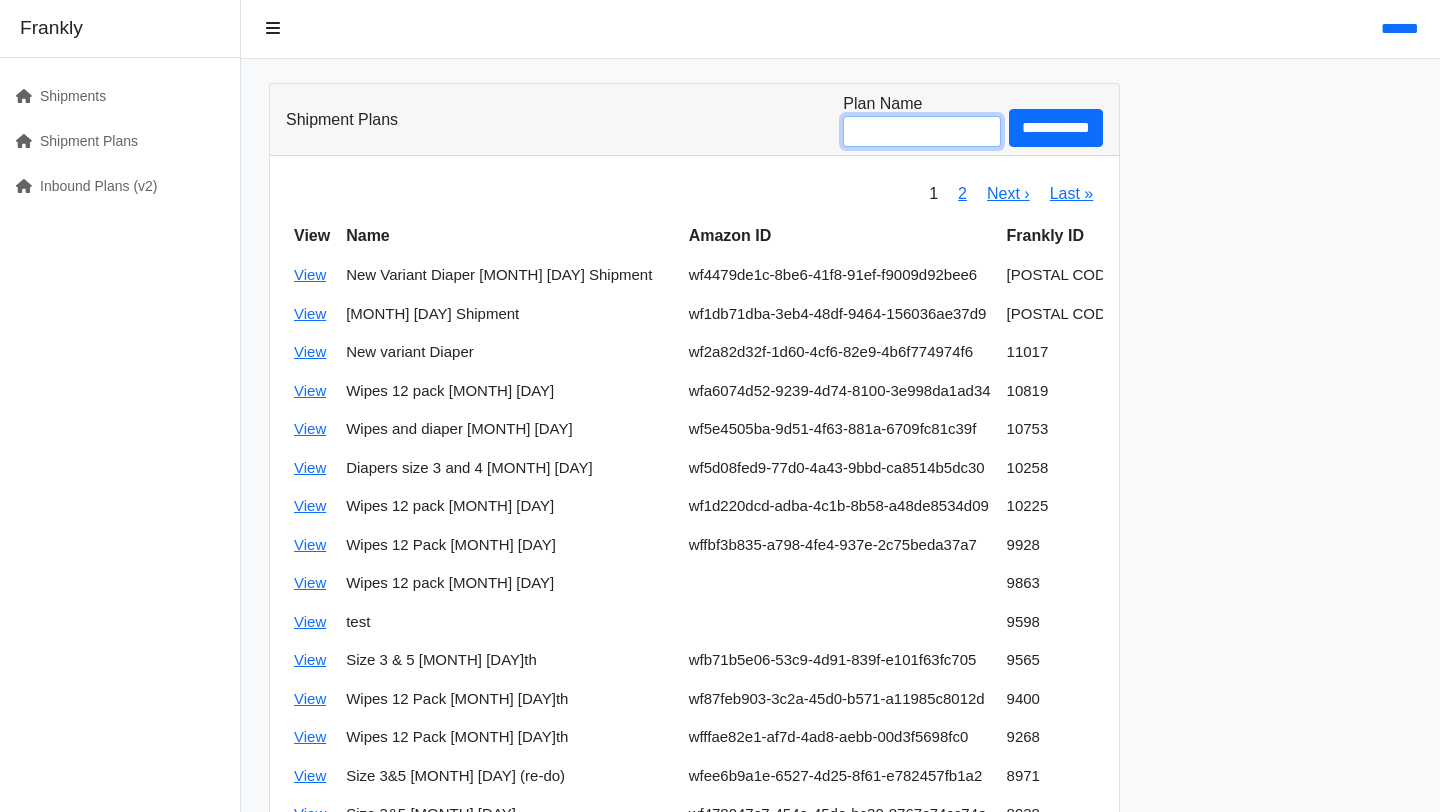 click on "Plan Name" at bounding box center [922, 131] 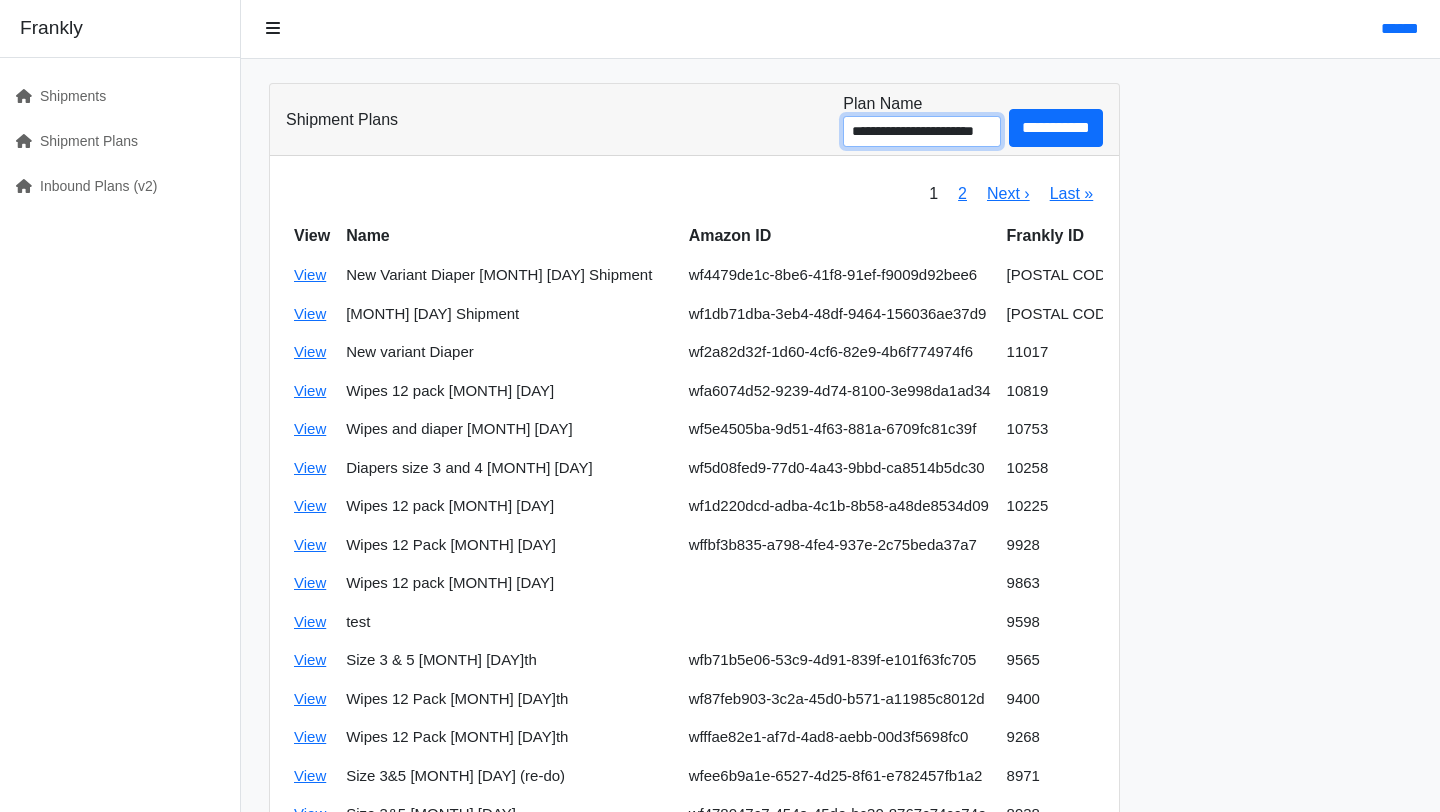 scroll, scrollTop: 0, scrollLeft: 4, axis: horizontal 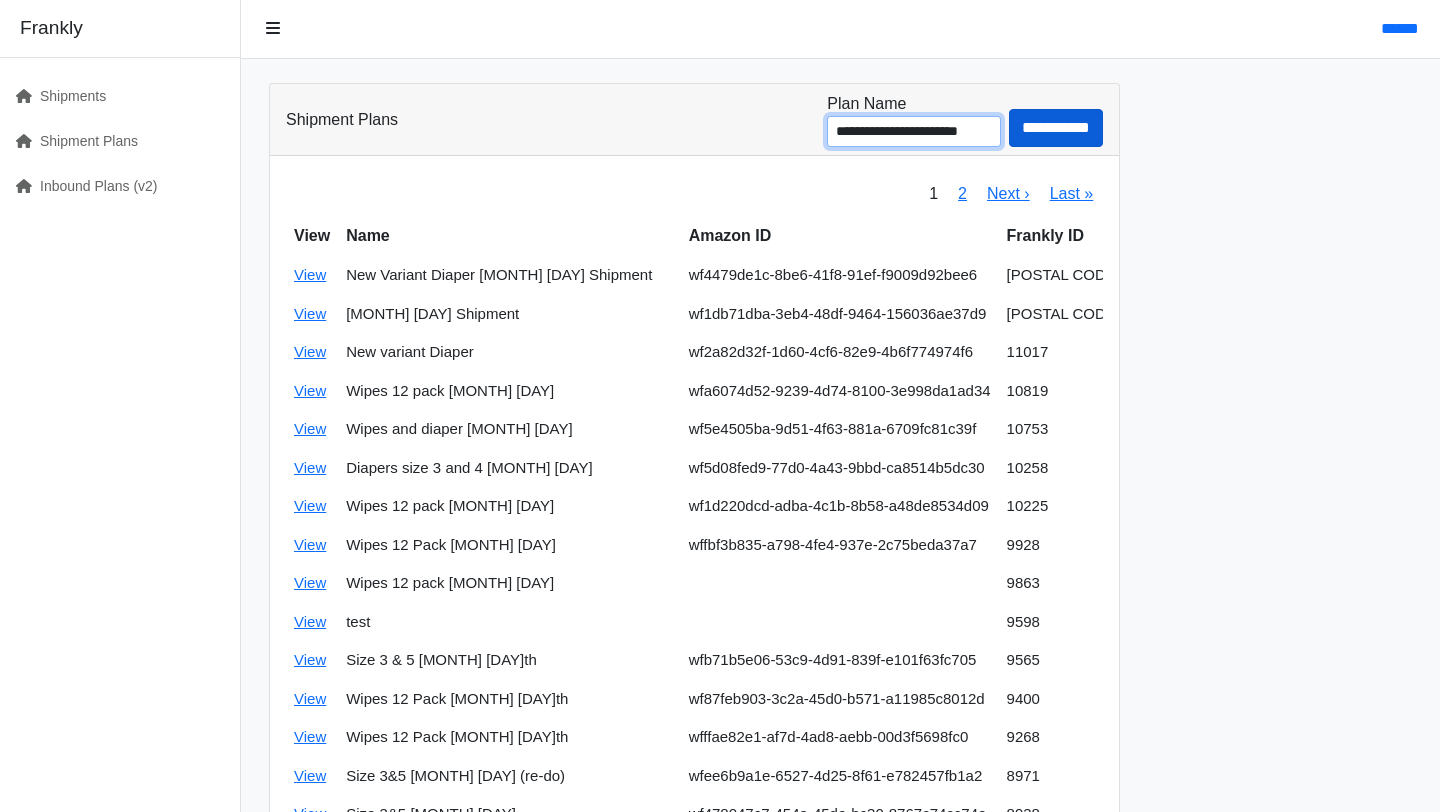 type on "**********" 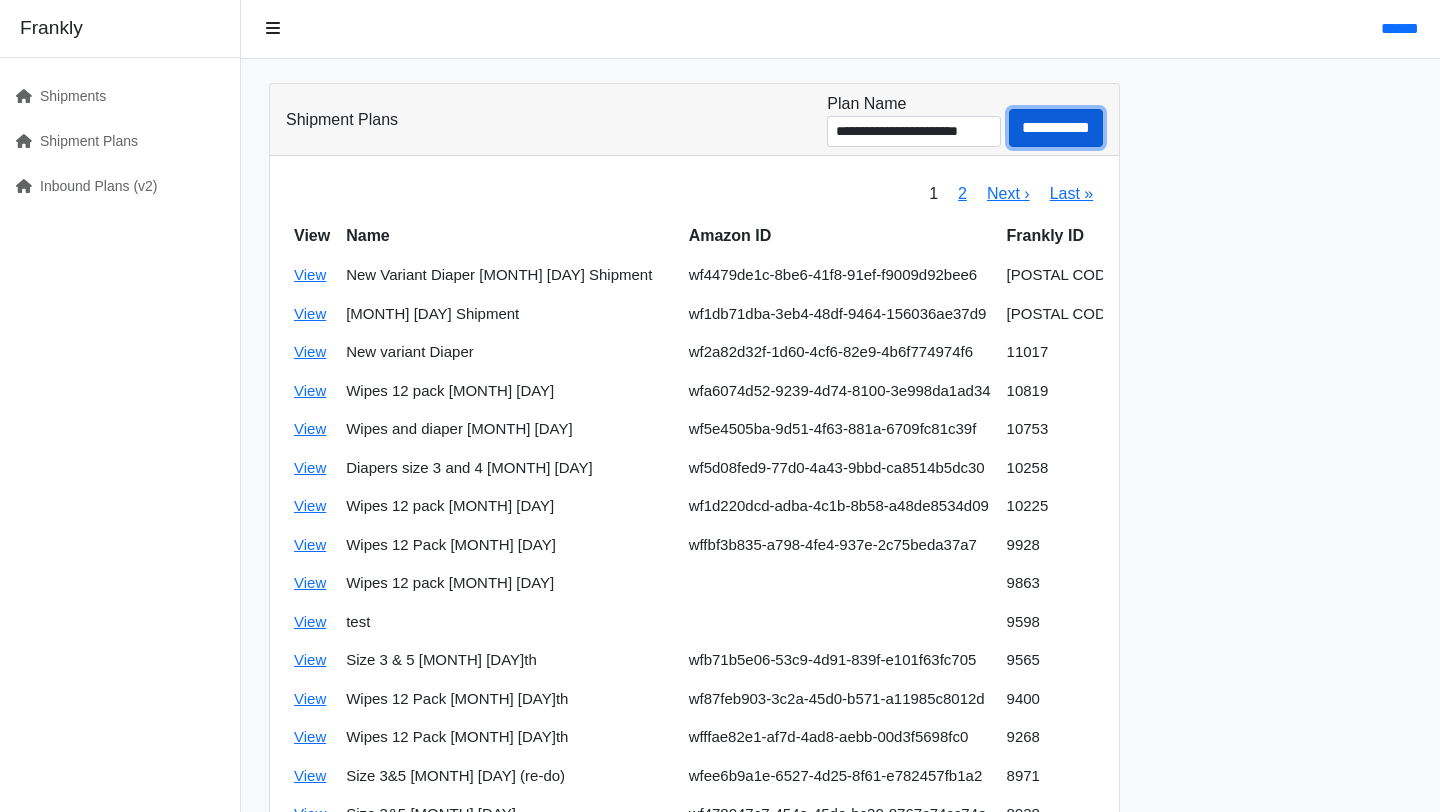 click on "**********" at bounding box center (1056, 128) 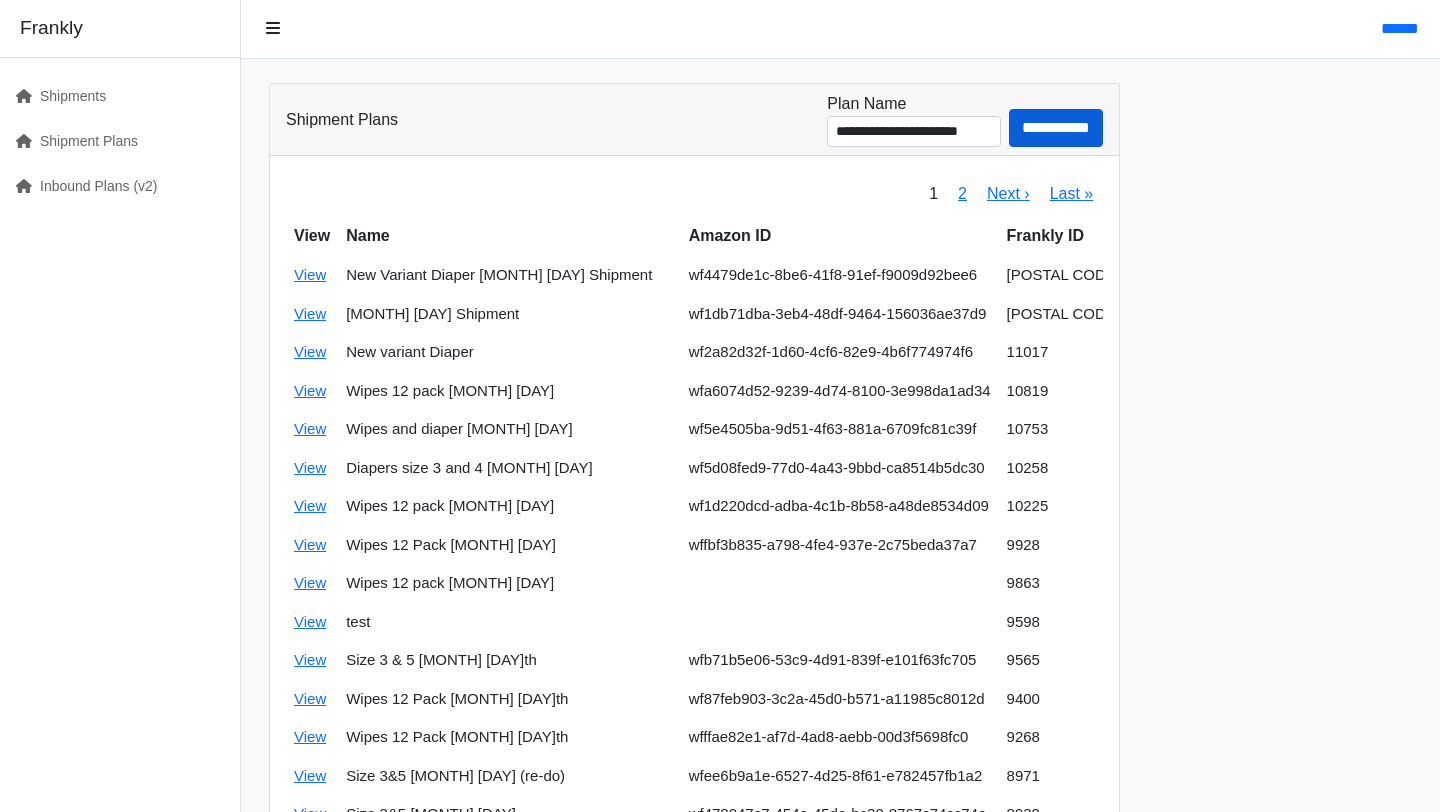 scroll, scrollTop: 0, scrollLeft: 0, axis: both 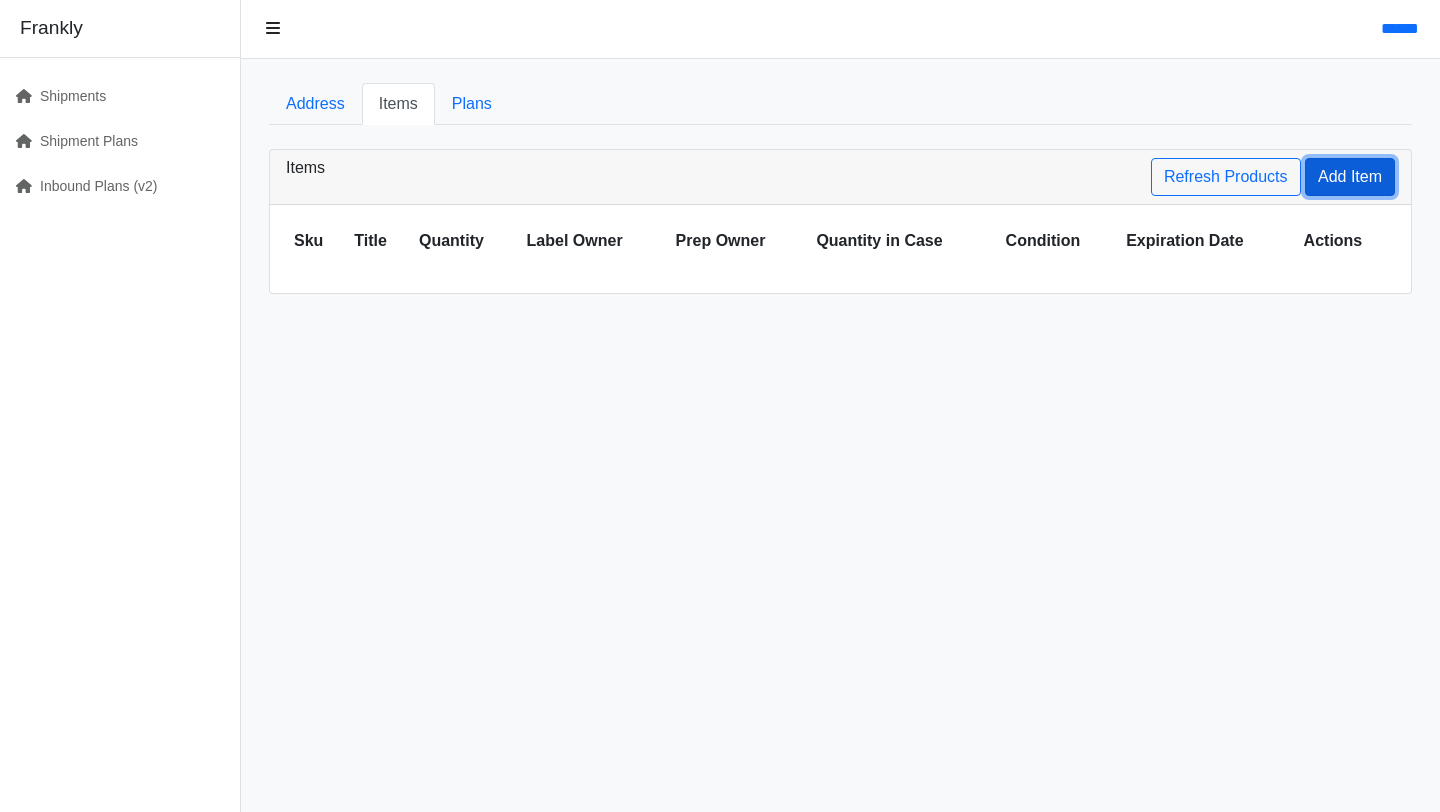 click on "Add Item" at bounding box center (1350, 177) 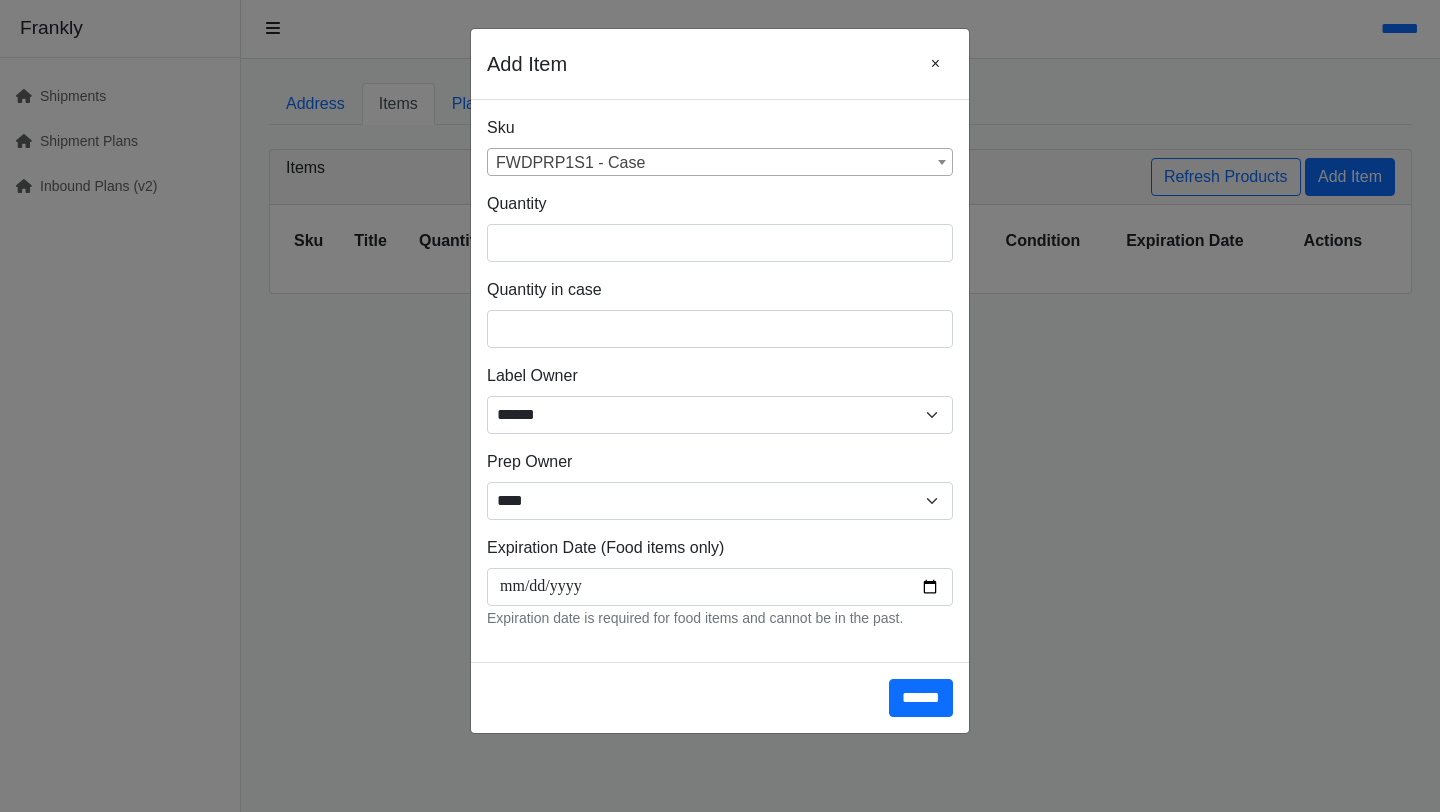click on "FWDPRP1S1 - Case" at bounding box center [720, 163] 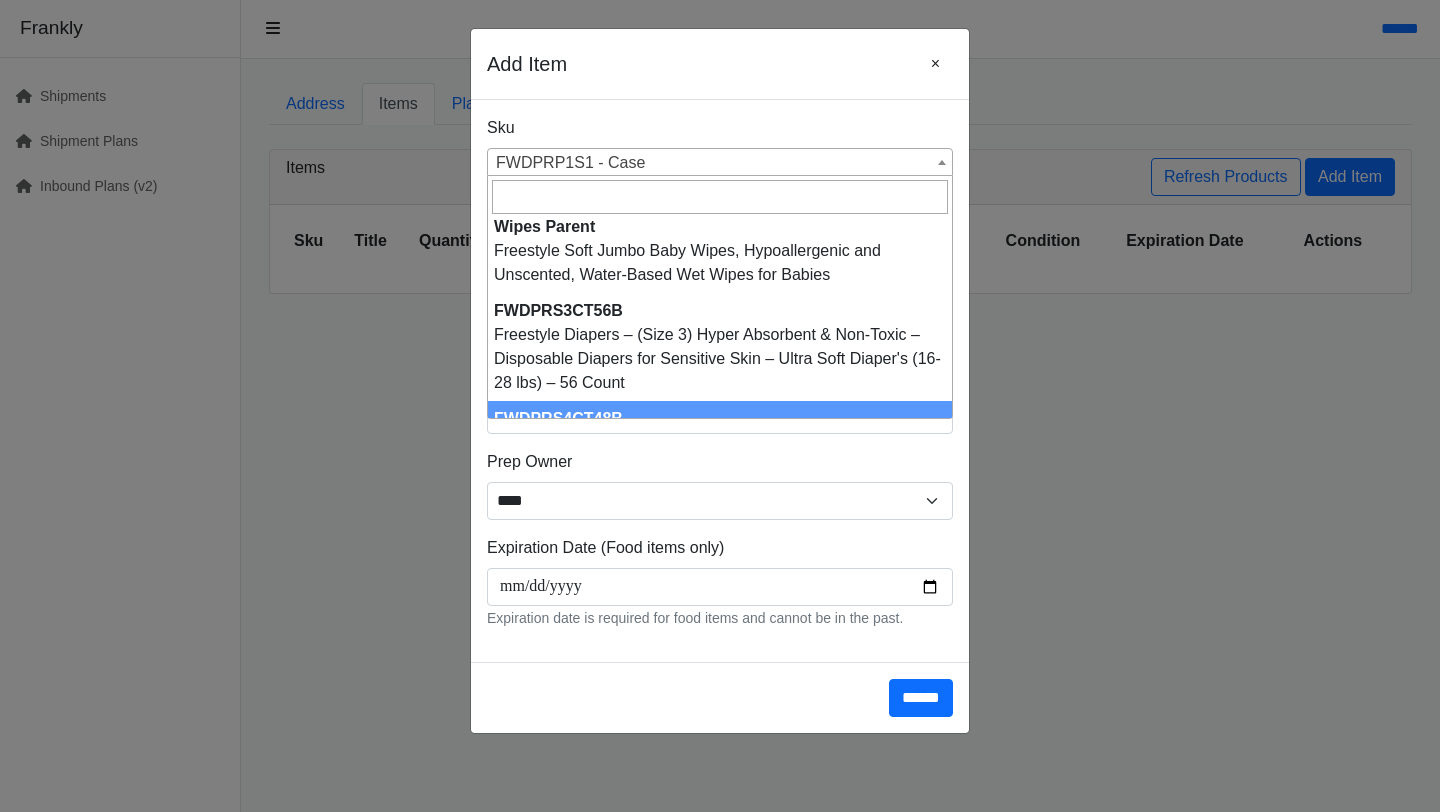 scroll, scrollTop: 2434, scrollLeft: 0, axis: vertical 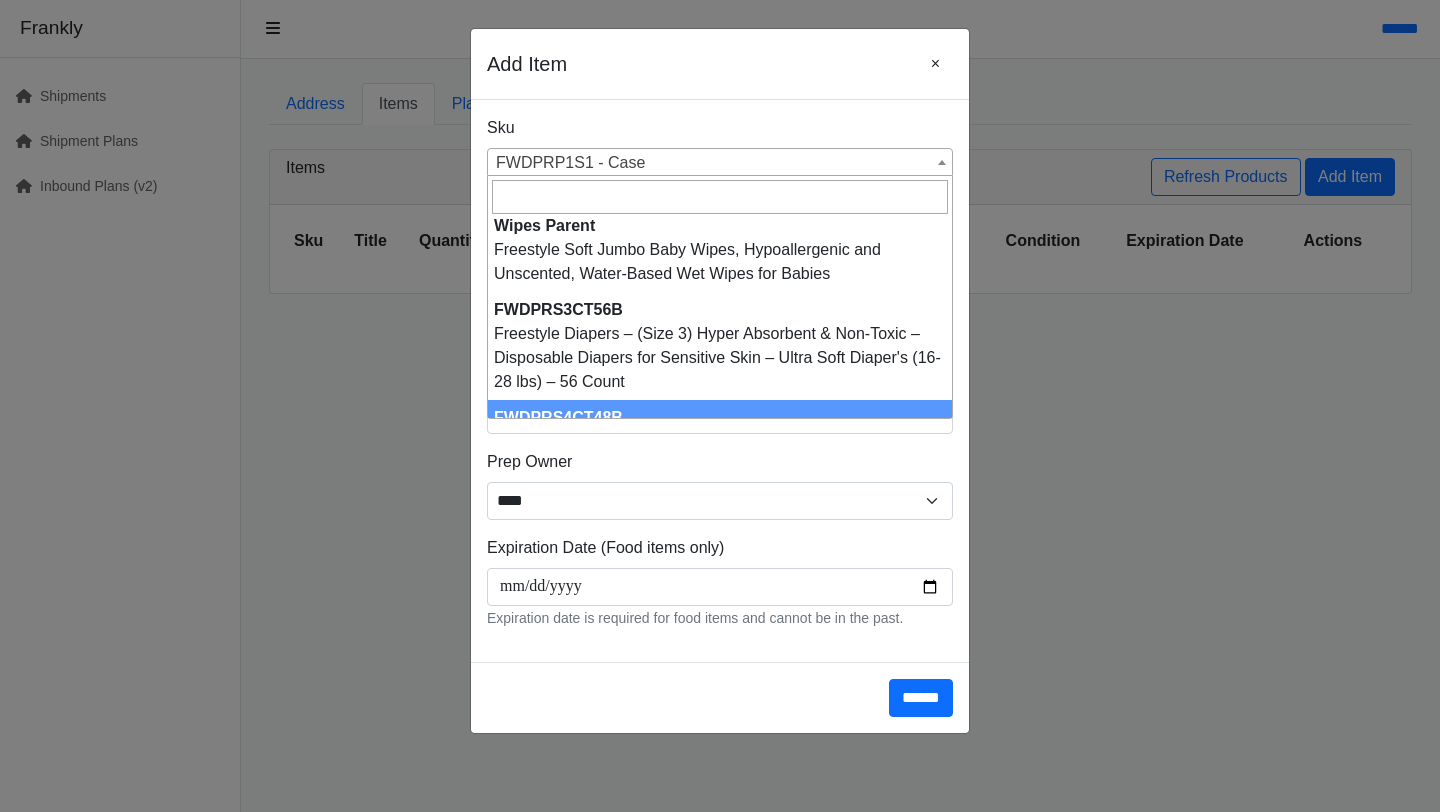 select on "**********" 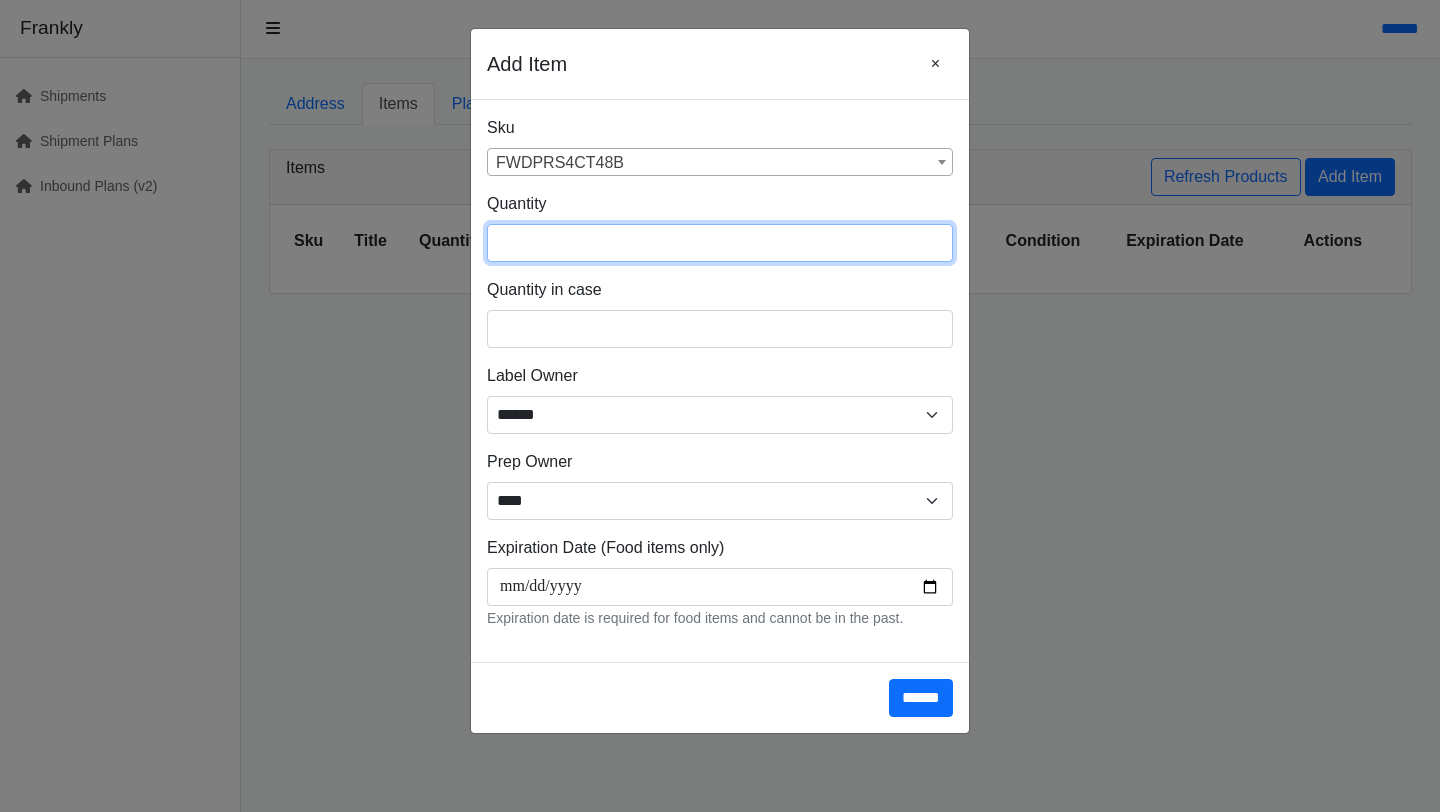 click at bounding box center [720, 243] 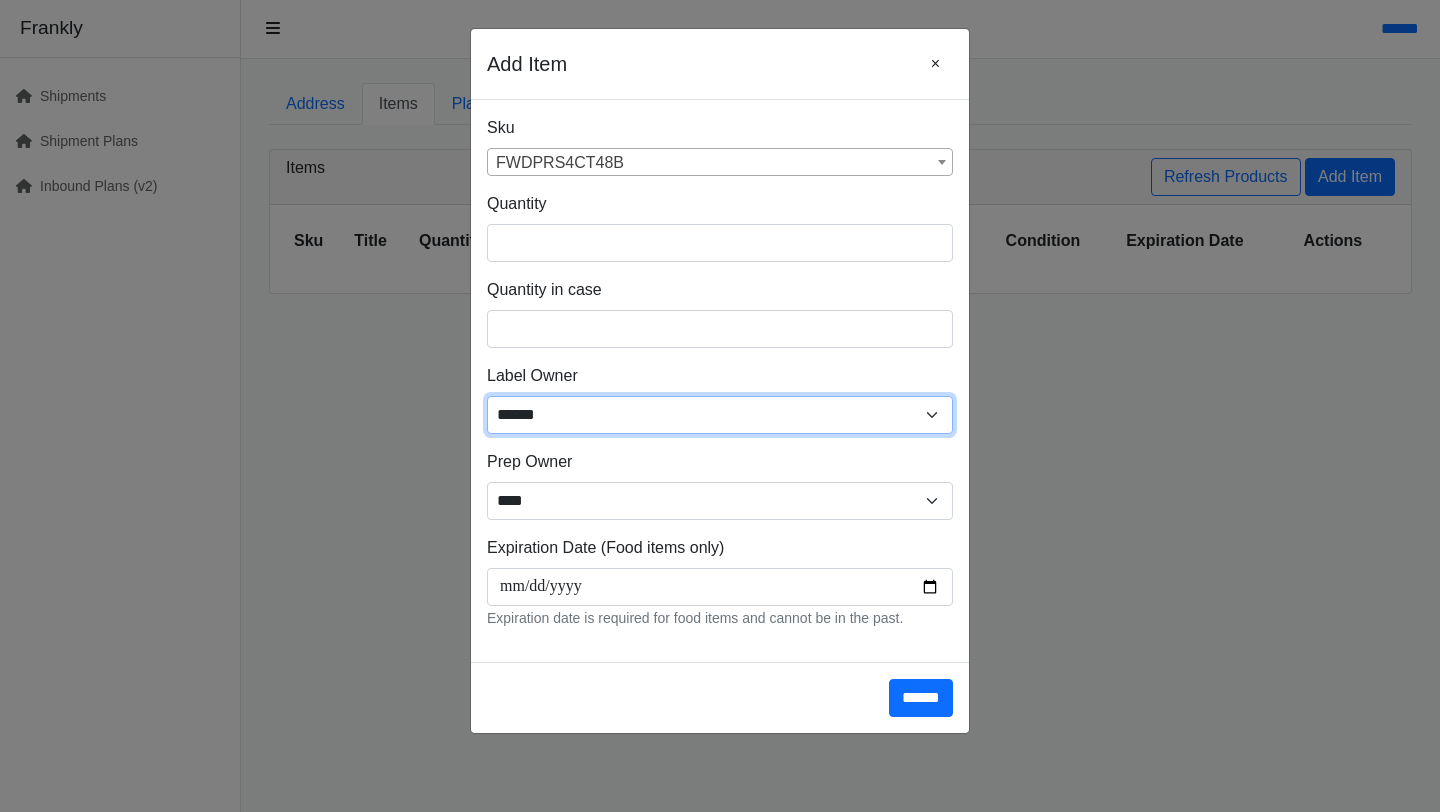 click on "******
******
****" at bounding box center [720, 415] 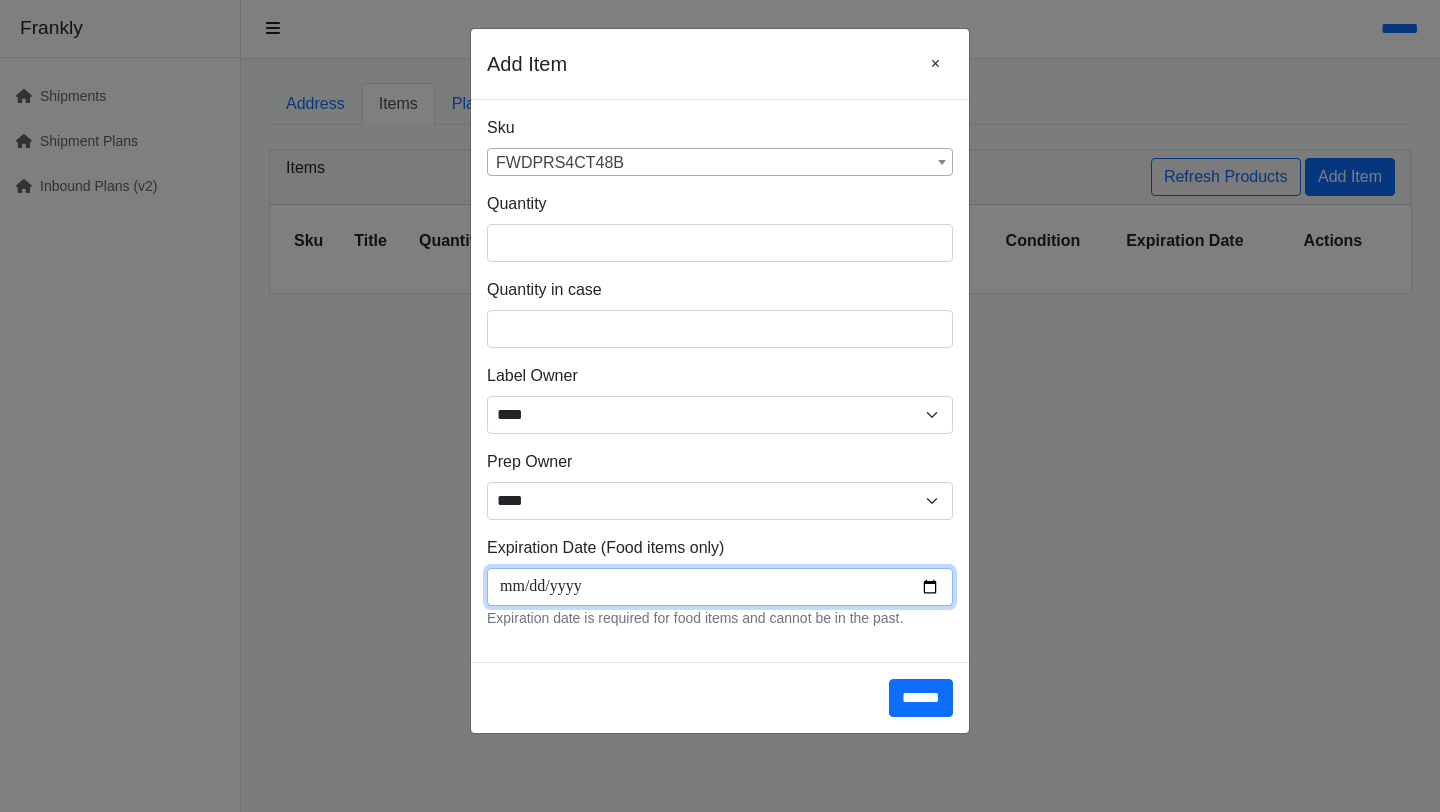 click at bounding box center [720, 587] 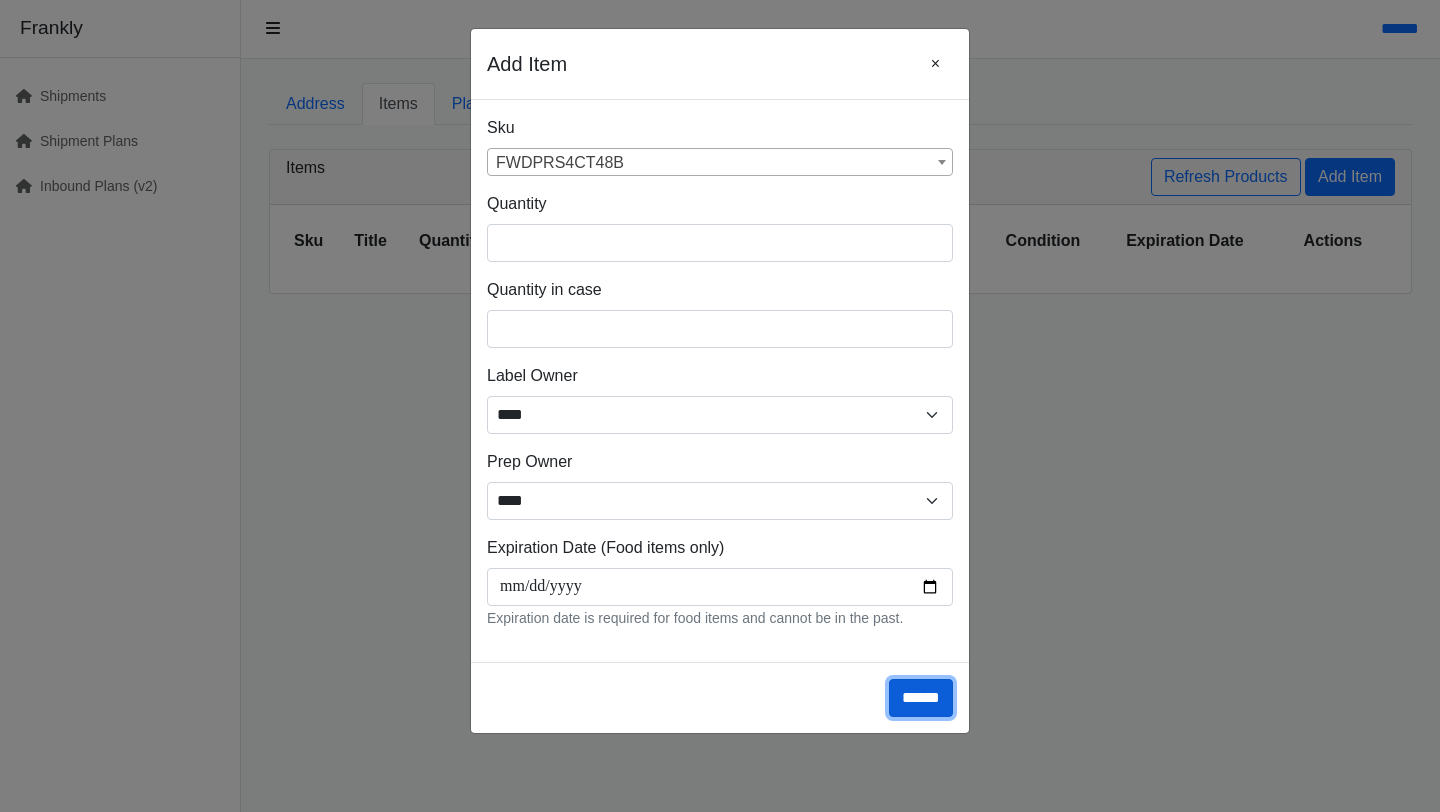 click on "******" at bounding box center [921, 698] 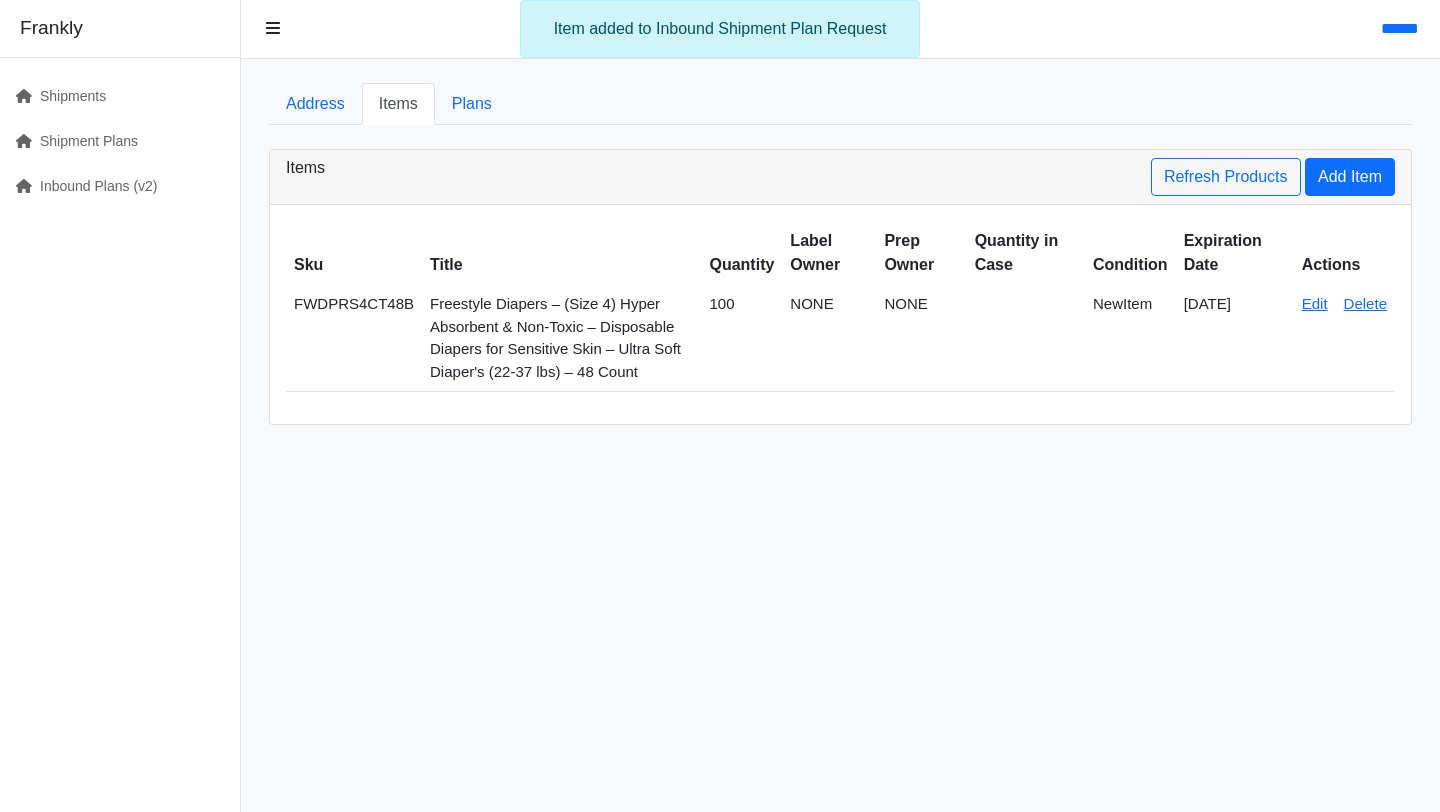 scroll, scrollTop: 0, scrollLeft: 0, axis: both 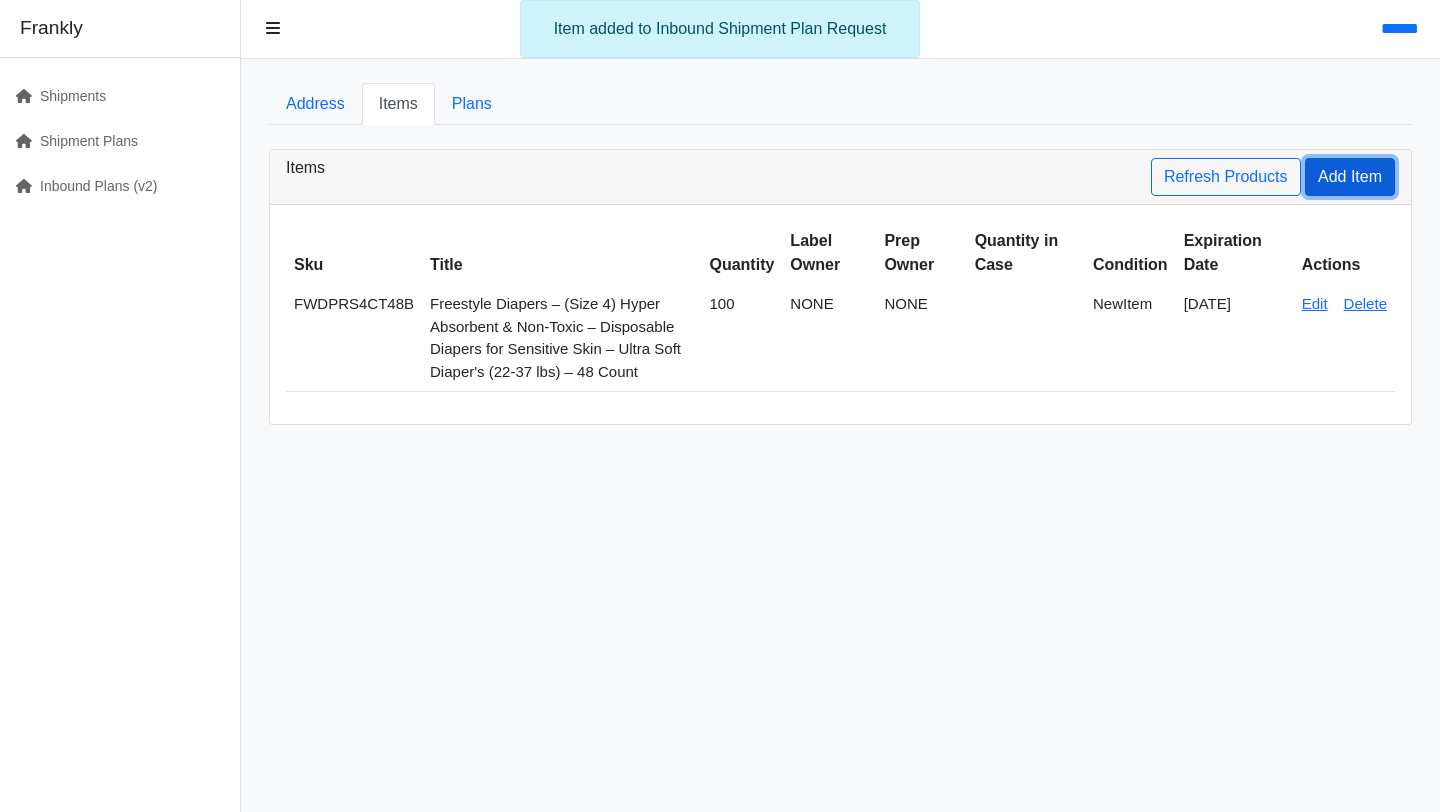 click on "Add Item" at bounding box center (1350, 177) 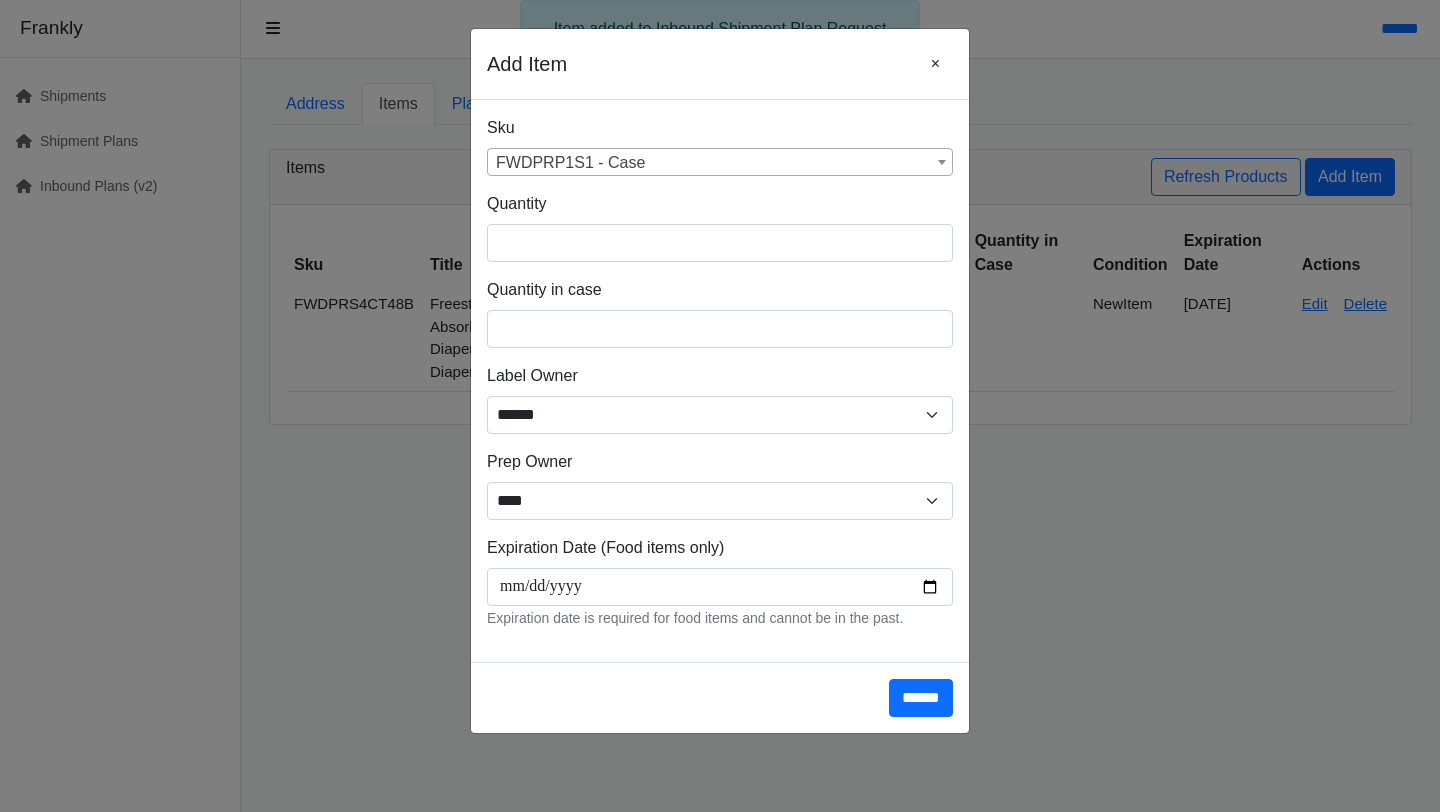 click on "FWDPRP1S1 - Case" at bounding box center [720, 163] 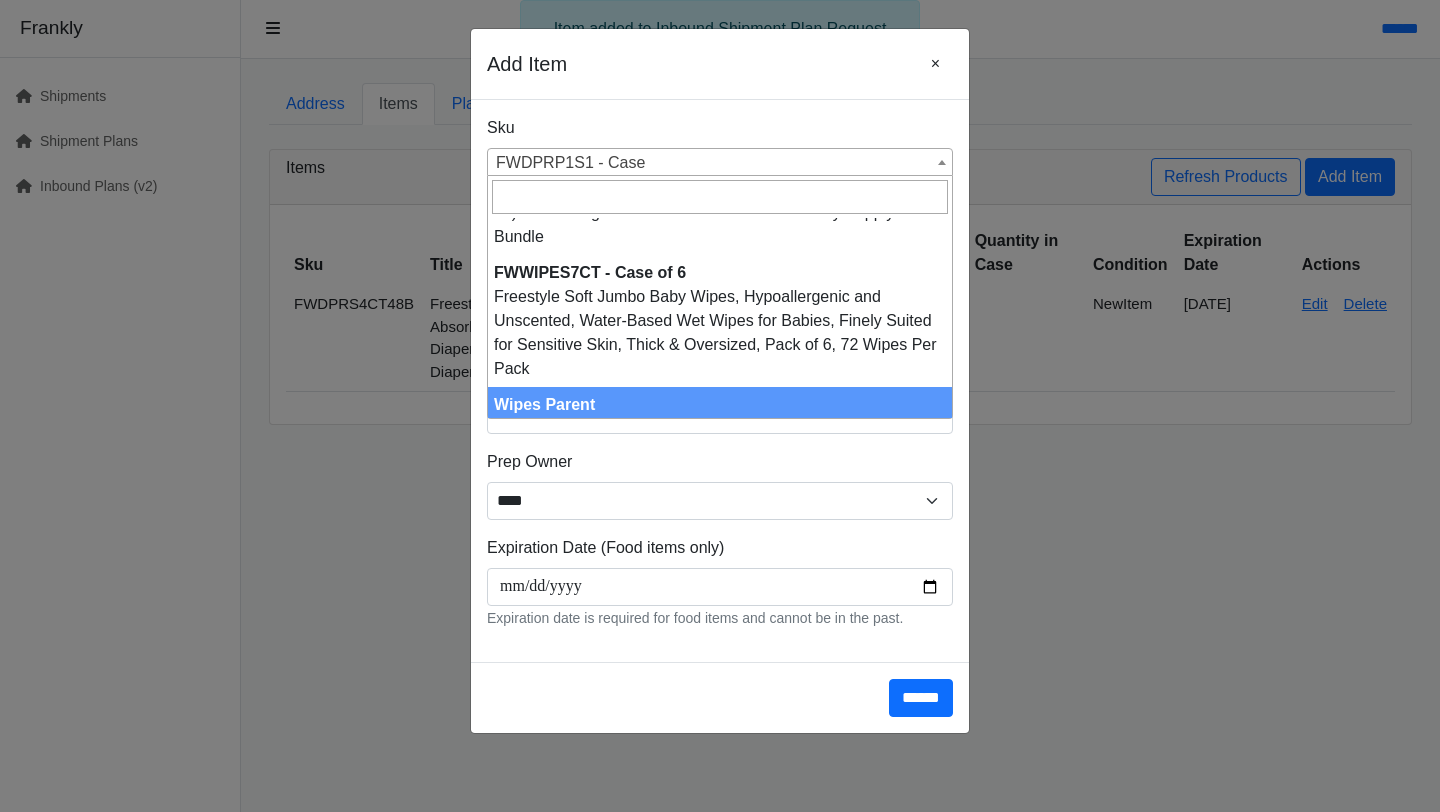 scroll, scrollTop: 2264, scrollLeft: 0, axis: vertical 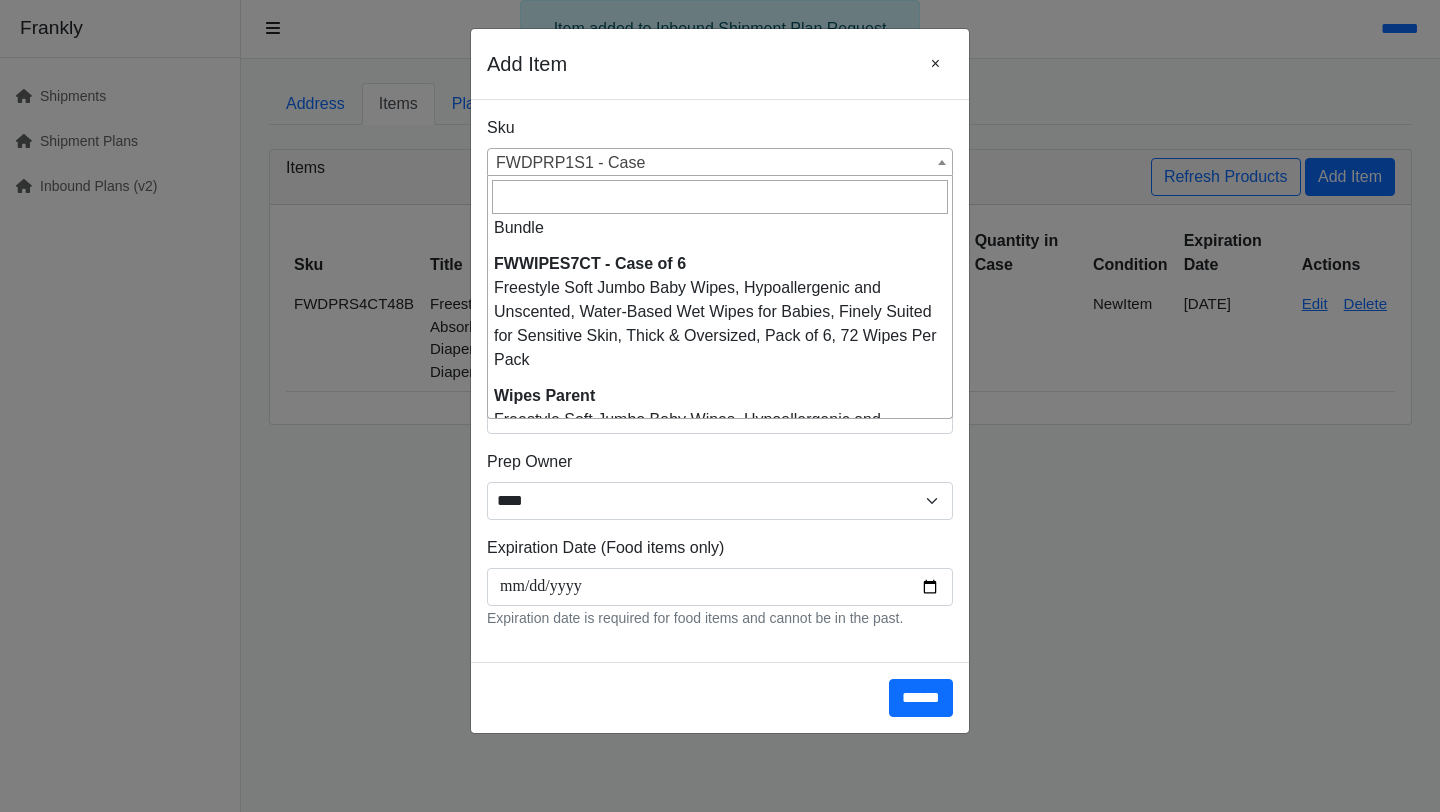 select on "**********" 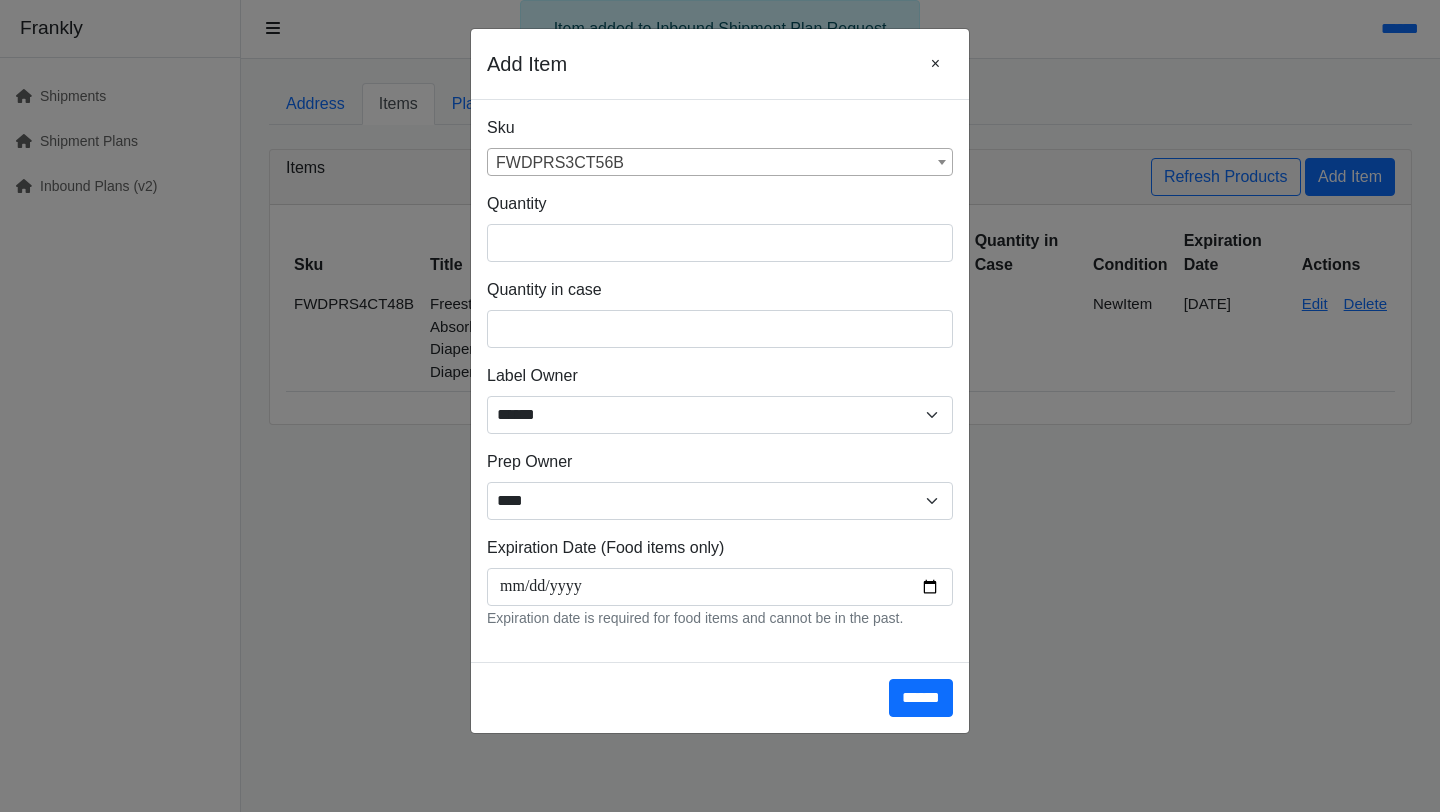 click on "Quantity" at bounding box center [720, 227] 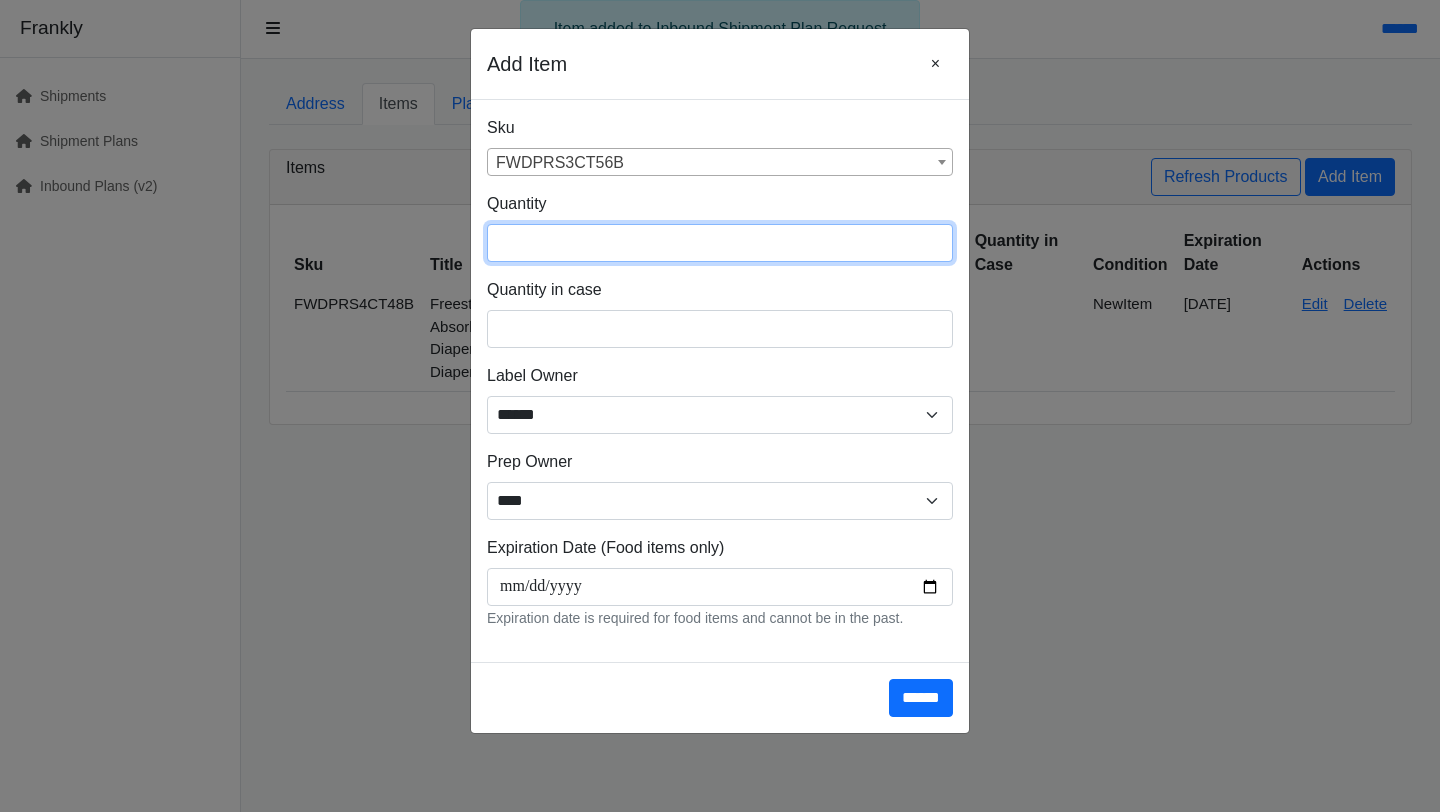 click at bounding box center (720, 243) 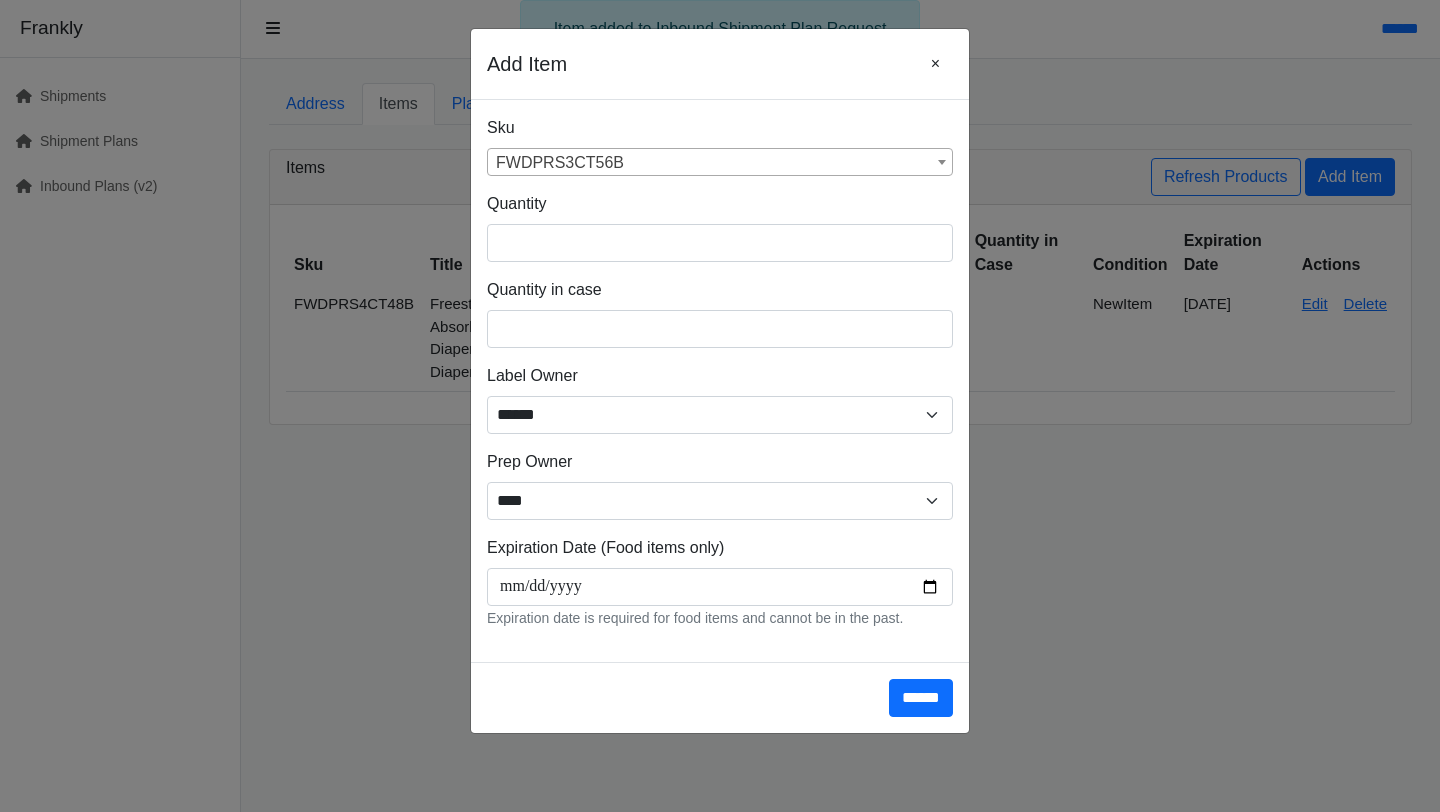 click on "Label Owner
******
******
****" at bounding box center [720, 407] 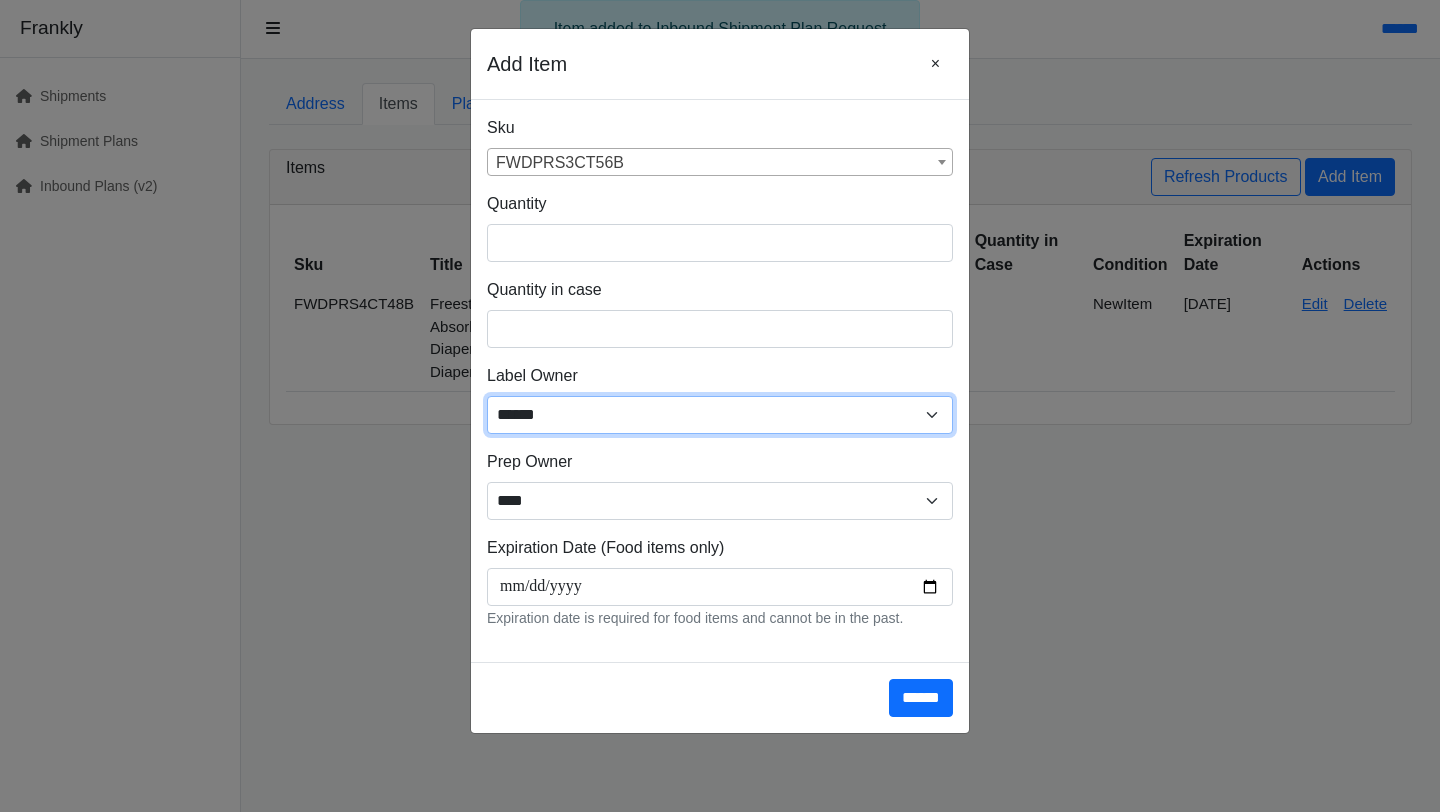 click on "******
******
****" at bounding box center [720, 415] 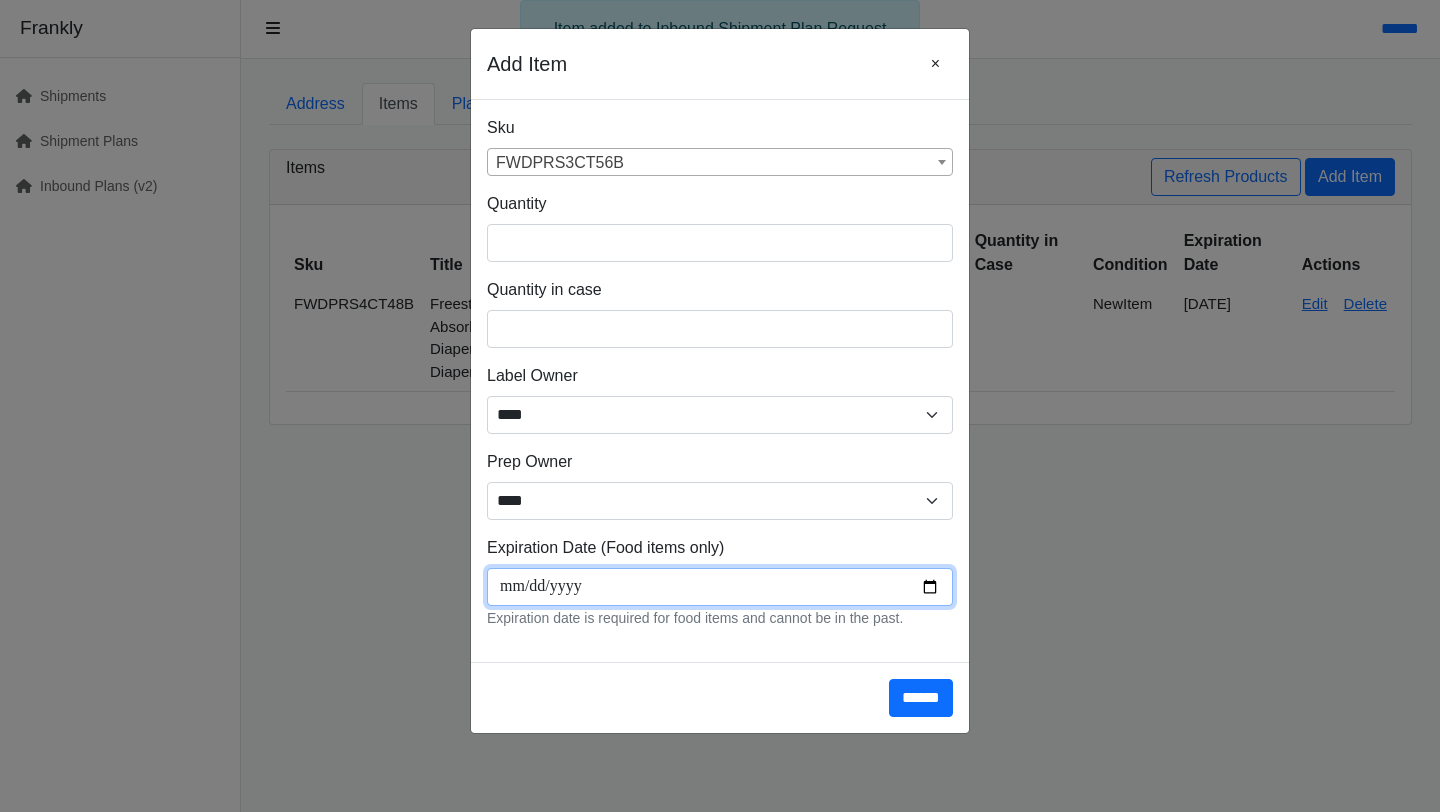 click at bounding box center (720, 587) 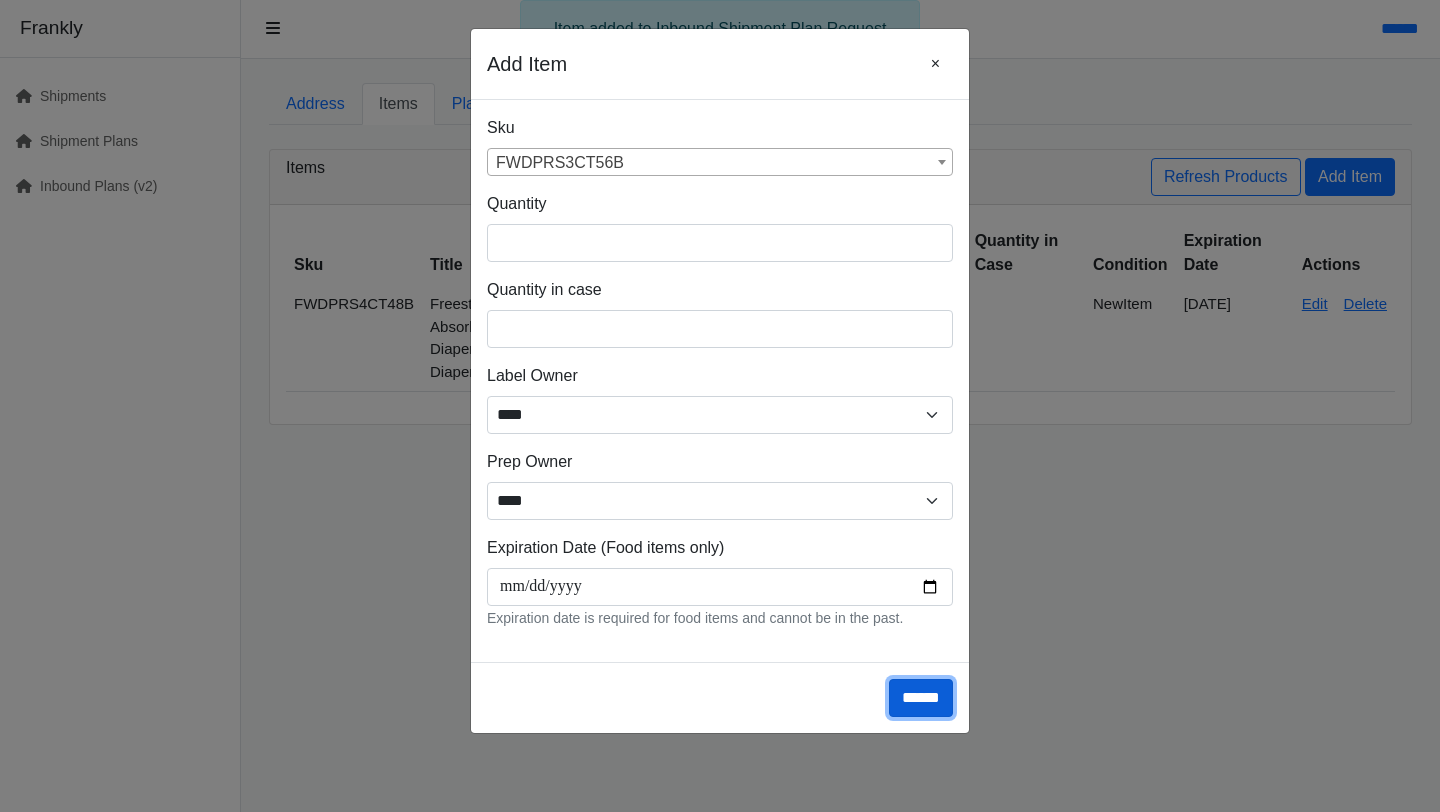 click on "******" at bounding box center [921, 698] 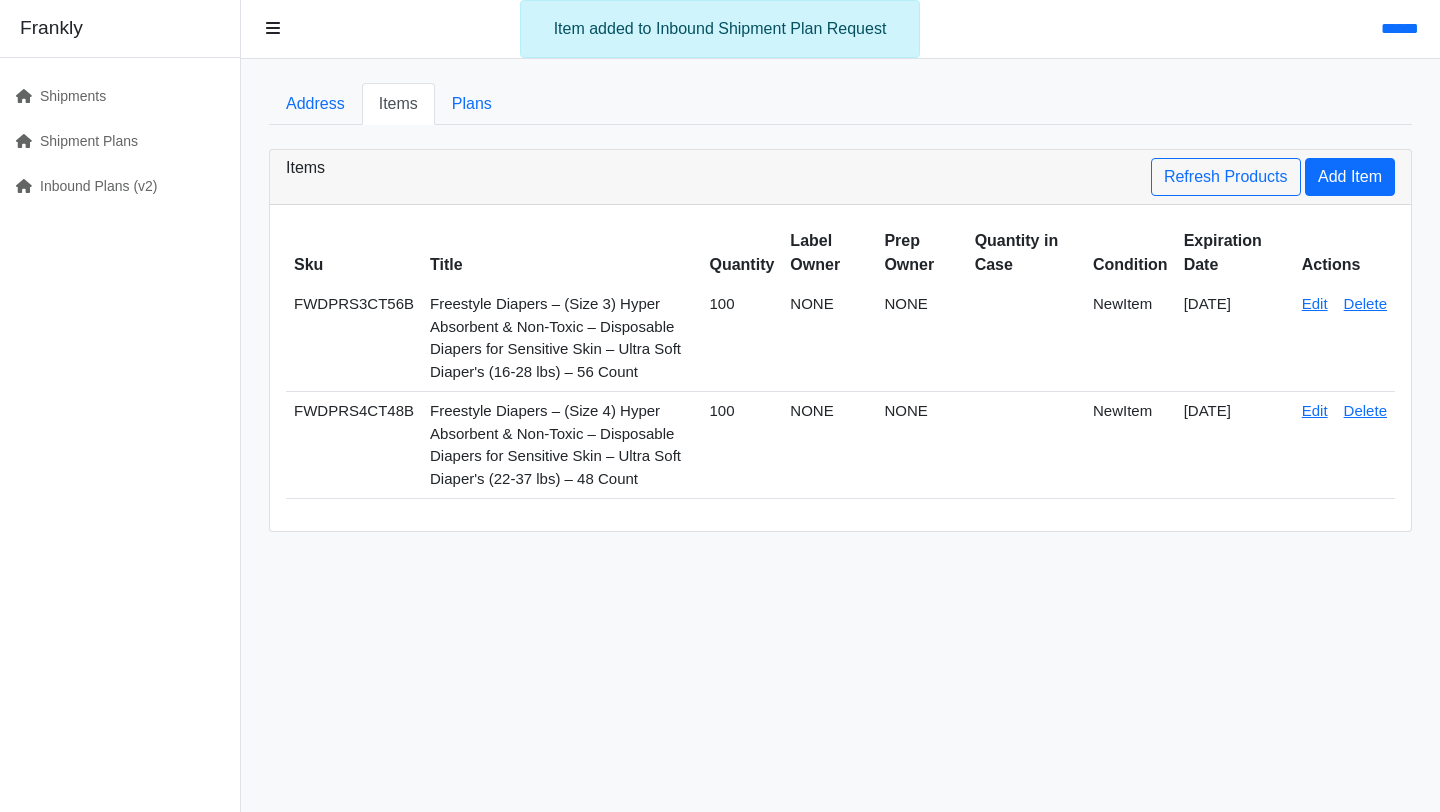 scroll, scrollTop: 0, scrollLeft: 0, axis: both 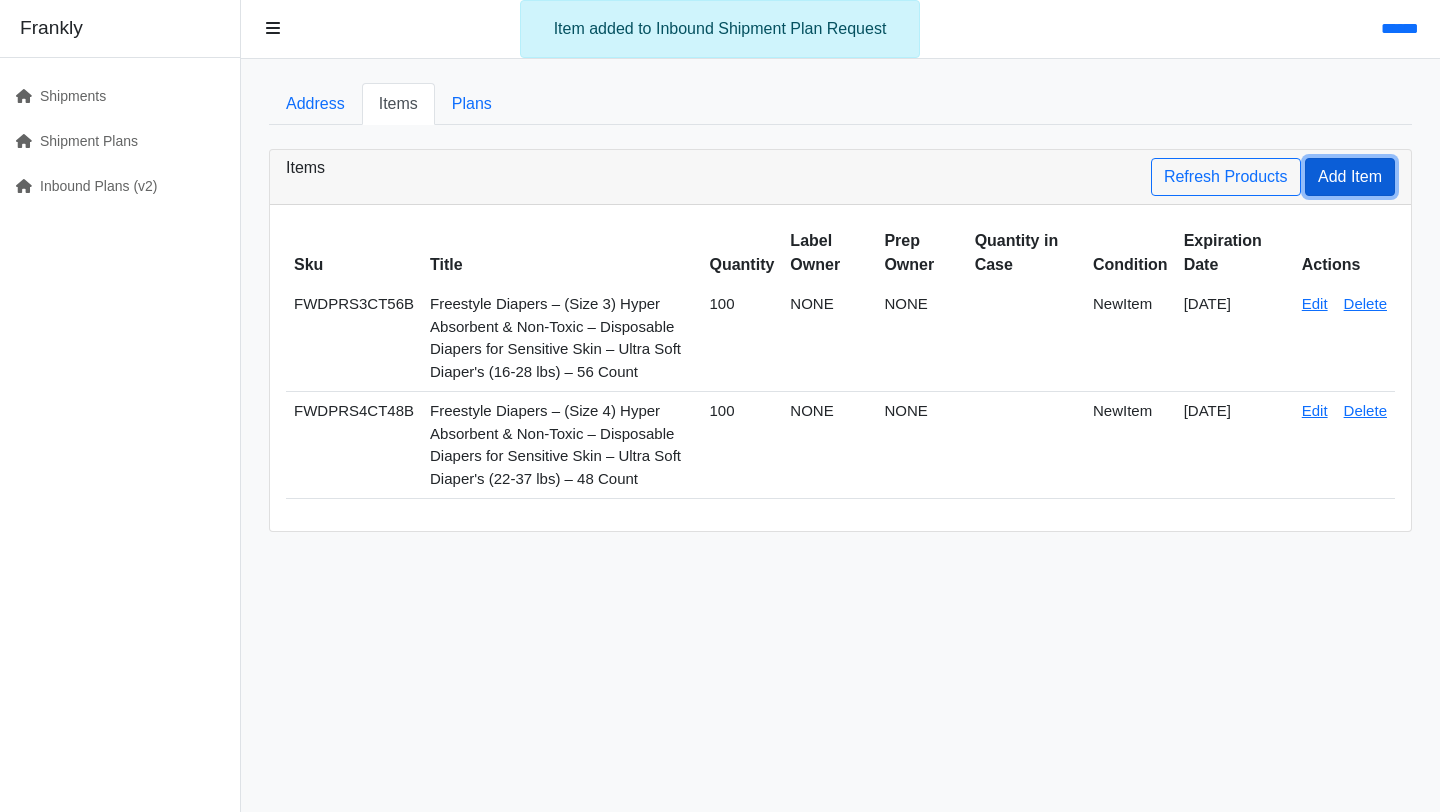 click on "Add Item" at bounding box center (1350, 177) 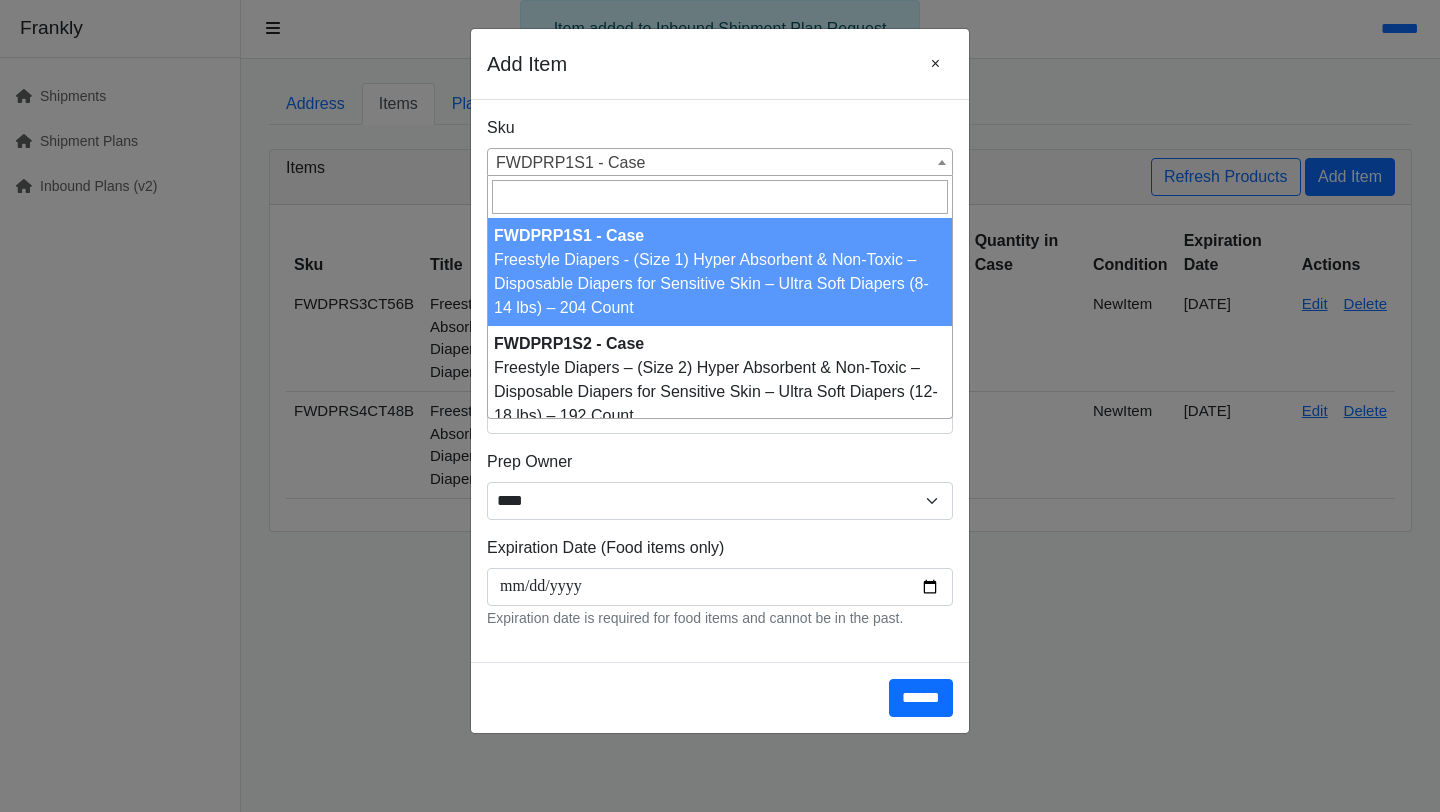 click on "FWDPRP1S1 - Case" at bounding box center [720, 163] 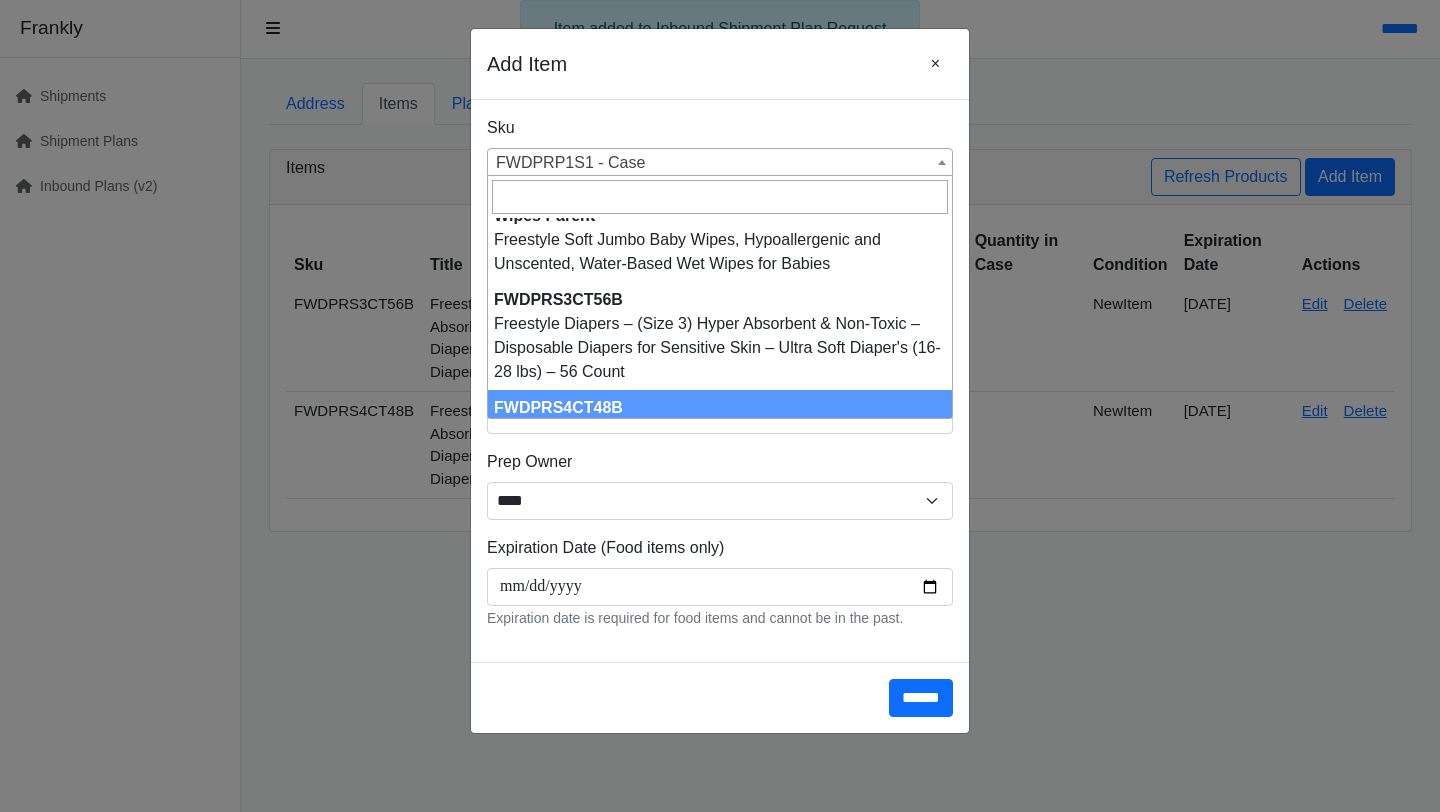 scroll, scrollTop: 2490, scrollLeft: 0, axis: vertical 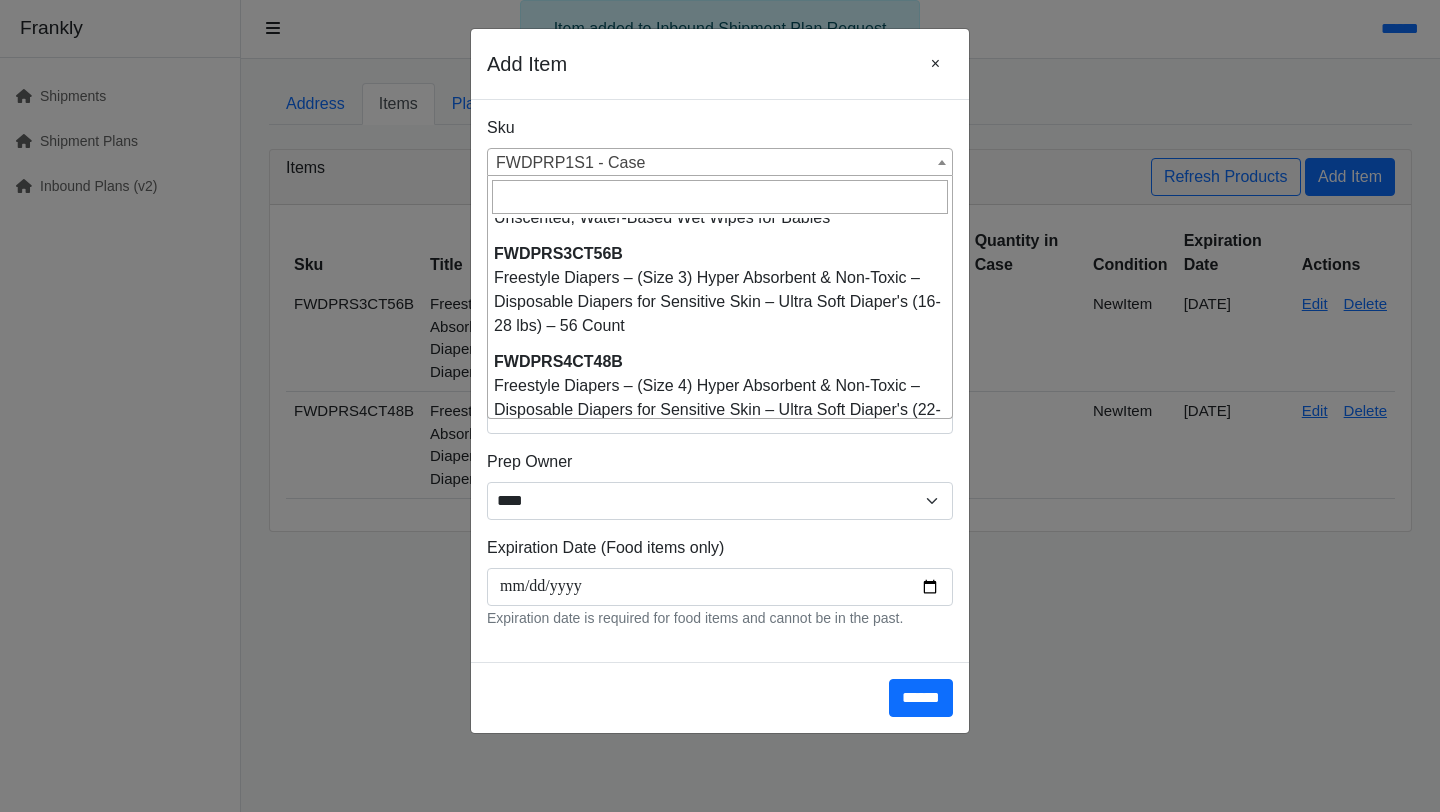 select on "**********" 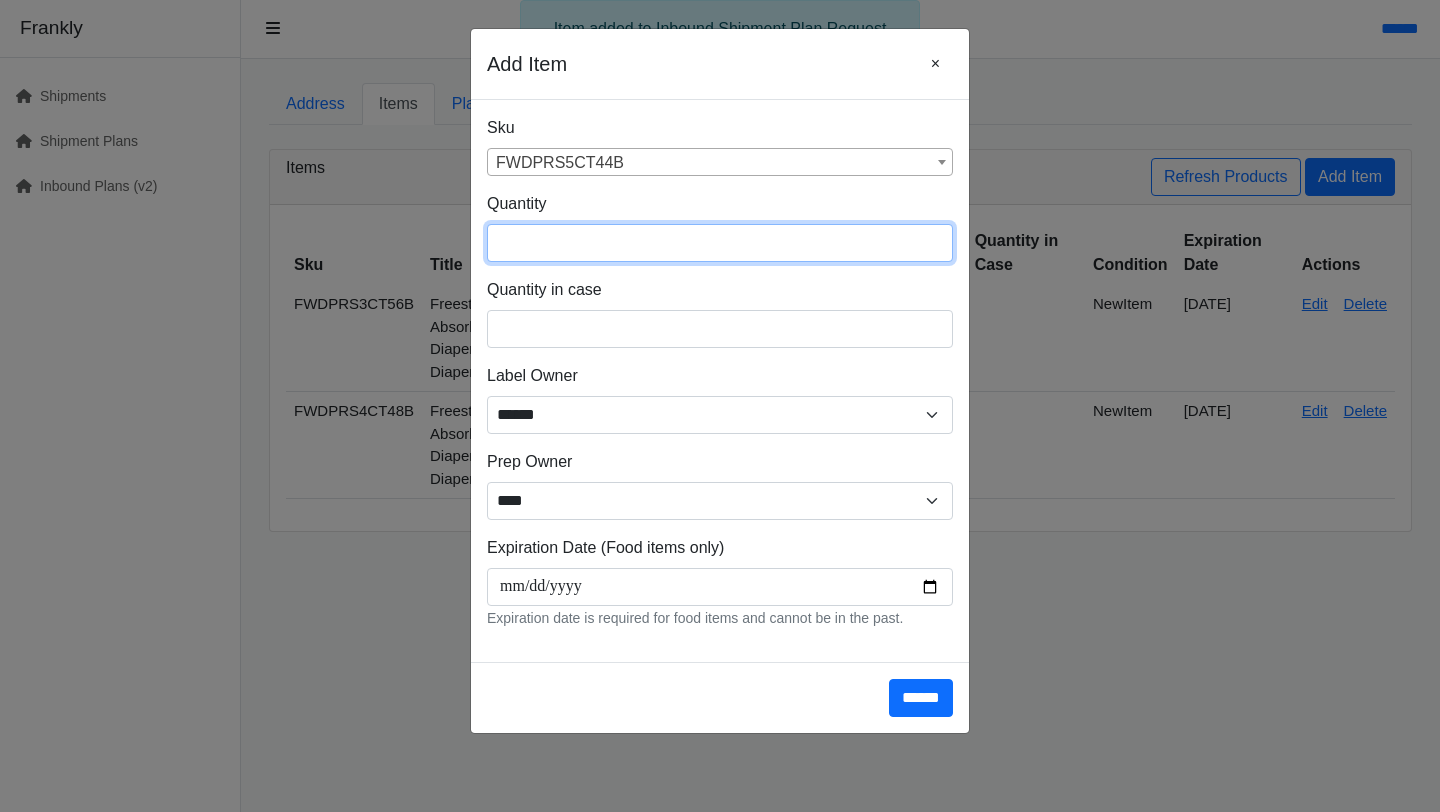 click at bounding box center [720, 243] 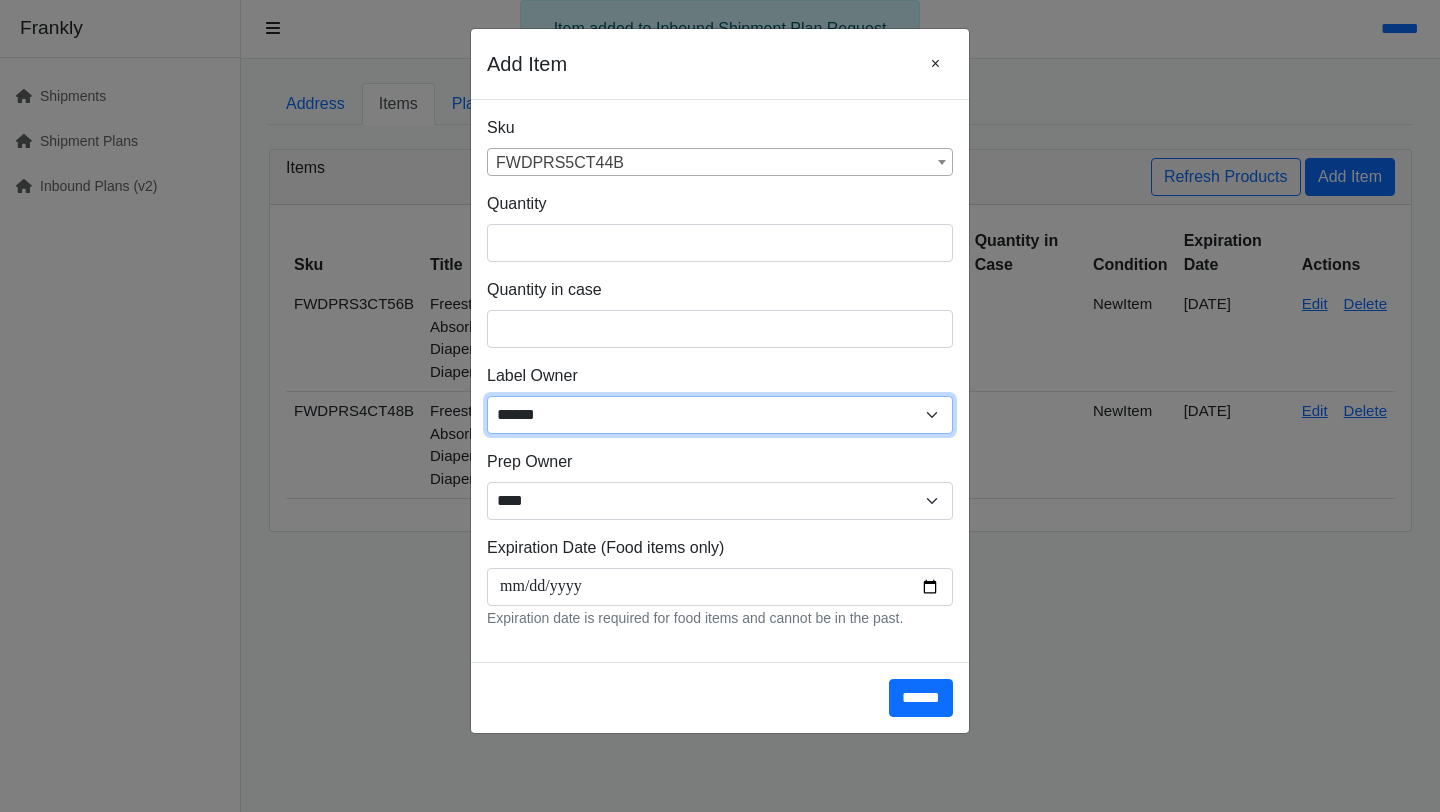 click on "******
******
****" at bounding box center (720, 415) 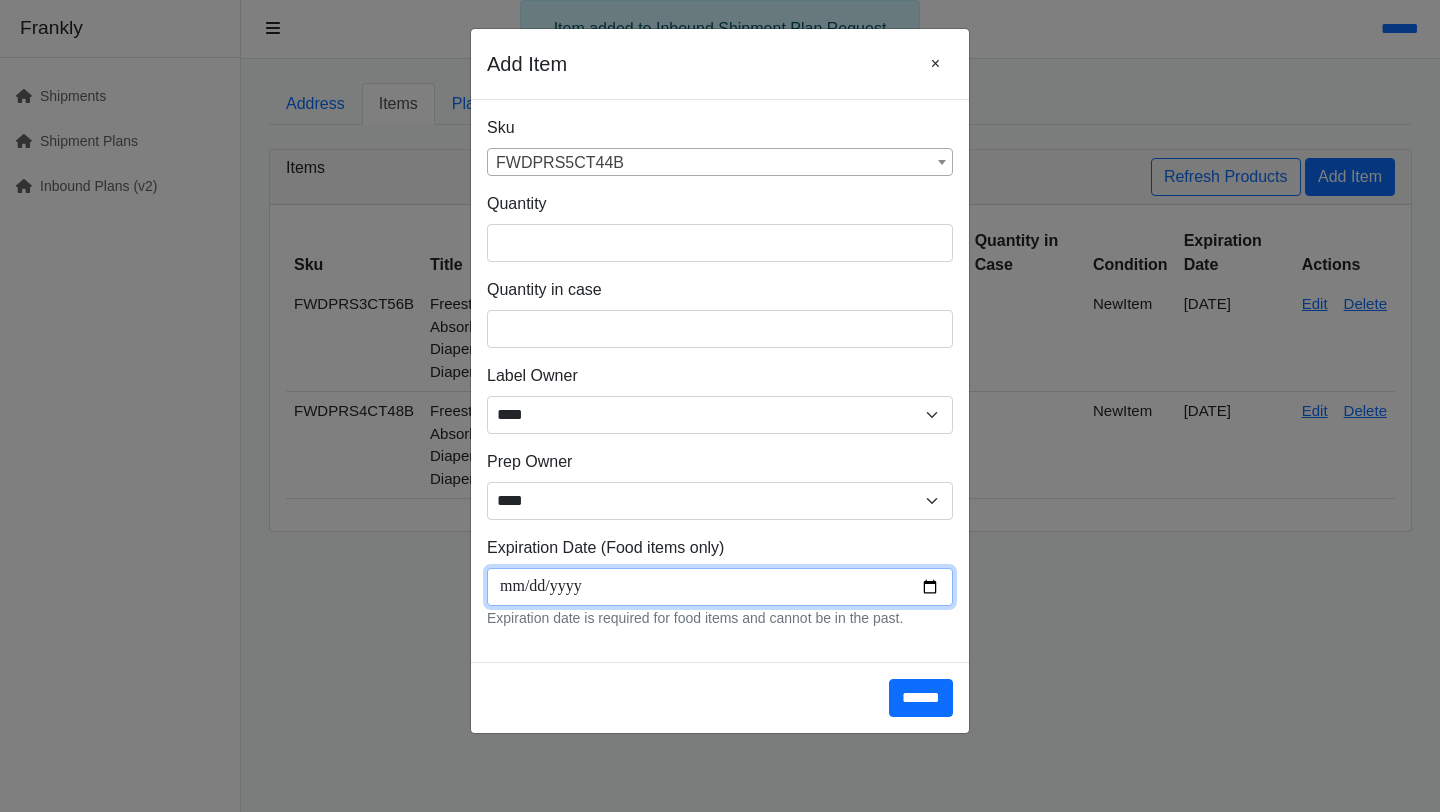 click at bounding box center (720, 587) 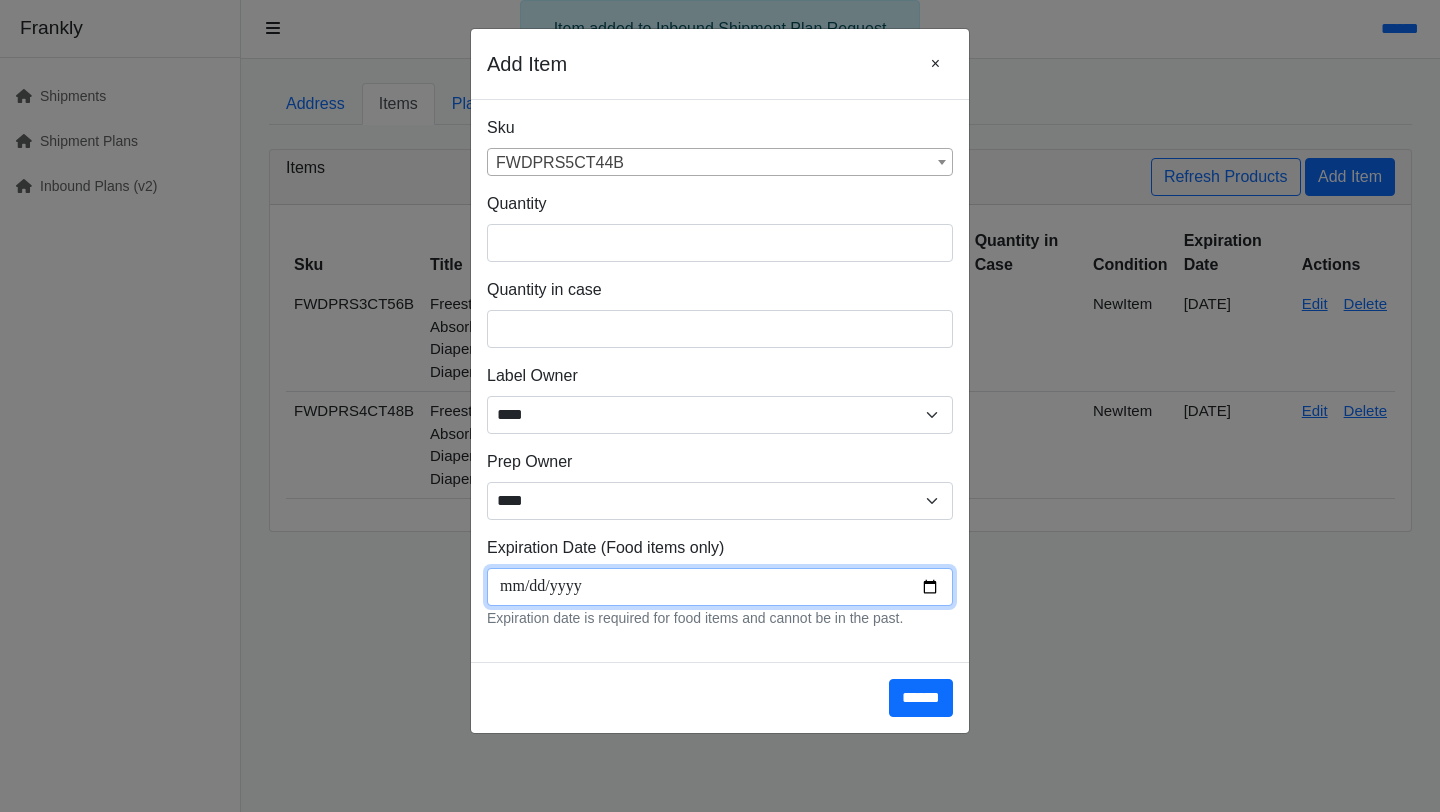click at bounding box center [720, 587] 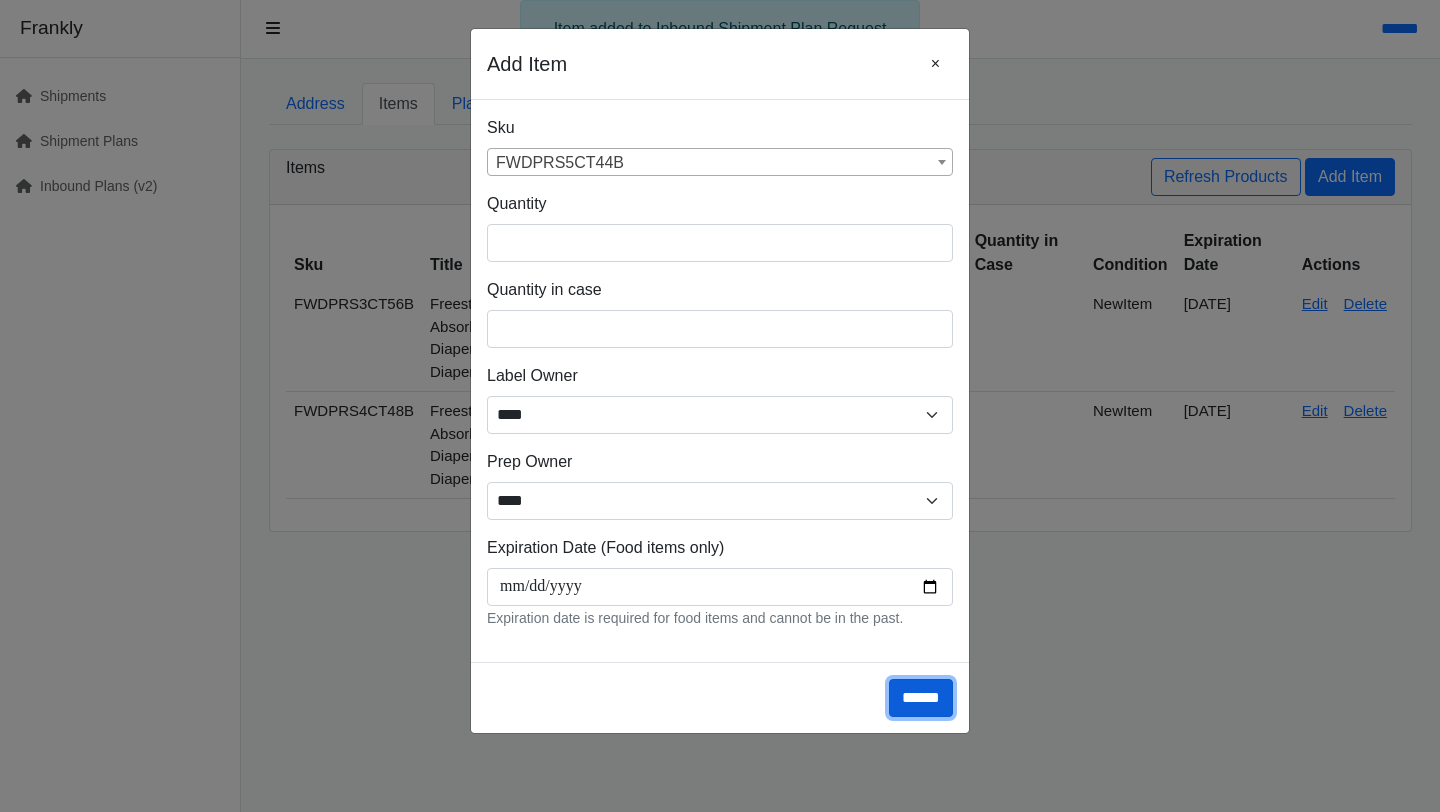 click on "******" at bounding box center (921, 698) 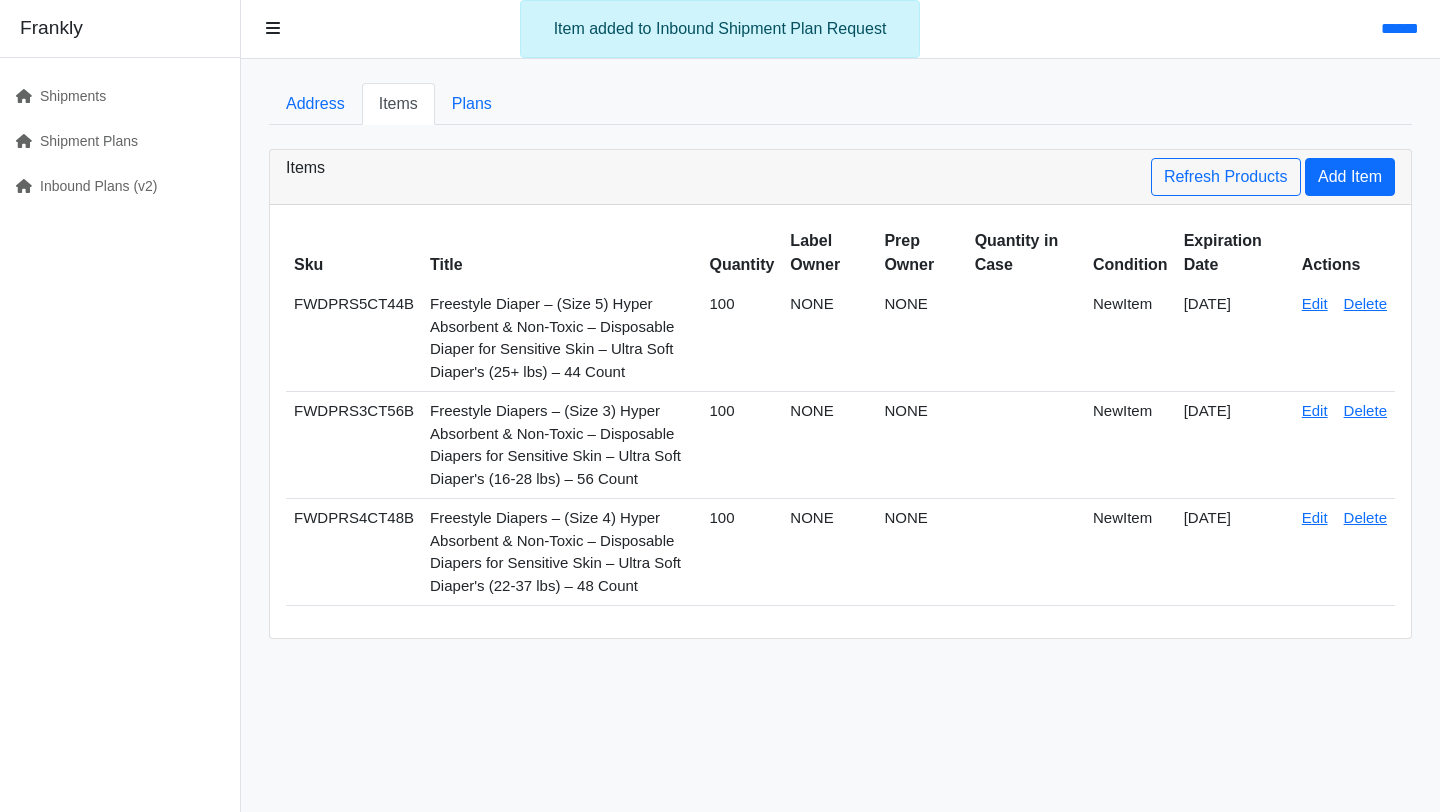 scroll, scrollTop: 0, scrollLeft: 0, axis: both 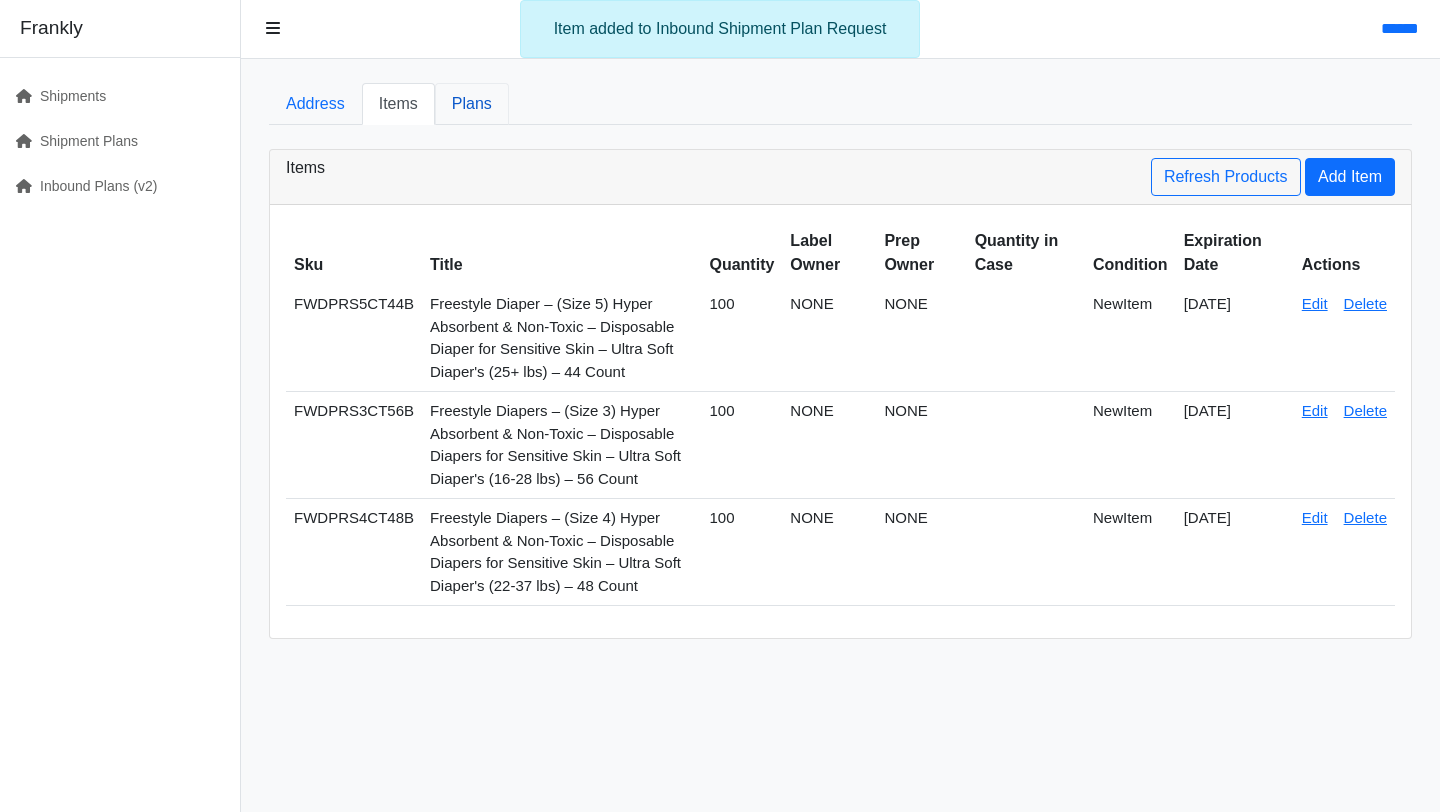click on "Plans" at bounding box center [472, 104] 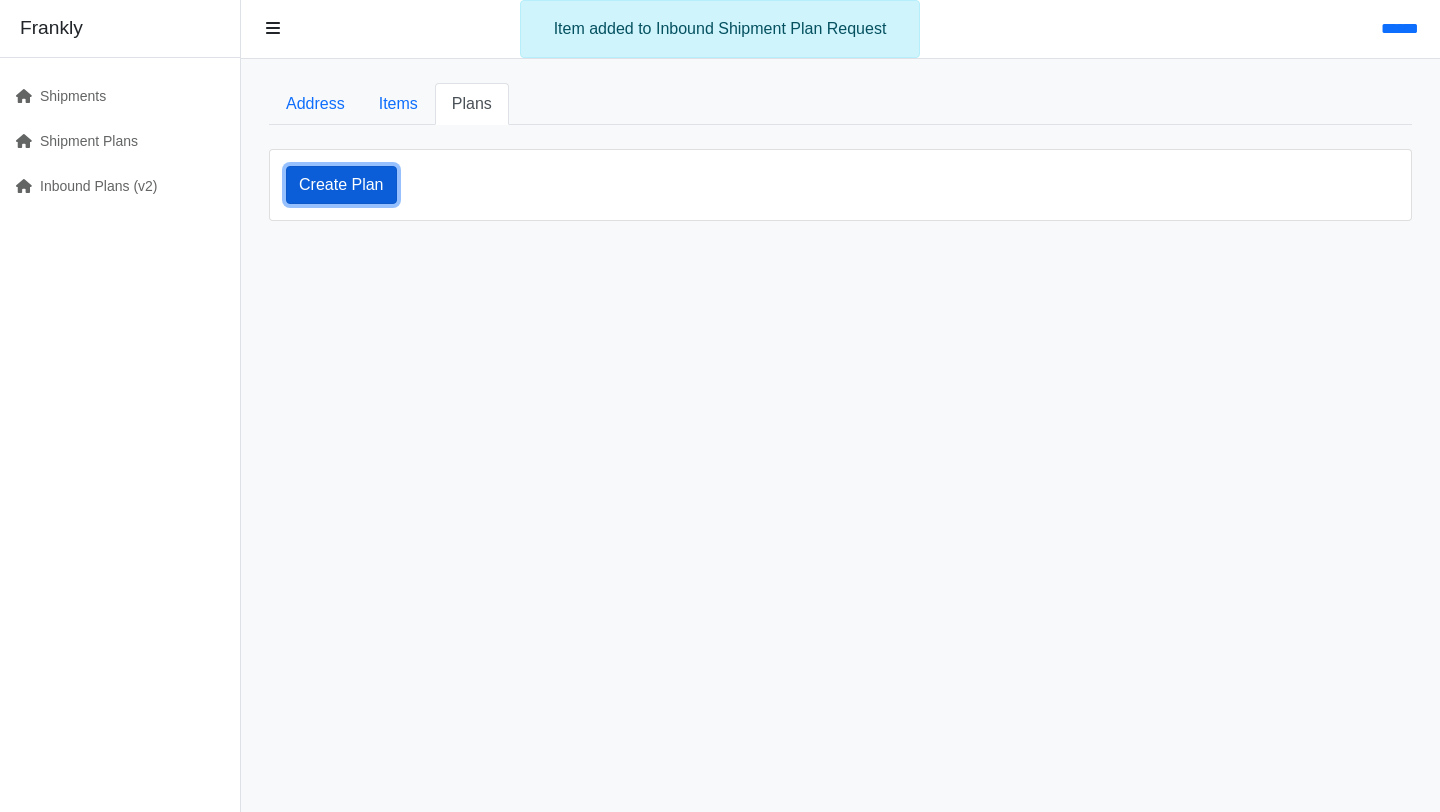click on "Create Plan" at bounding box center [341, 185] 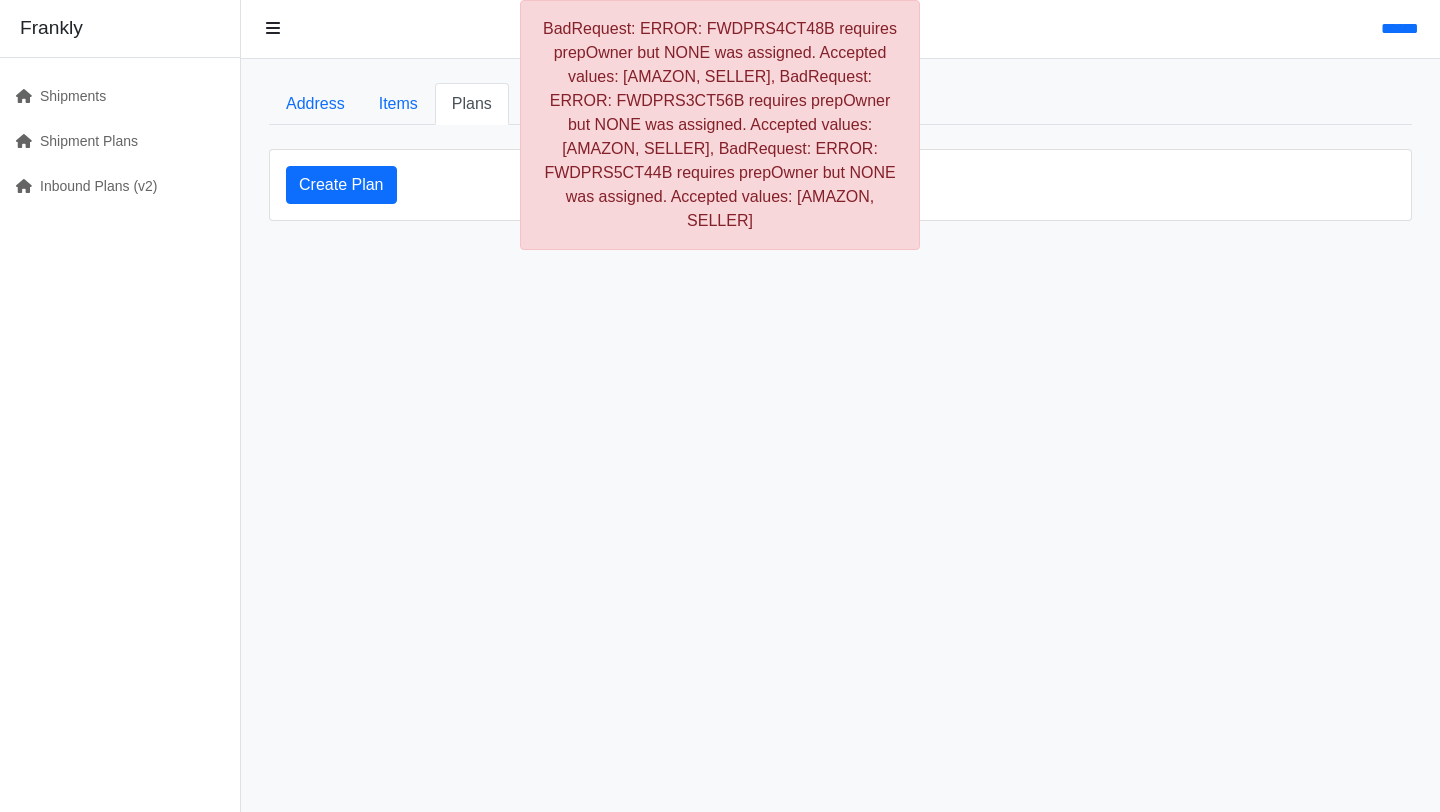 scroll, scrollTop: 0, scrollLeft: 0, axis: both 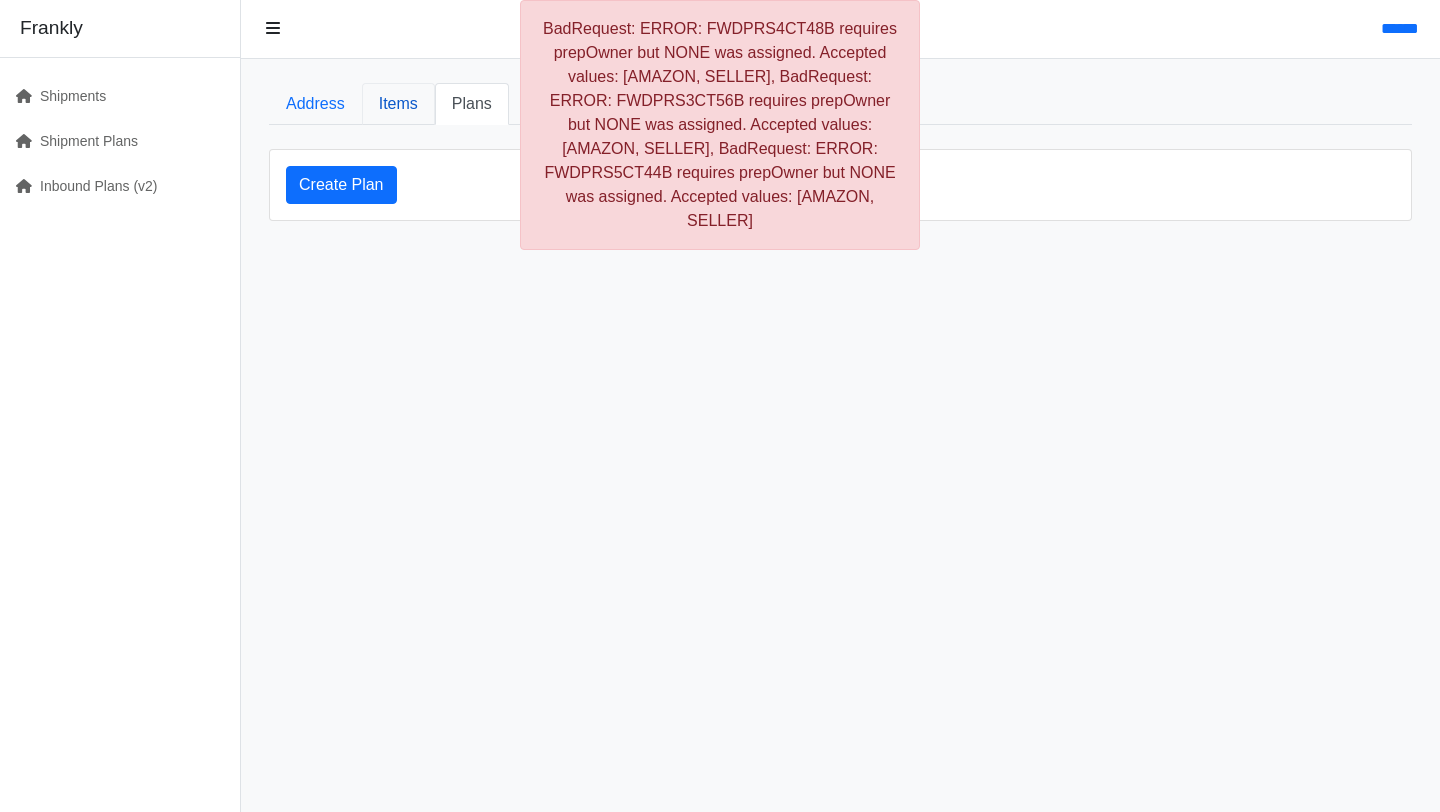 click on "Items" at bounding box center [398, 104] 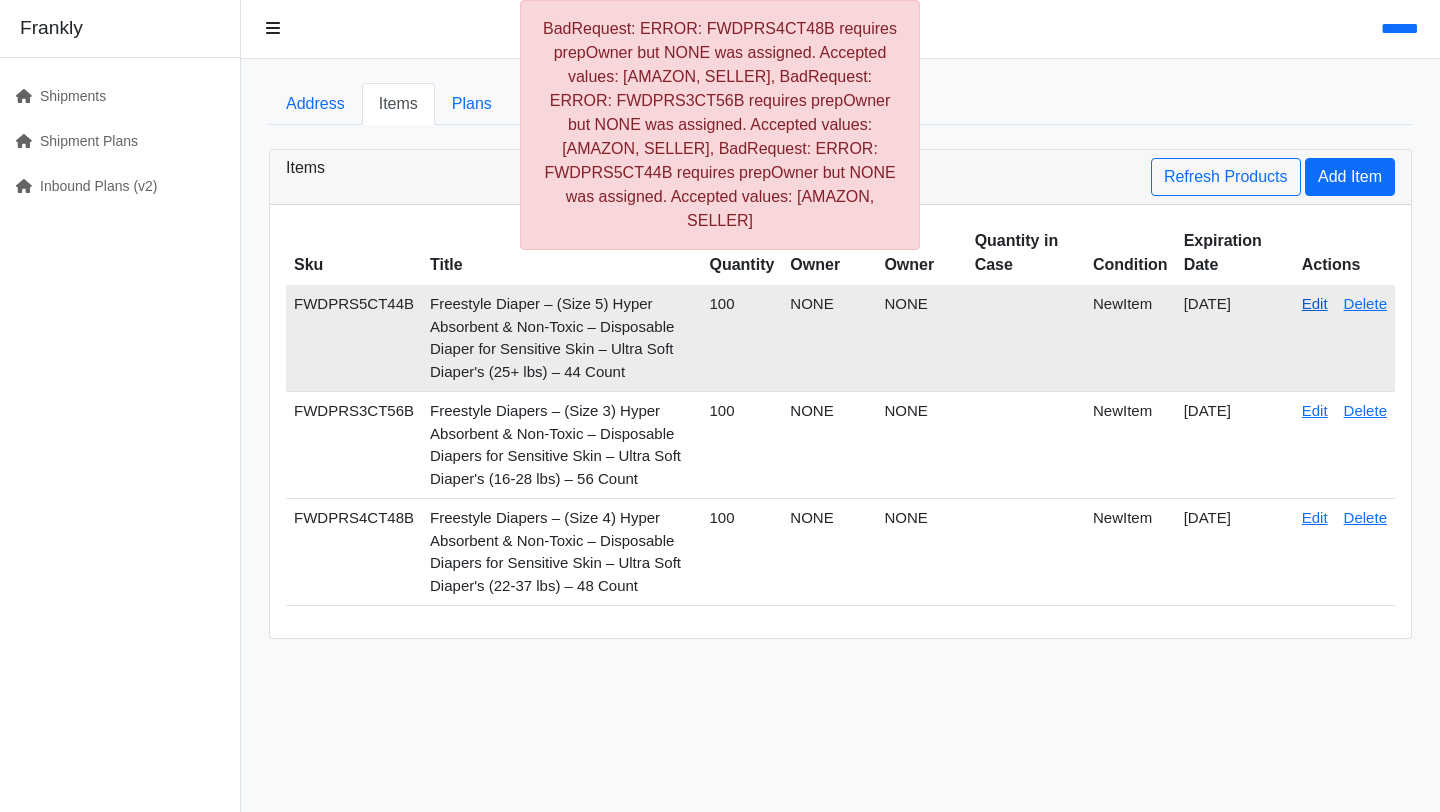 click on "Edit" at bounding box center [1315, 303] 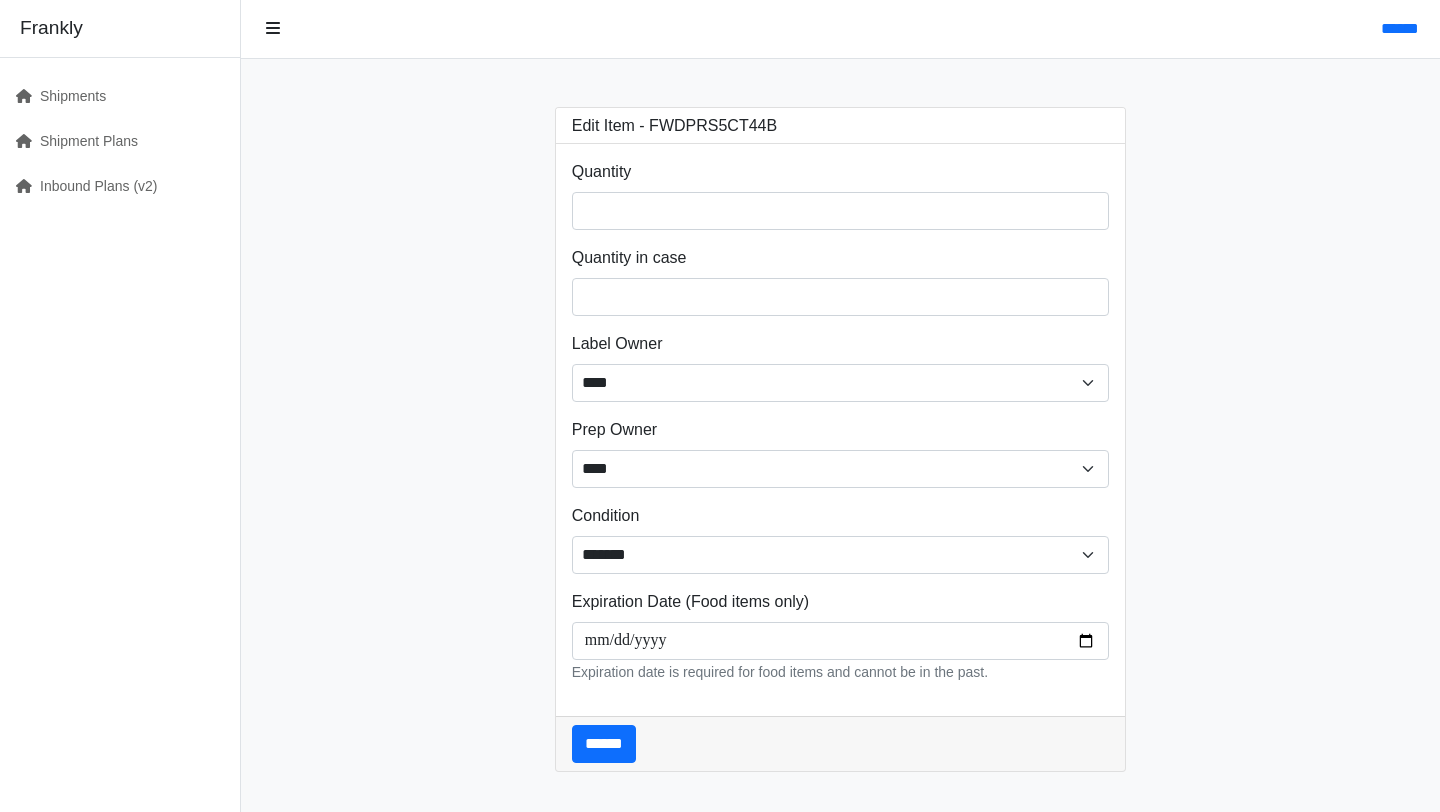 scroll, scrollTop: 0, scrollLeft: 0, axis: both 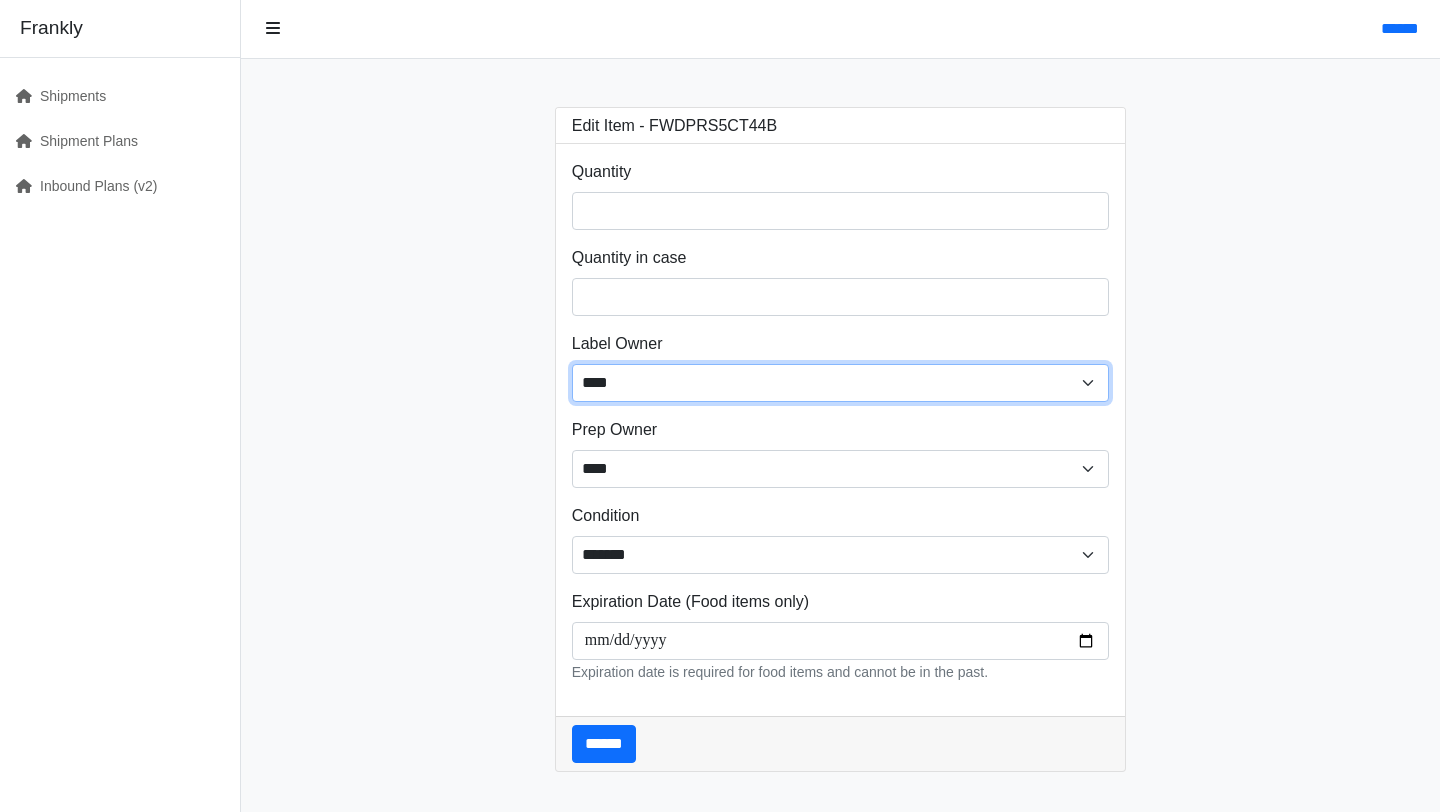 click on "******
******
****" at bounding box center (841, 383) 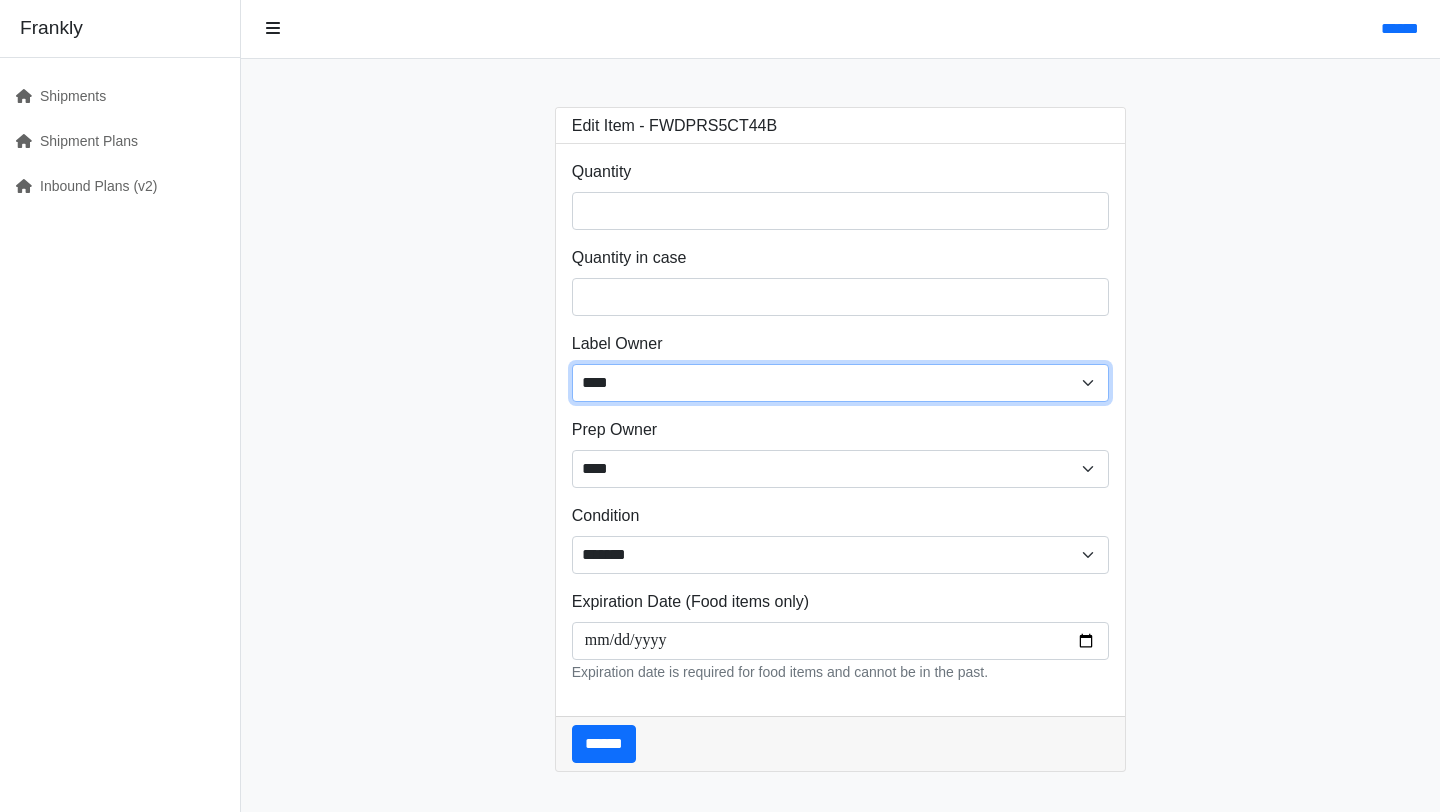 select on "******" 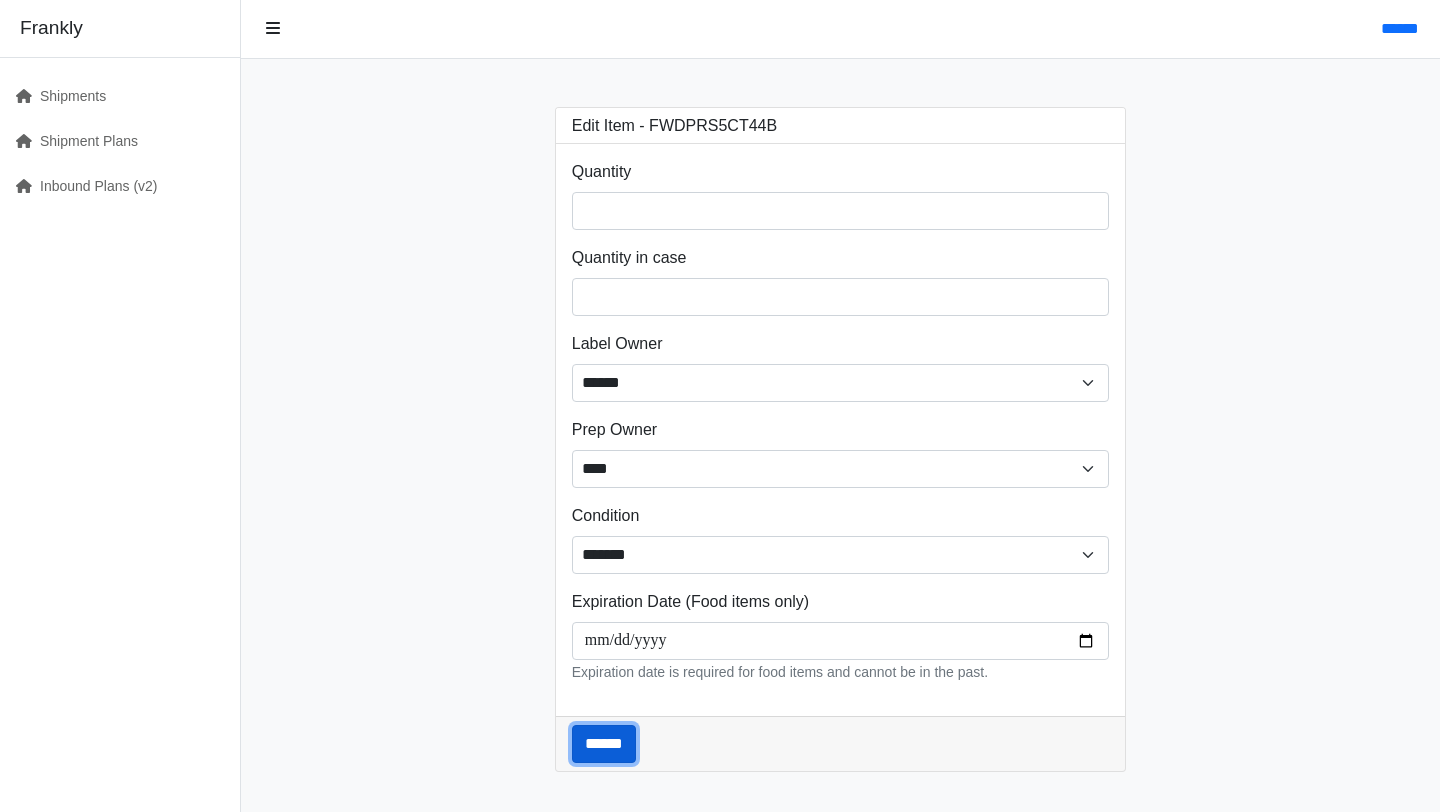 click on "******" at bounding box center (604, 744) 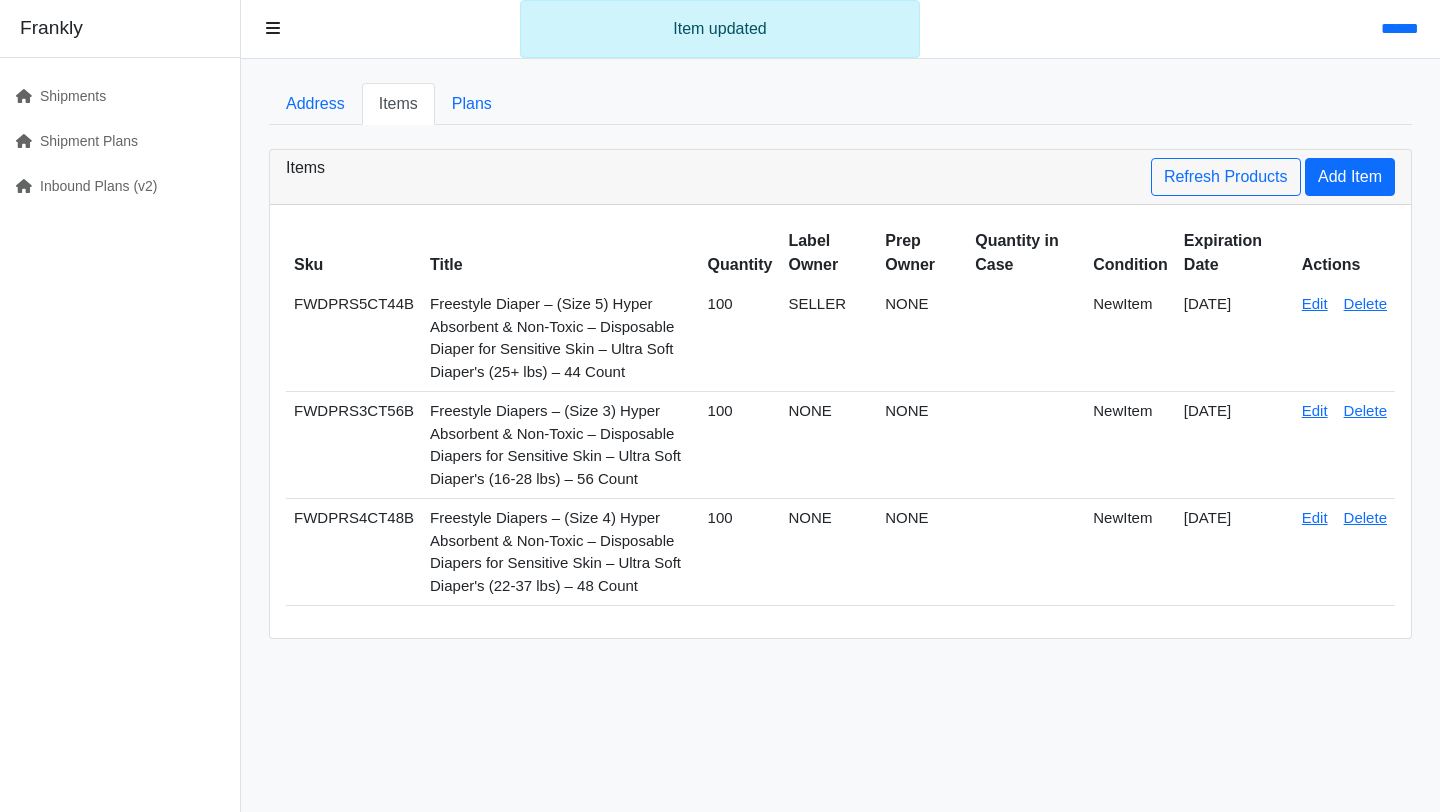scroll, scrollTop: 0, scrollLeft: 0, axis: both 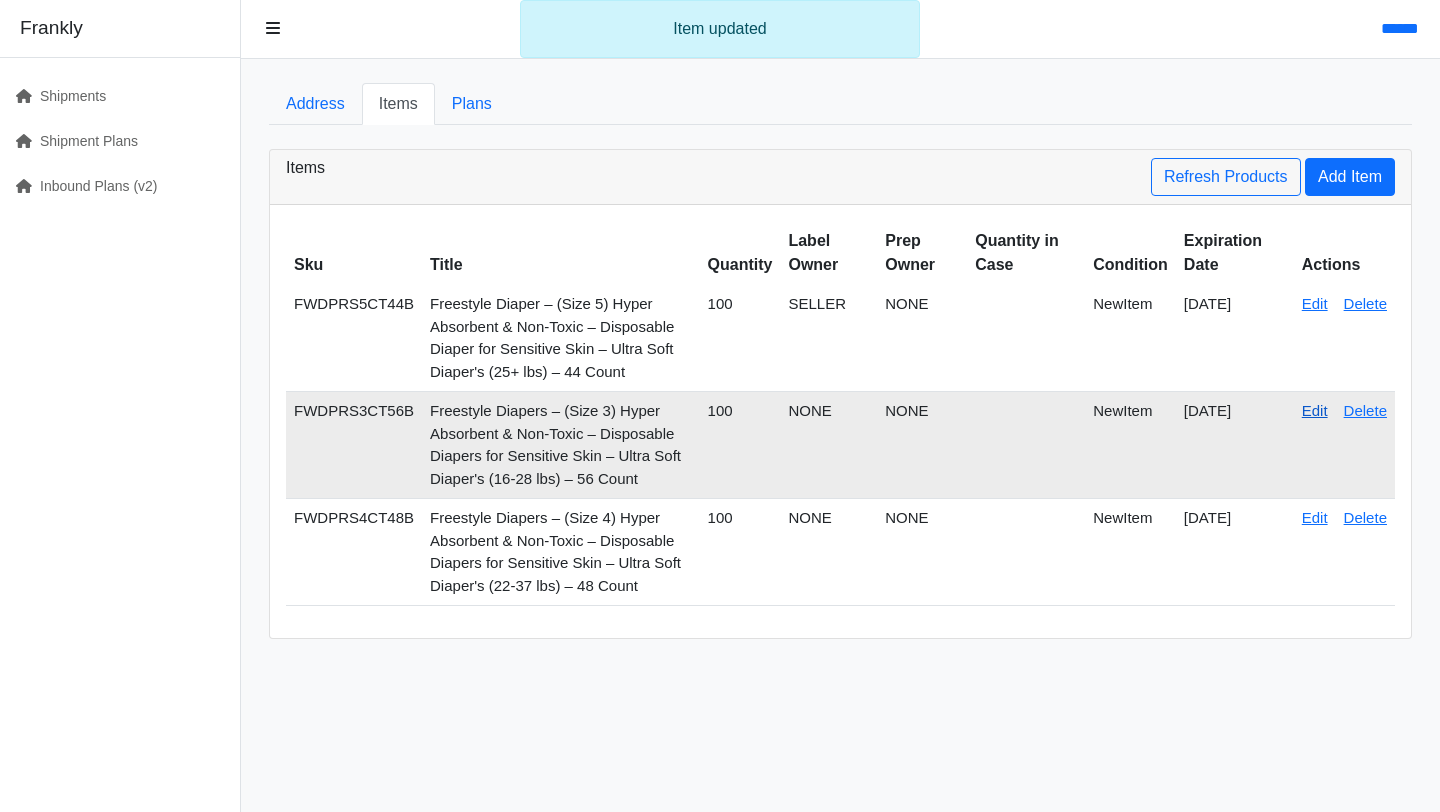 click on "Edit" at bounding box center (1315, 410) 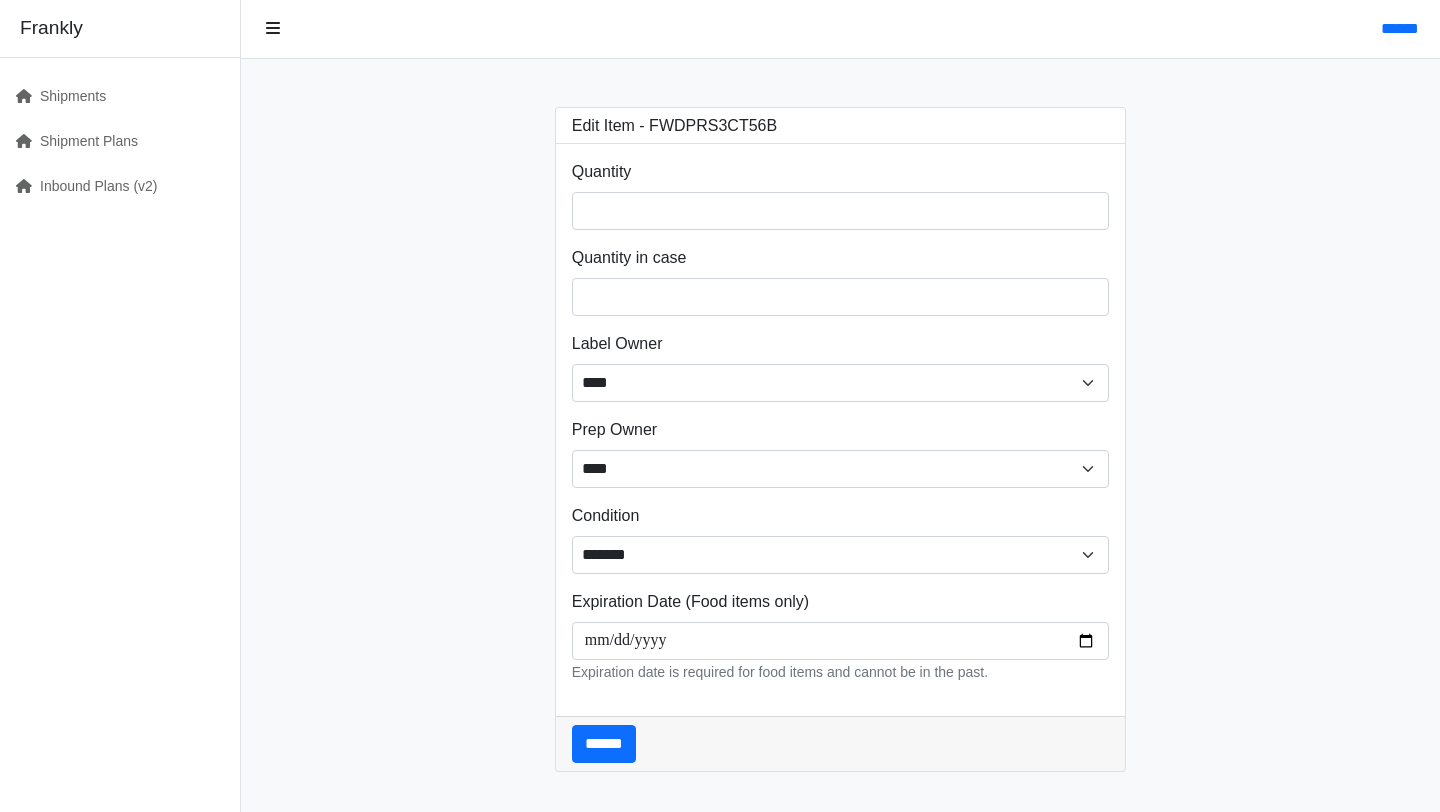 scroll, scrollTop: 0, scrollLeft: 0, axis: both 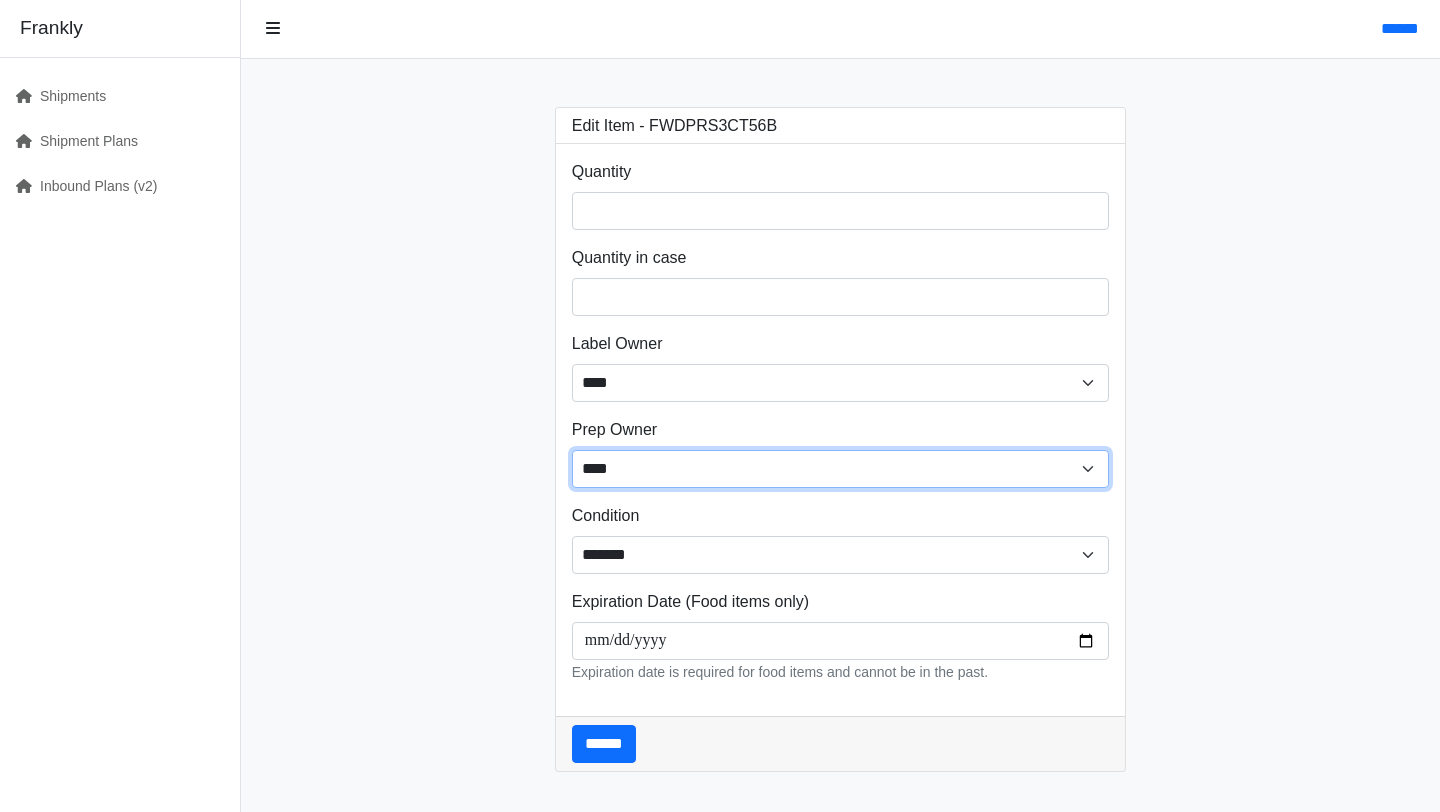click on "****
******
******" at bounding box center (841, 469) 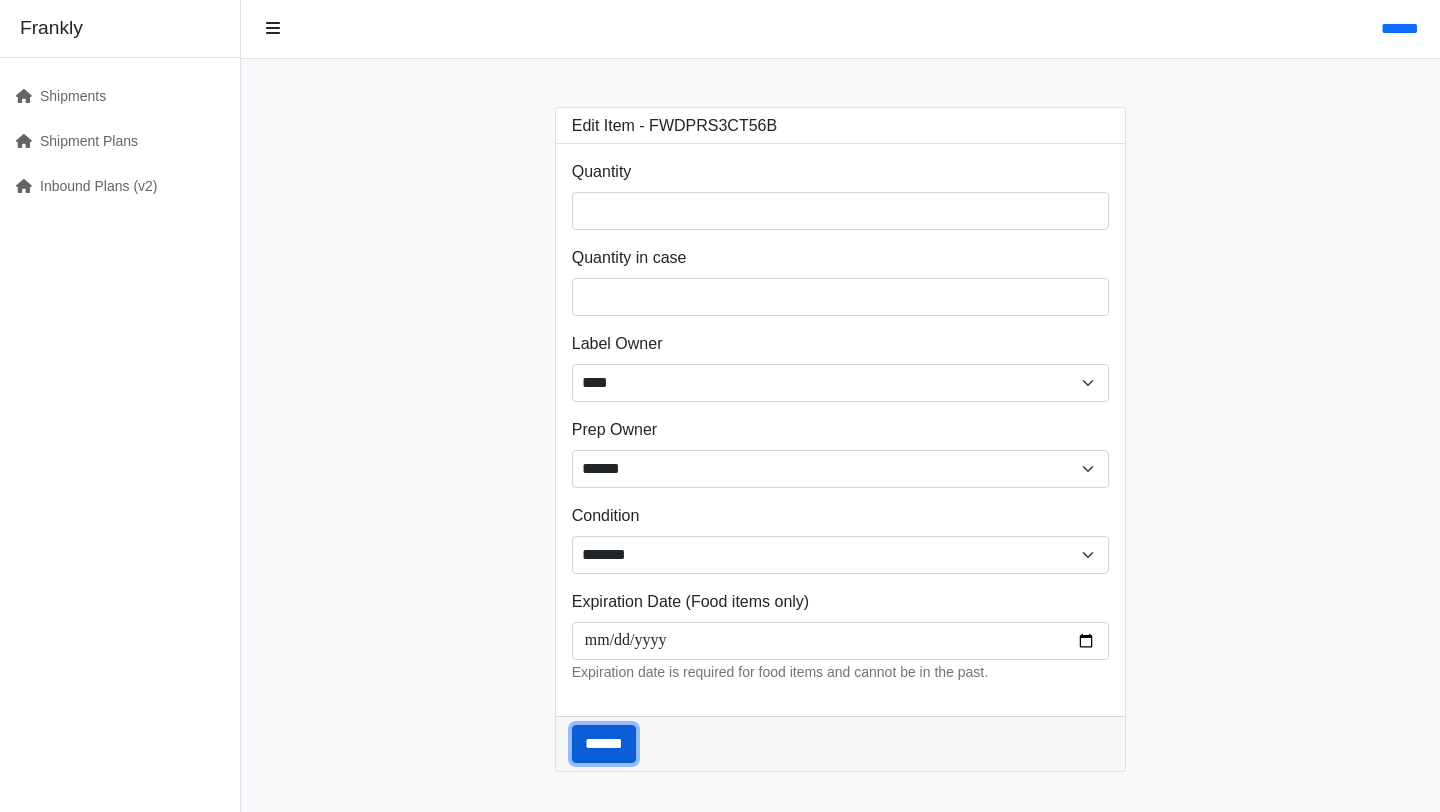 click on "******" at bounding box center (604, 744) 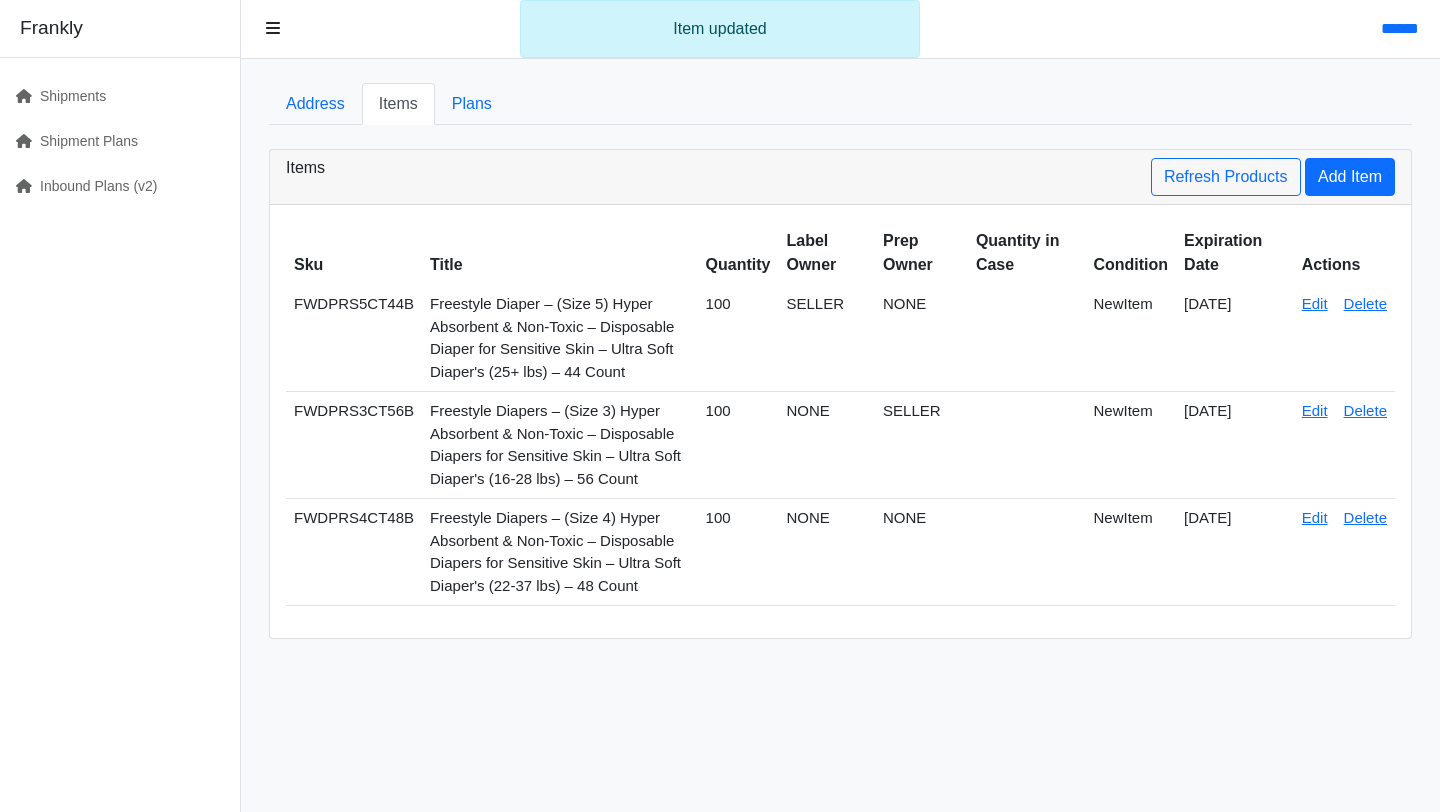 scroll, scrollTop: 0, scrollLeft: 0, axis: both 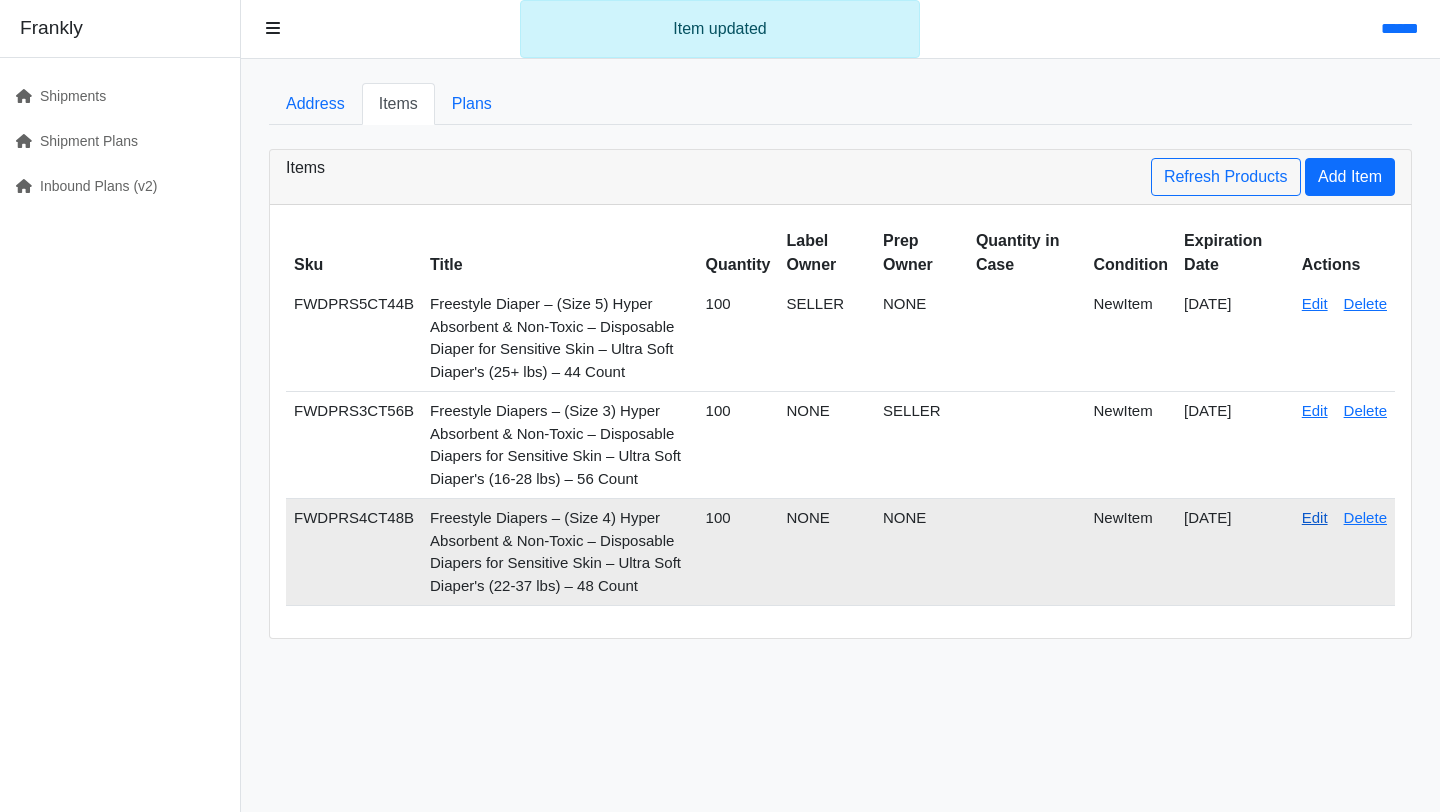 click on "Edit" at bounding box center [1315, 517] 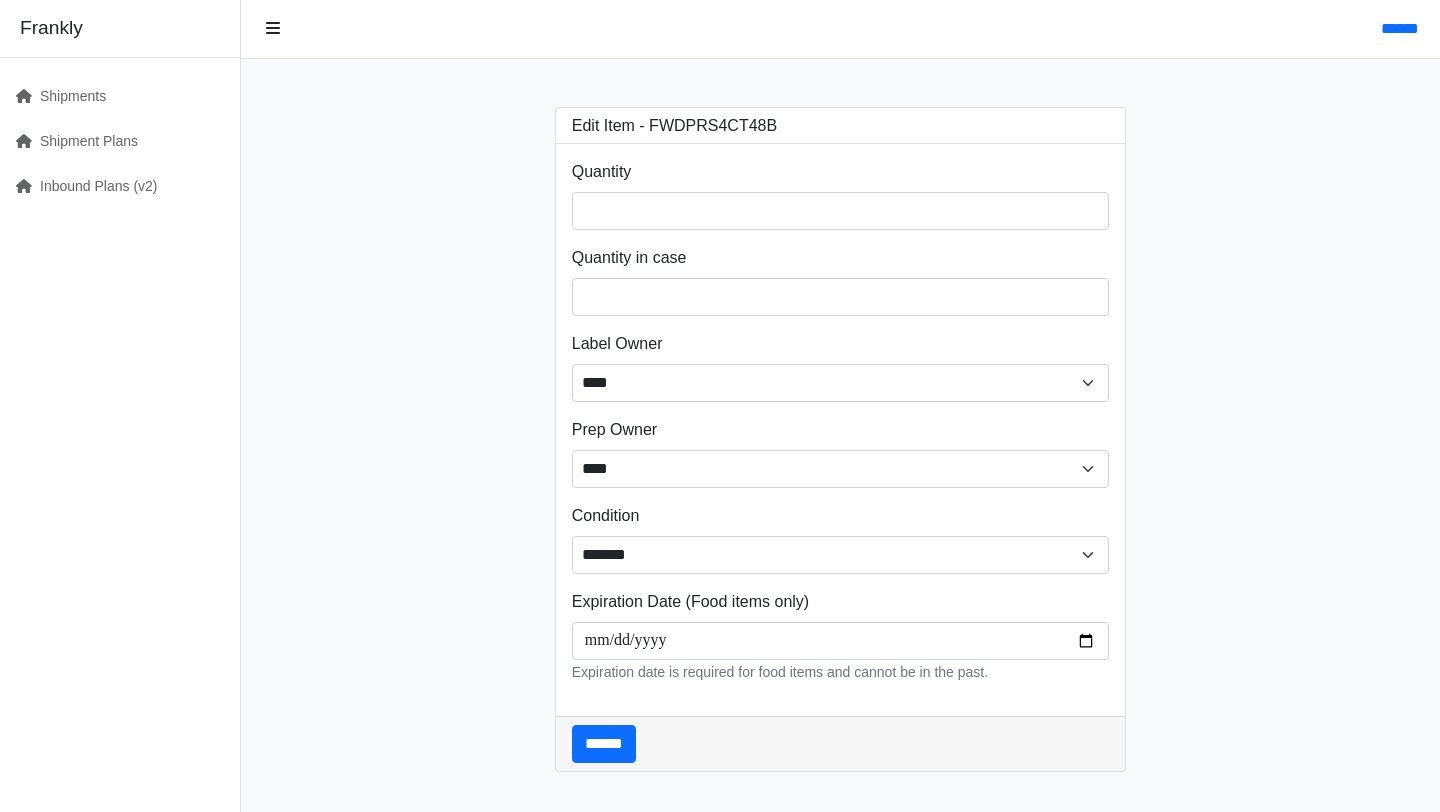 scroll, scrollTop: 0, scrollLeft: 0, axis: both 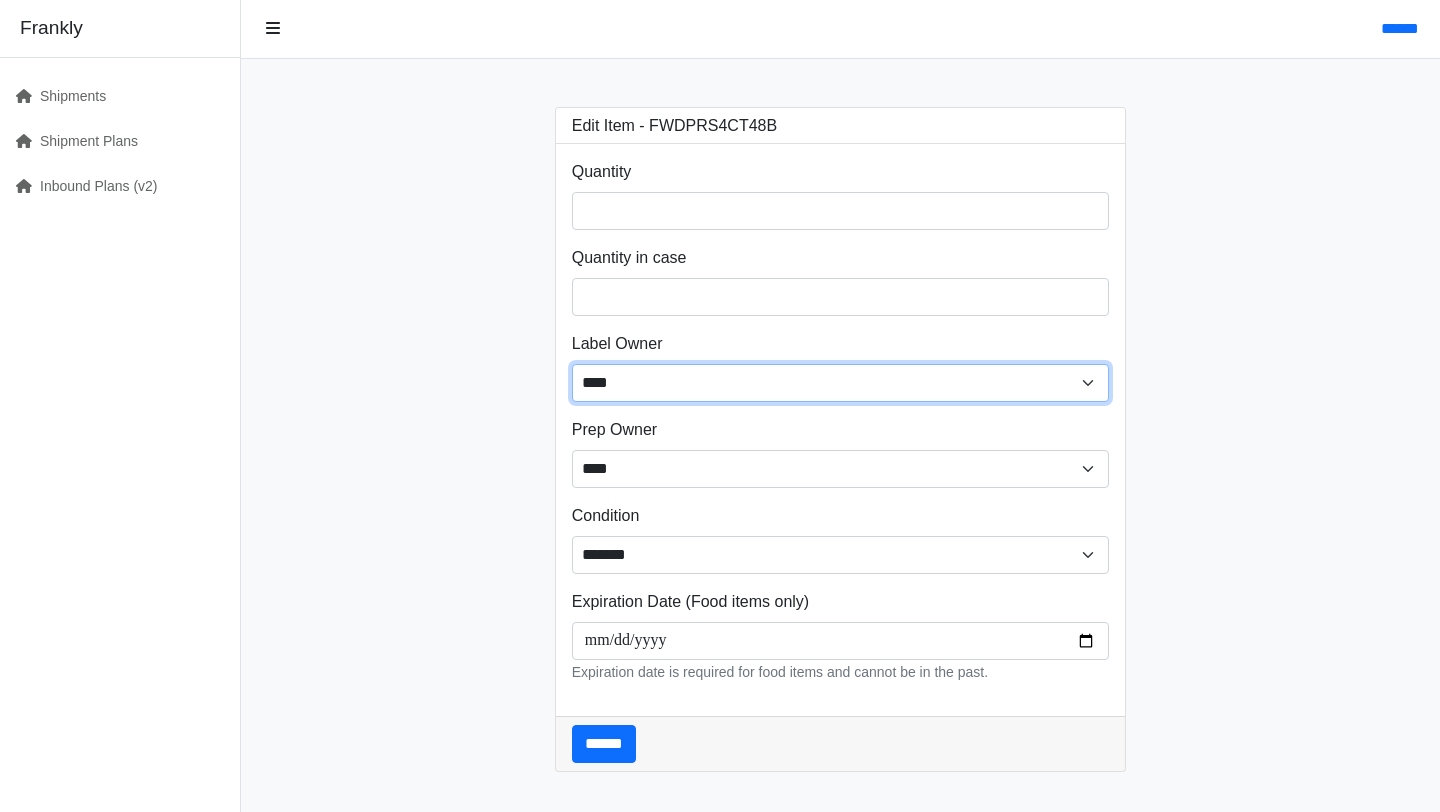 click on "******
******
****" at bounding box center (841, 383) 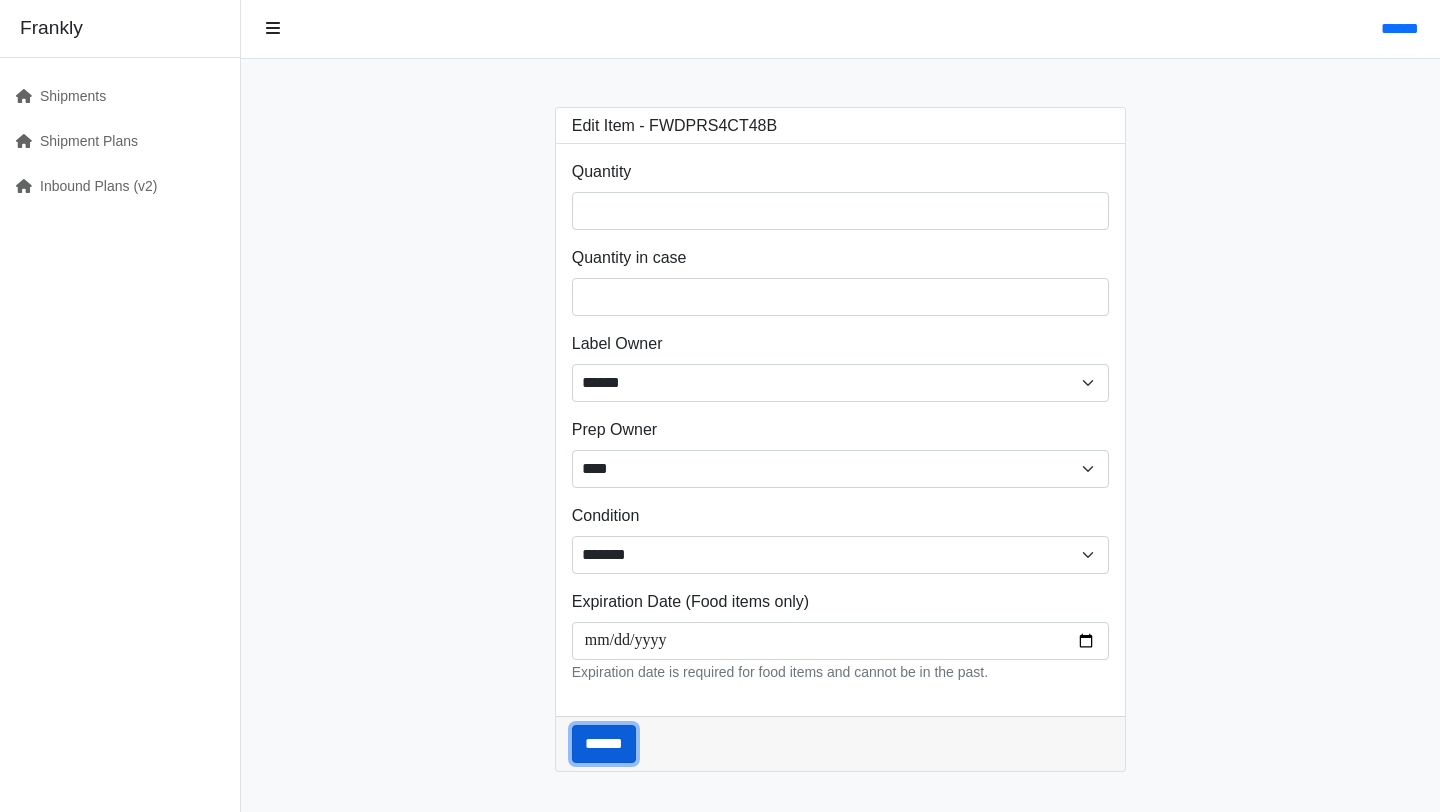 click on "******" at bounding box center [604, 744] 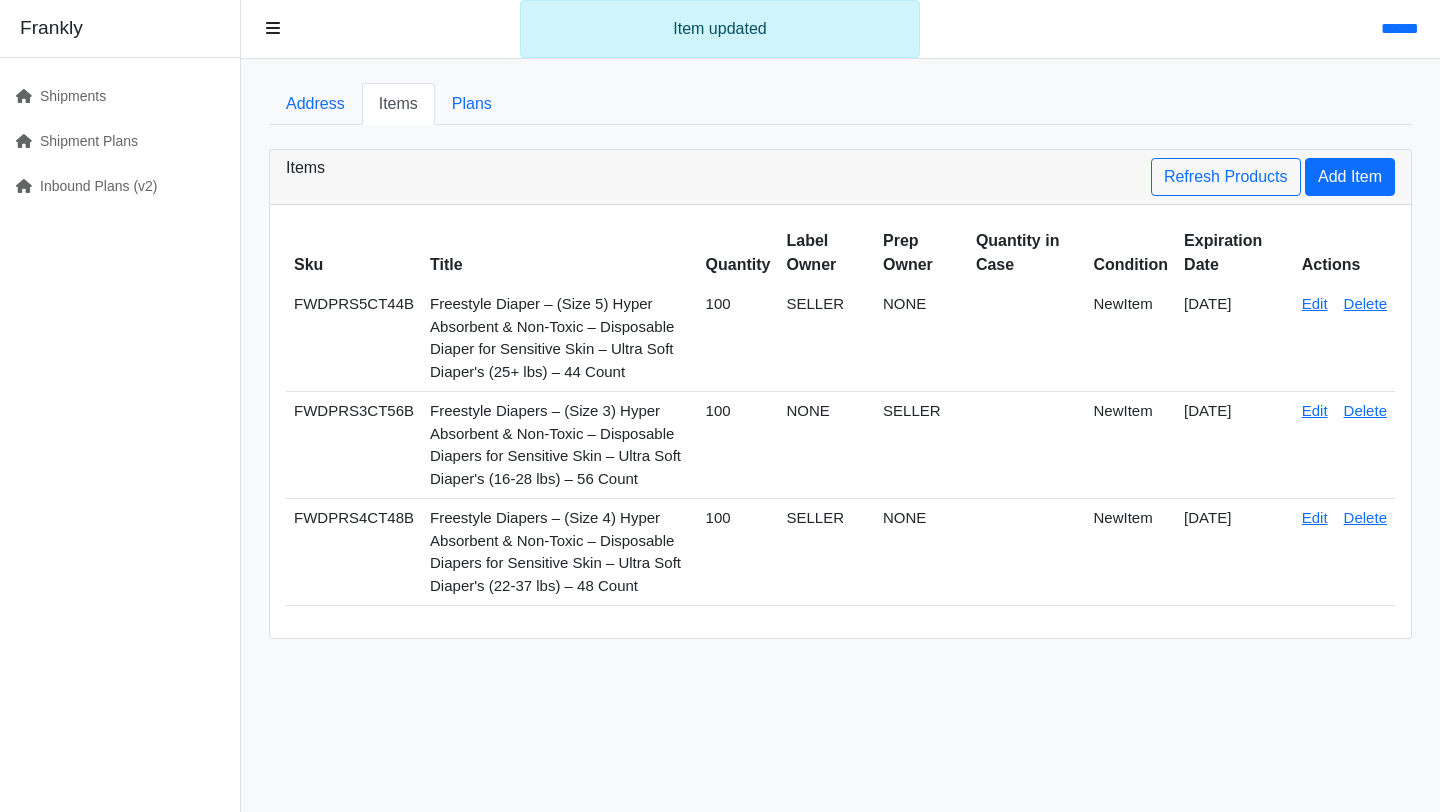 scroll, scrollTop: 0, scrollLeft: 0, axis: both 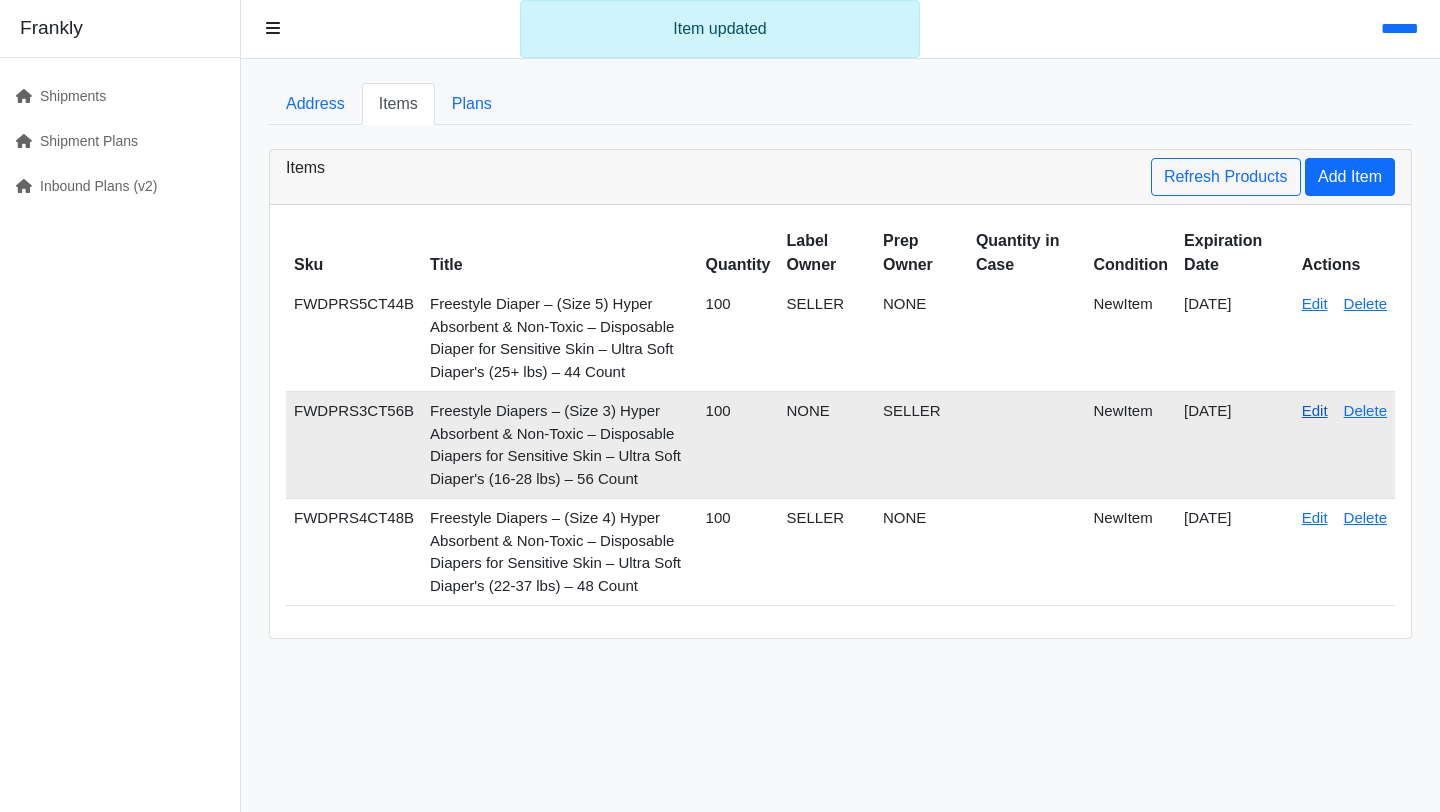 click on "Edit" at bounding box center [1315, 410] 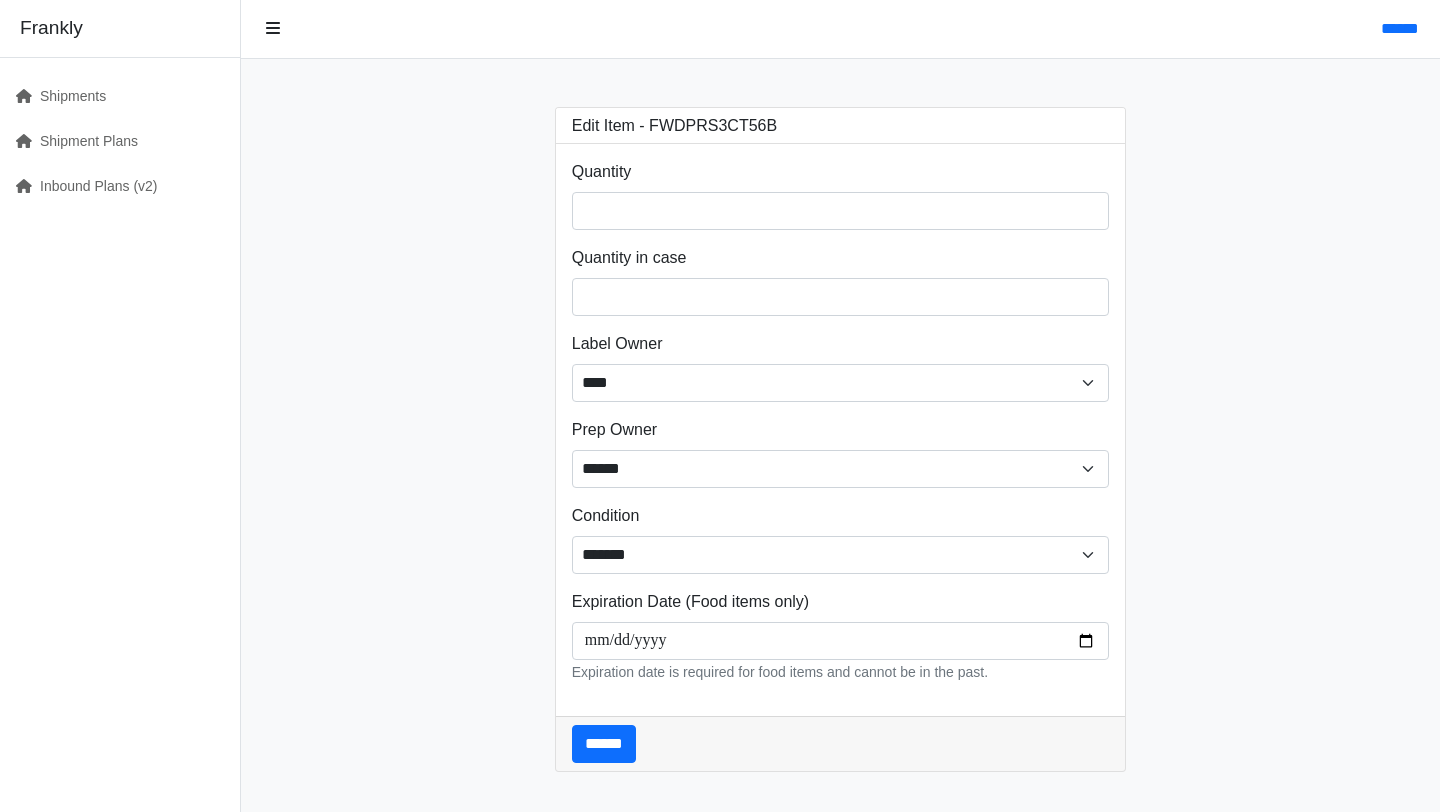 scroll, scrollTop: 0, scrollLeft: 0, axis: both 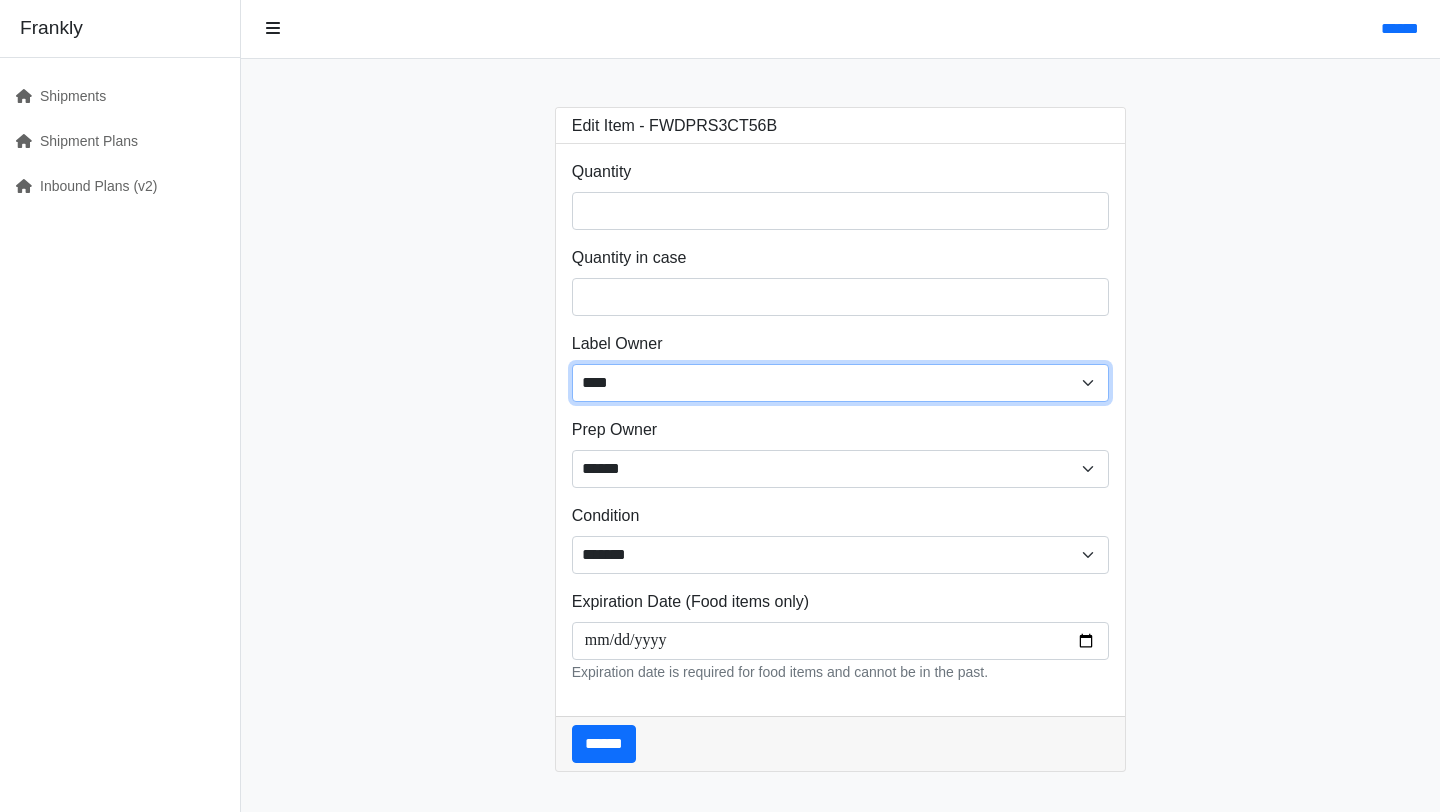 click on "******
******
****" at bounding box center (841, 383) 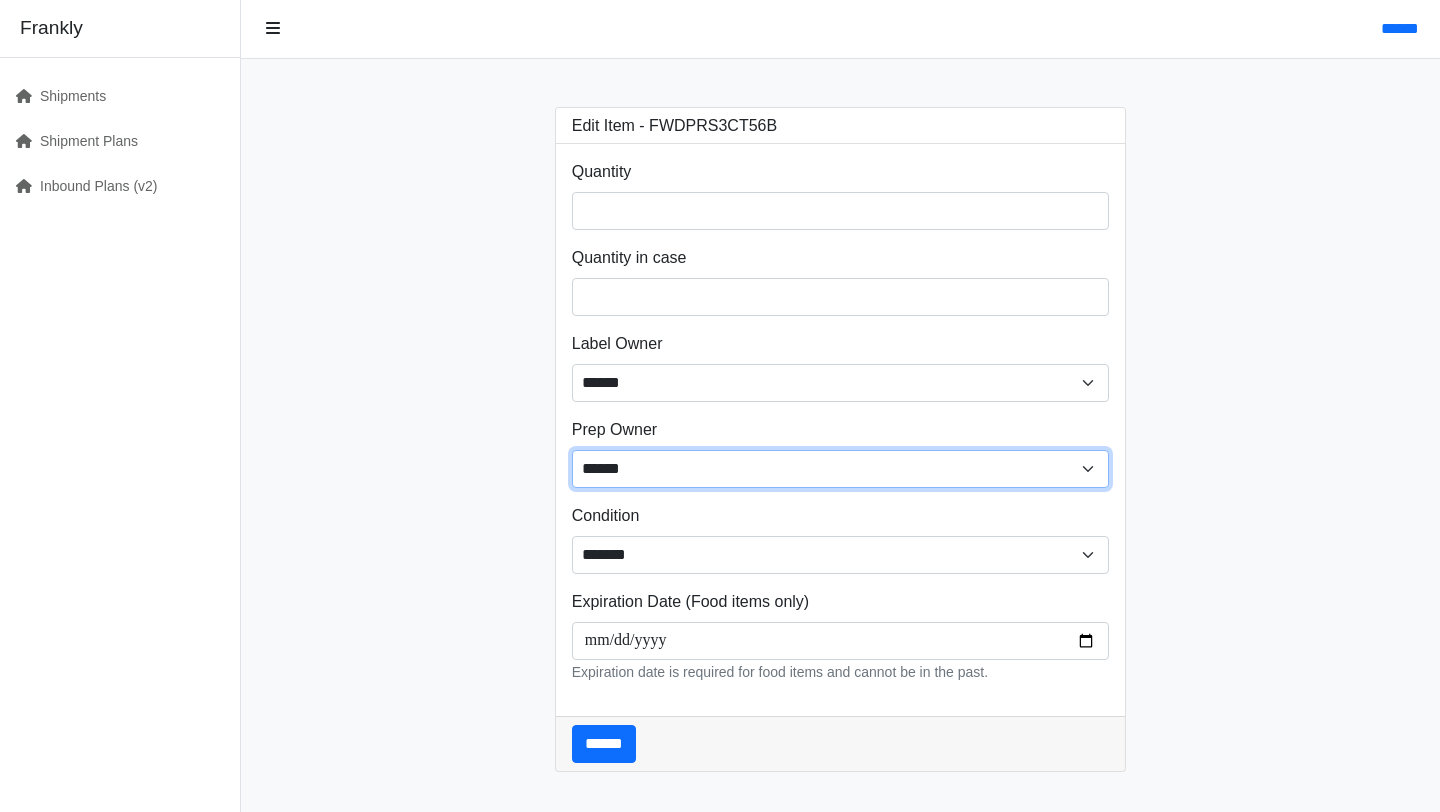 click on "****
******
******" at bounding box center (841, 469) 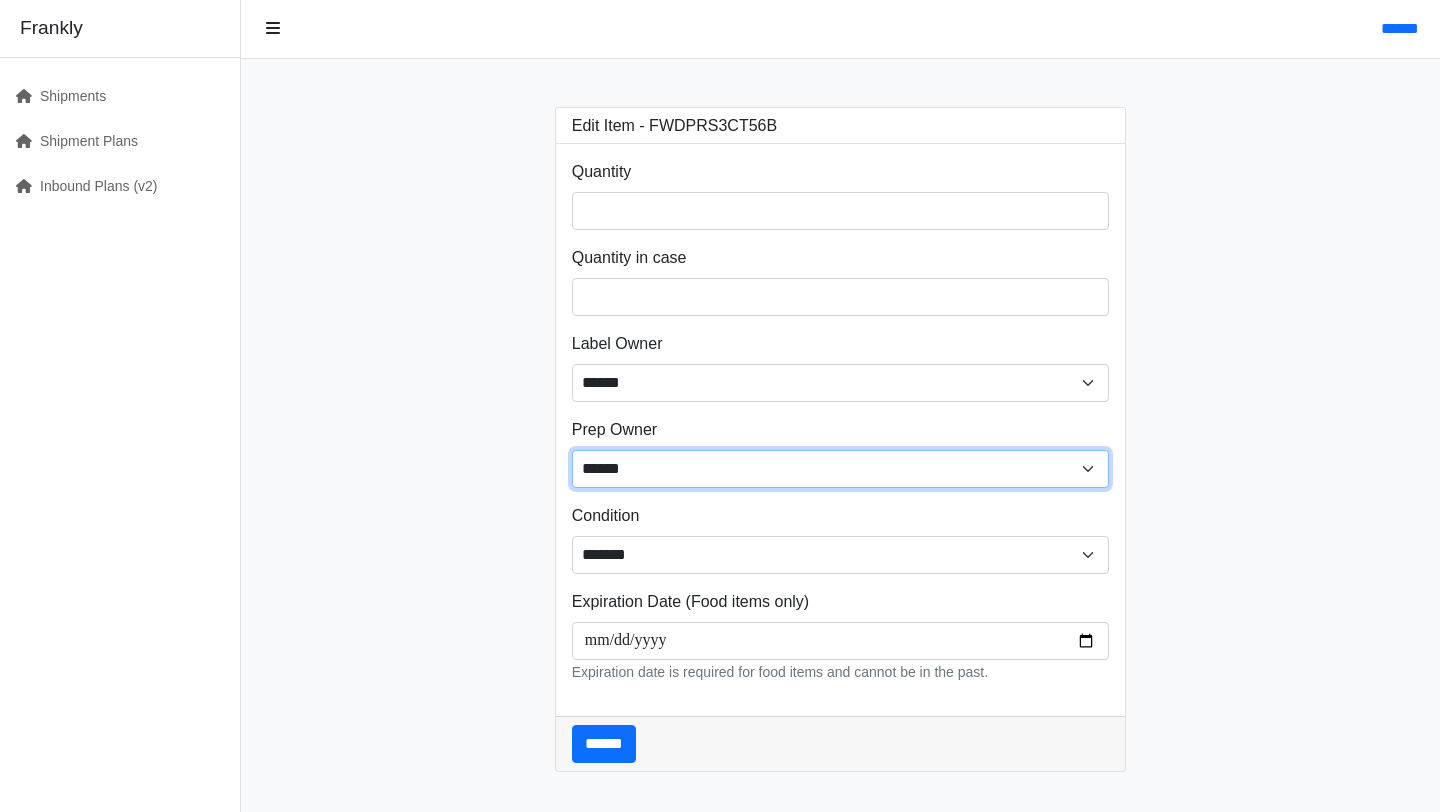 select on "****" 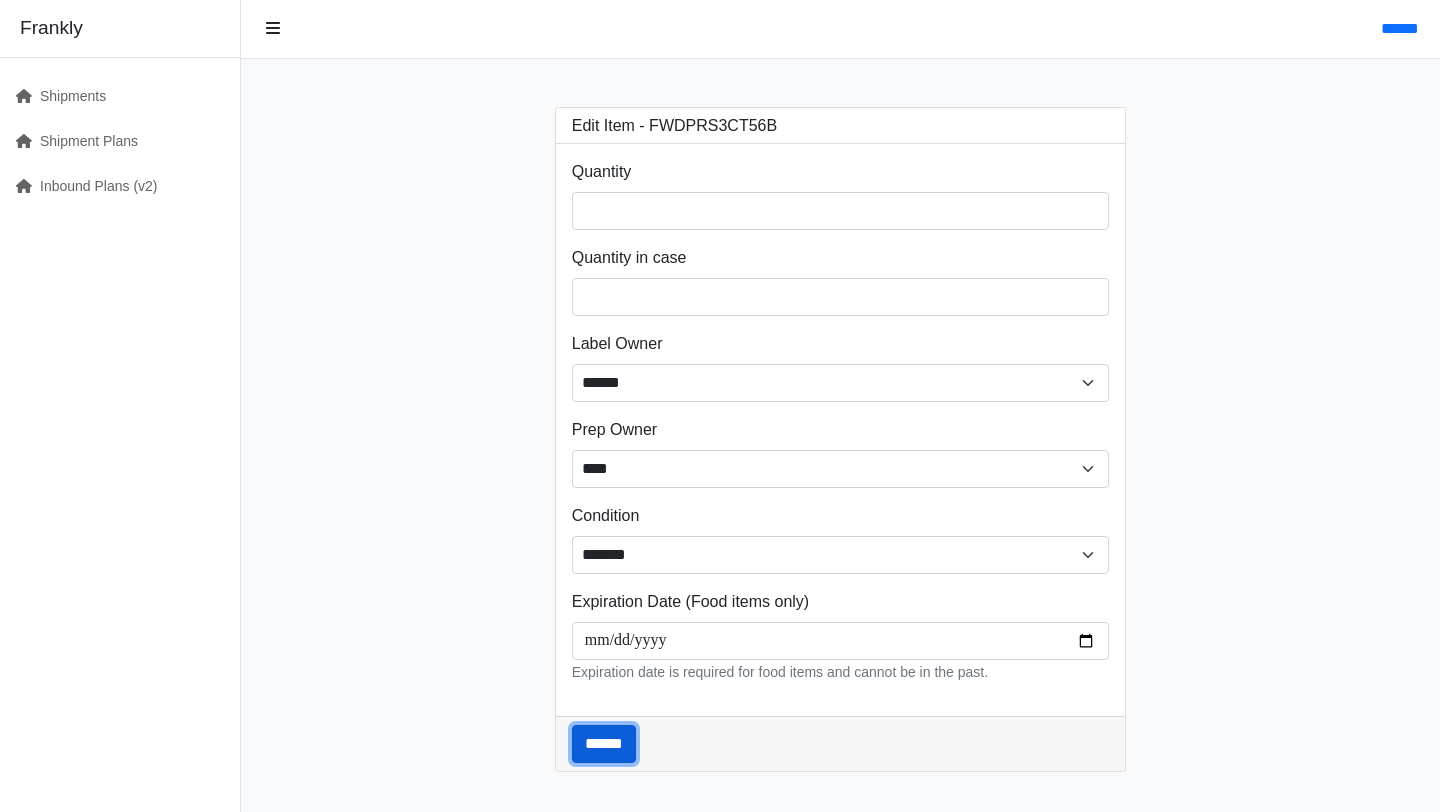 click on "******" at bounding box center [604, 744] 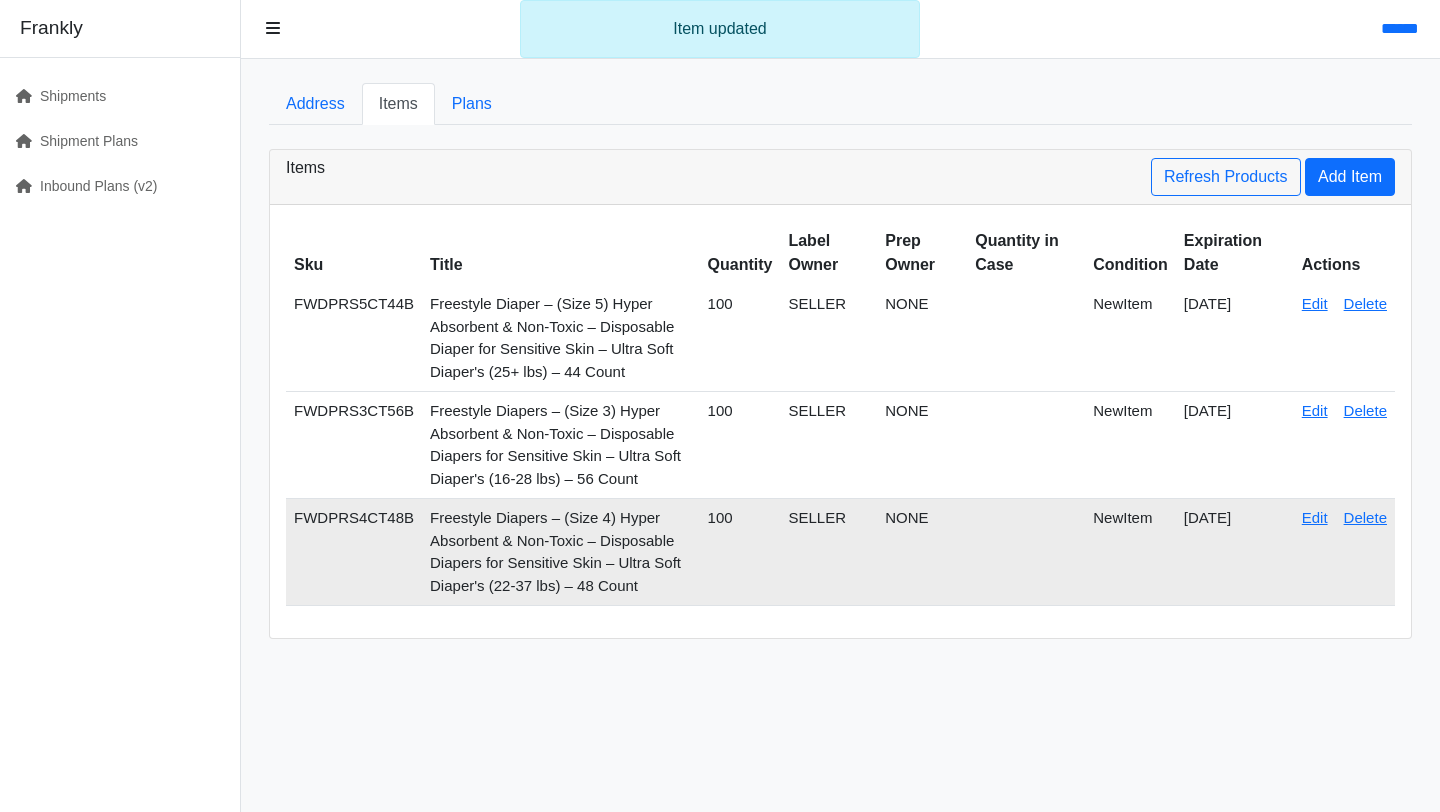 scroll, scrollTop: 0, scrollLeft: 0, axis: both 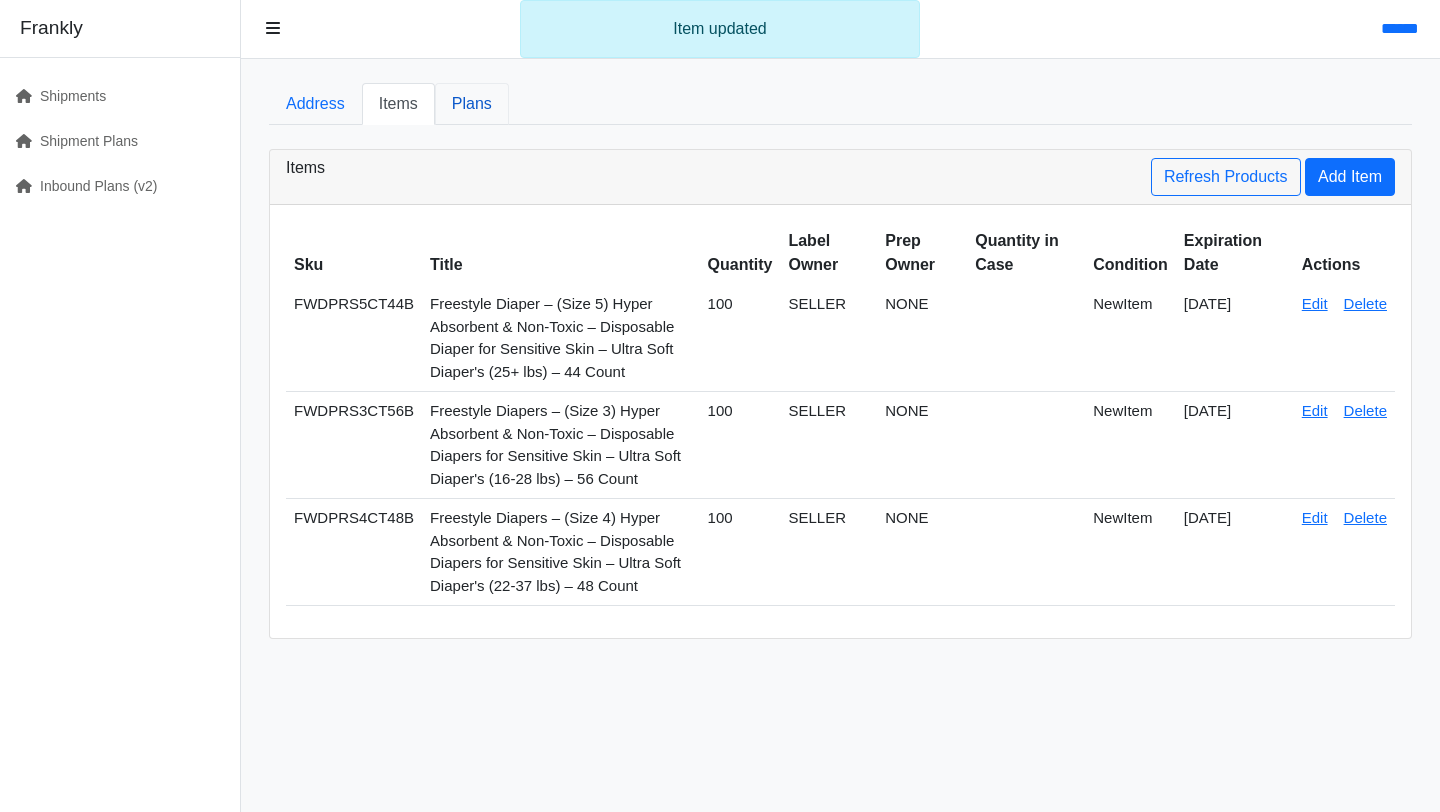 click on "Plans" at bounding box center (472, 104) 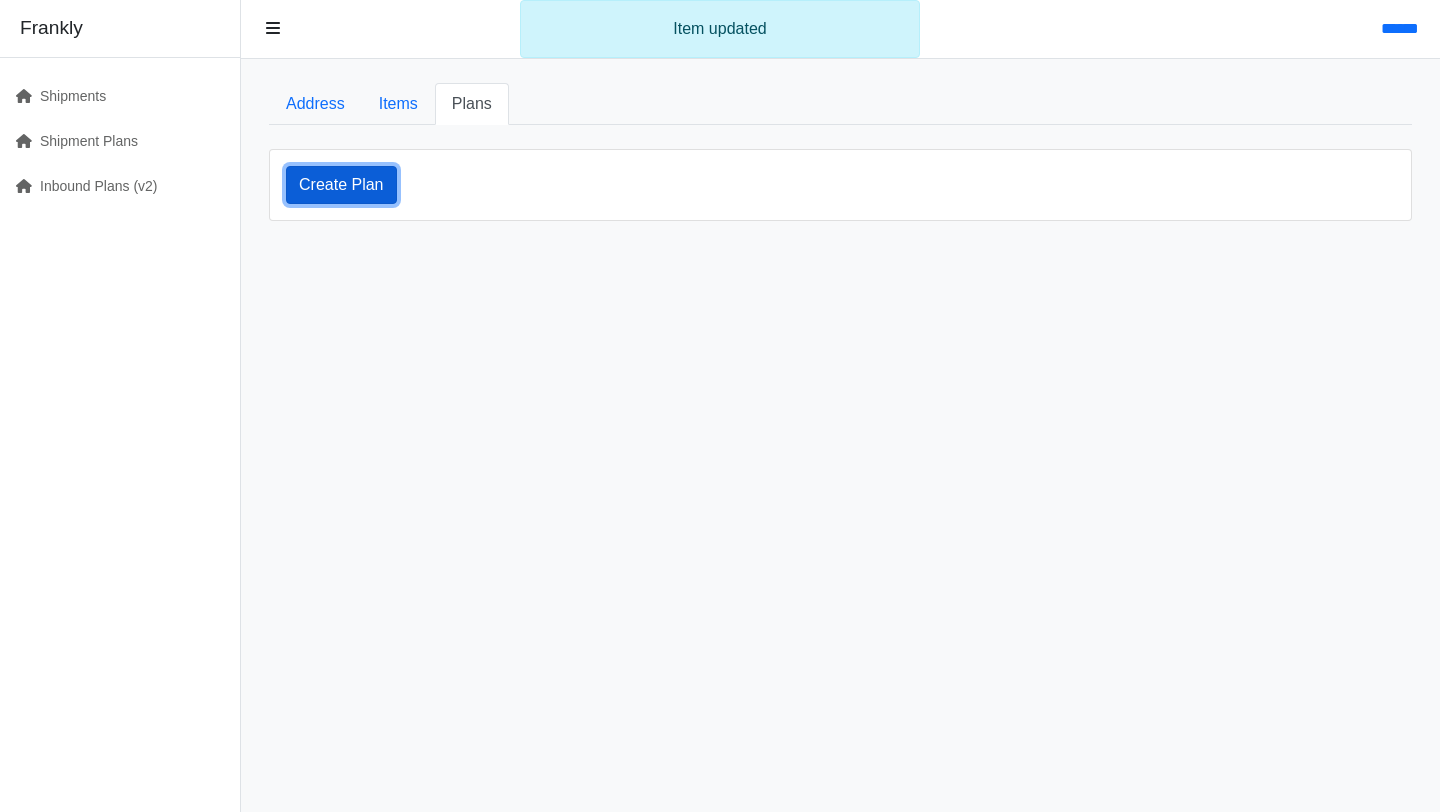 click on "Create Plan" at bounding box center [341, 185] 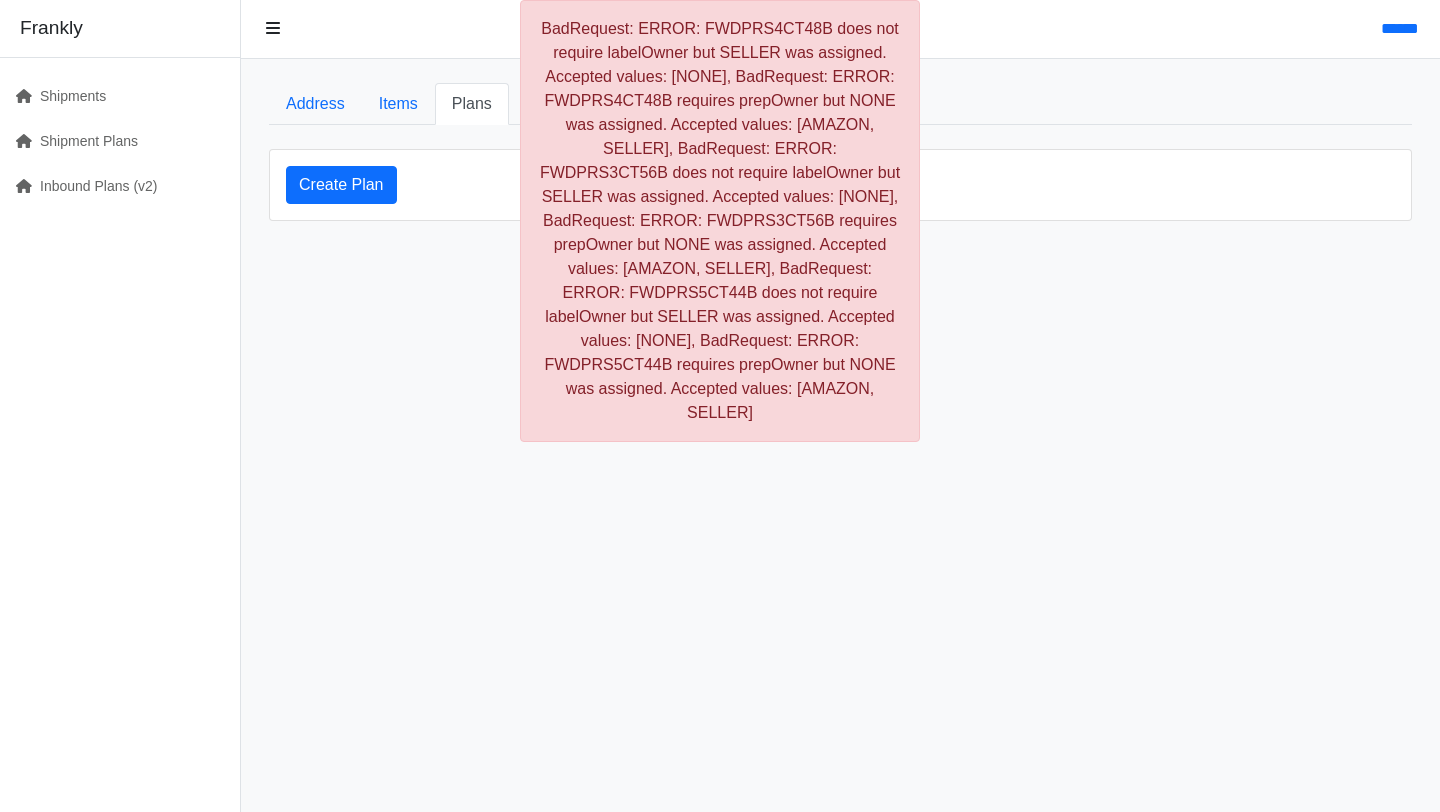 scroll, scrollTop: 0, scrollLeft: 0, axis: both 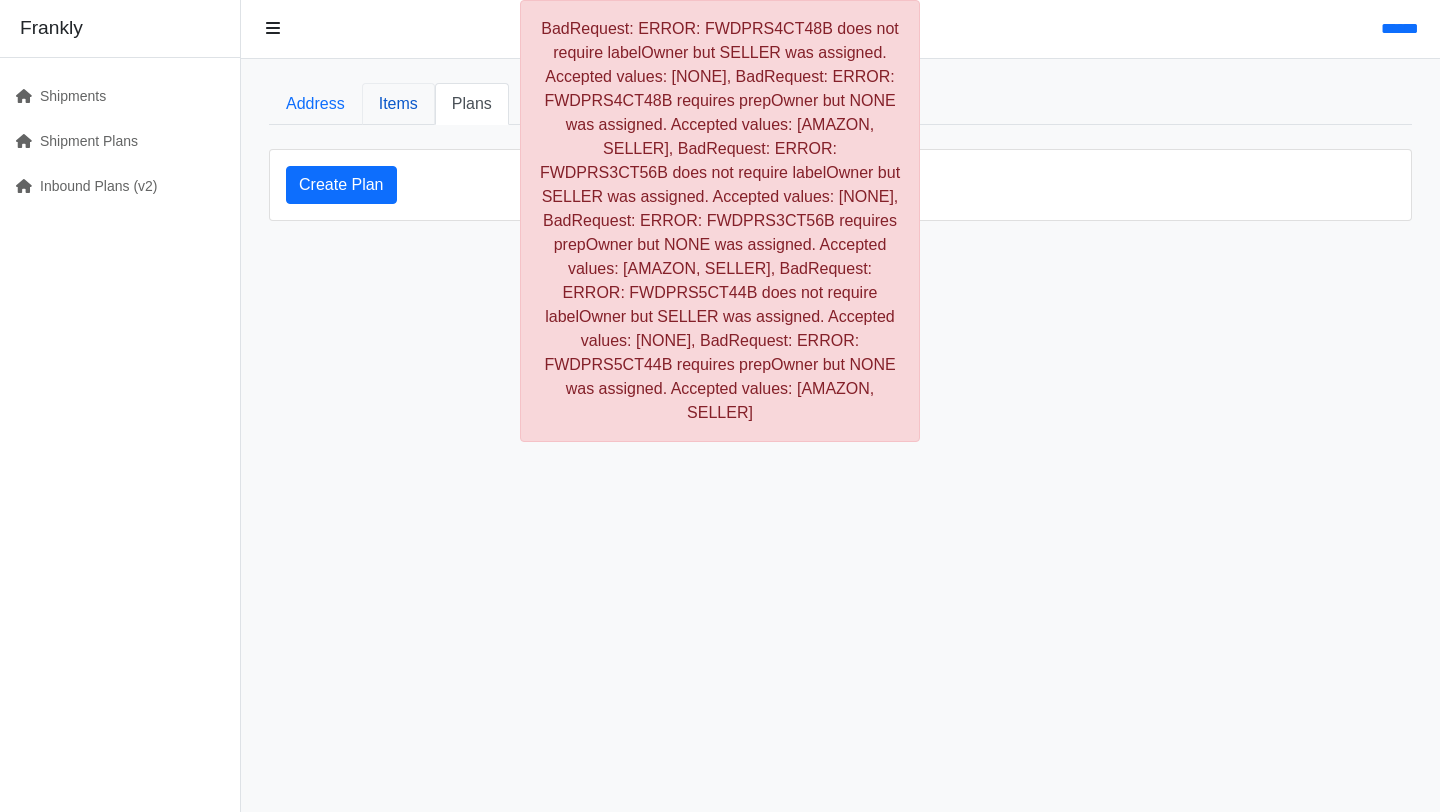 click on "Items" at bounding box center [398, 104] 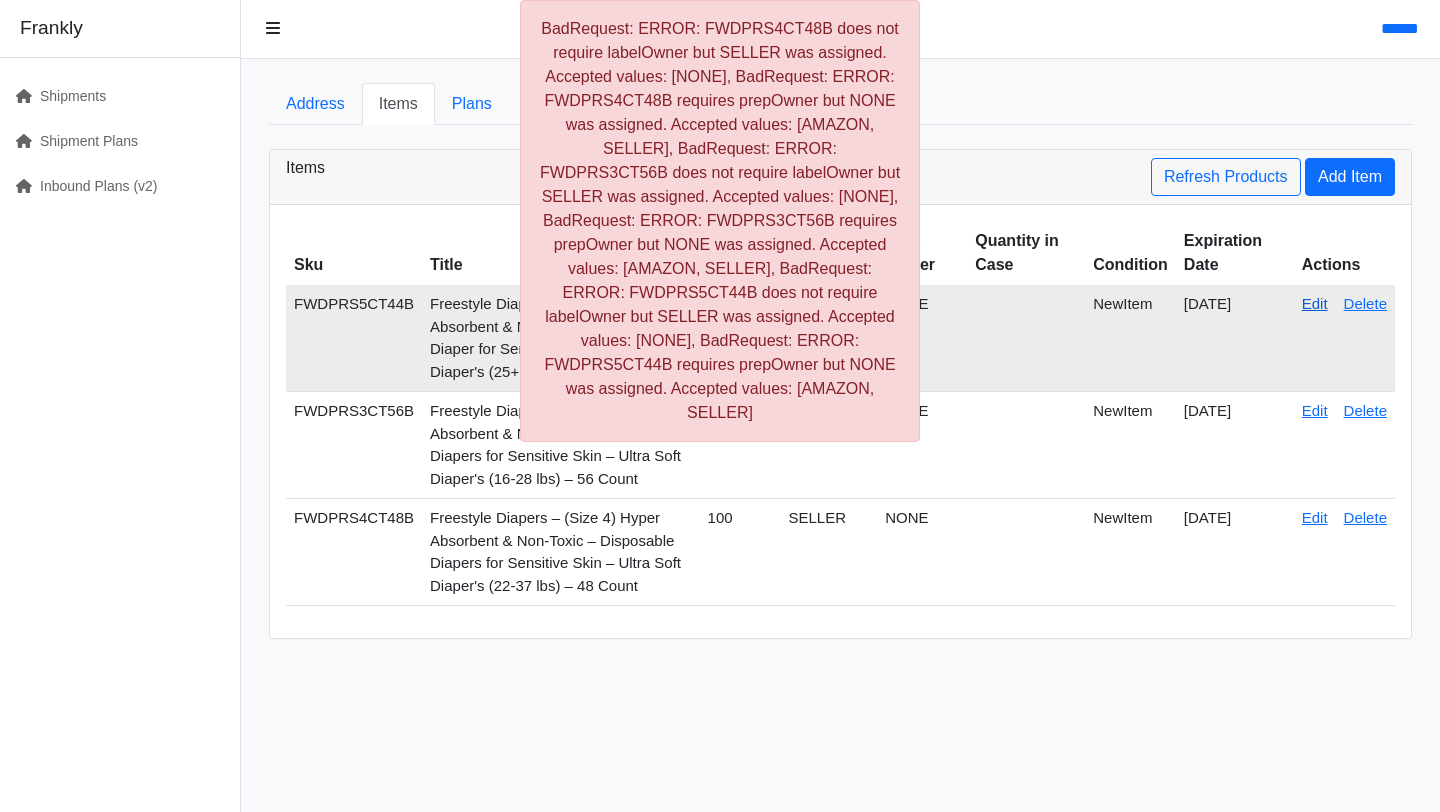 click on "Edit" at bounding box center [1315, 303] 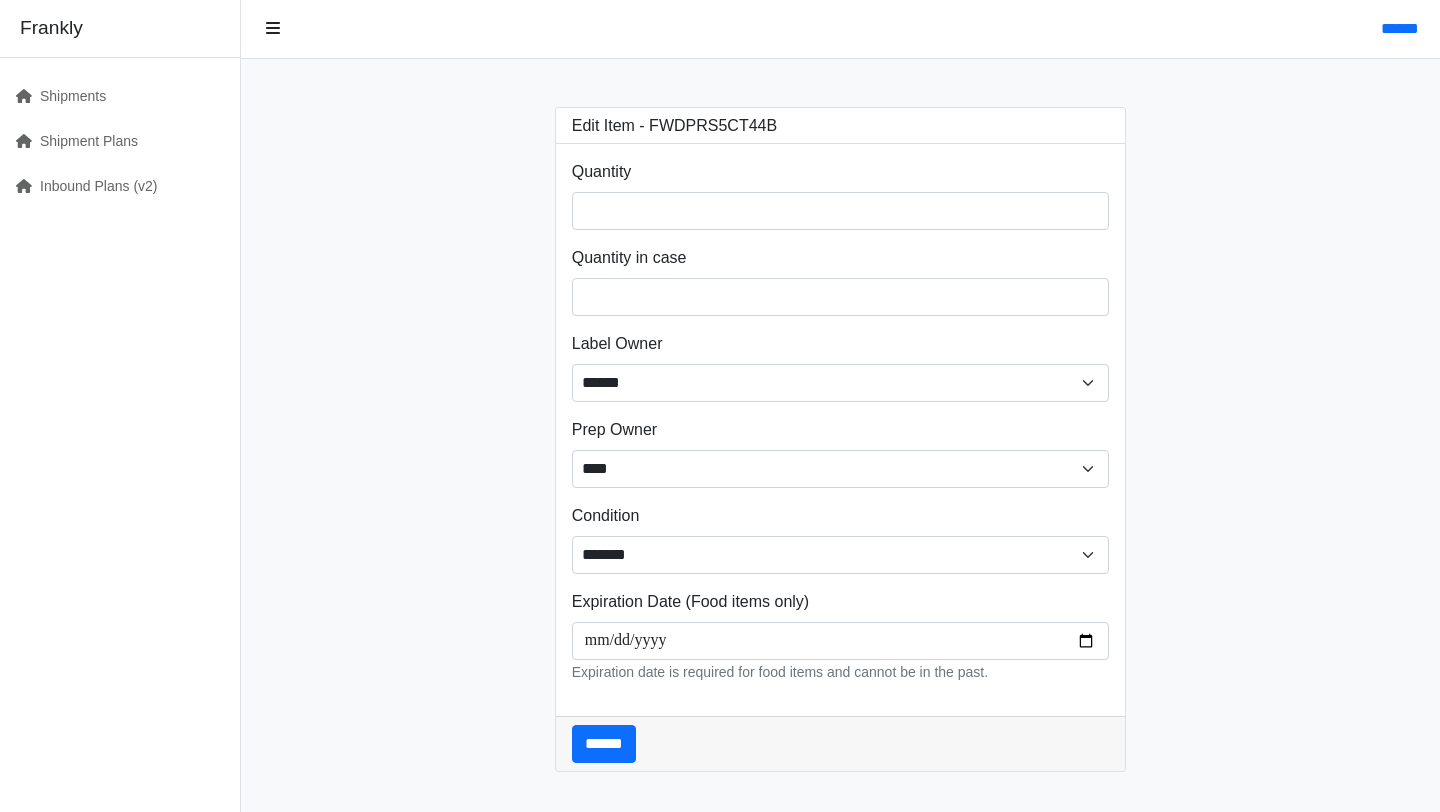 scroll, scrollTop: 0, scrollLeft: 0, axis: both 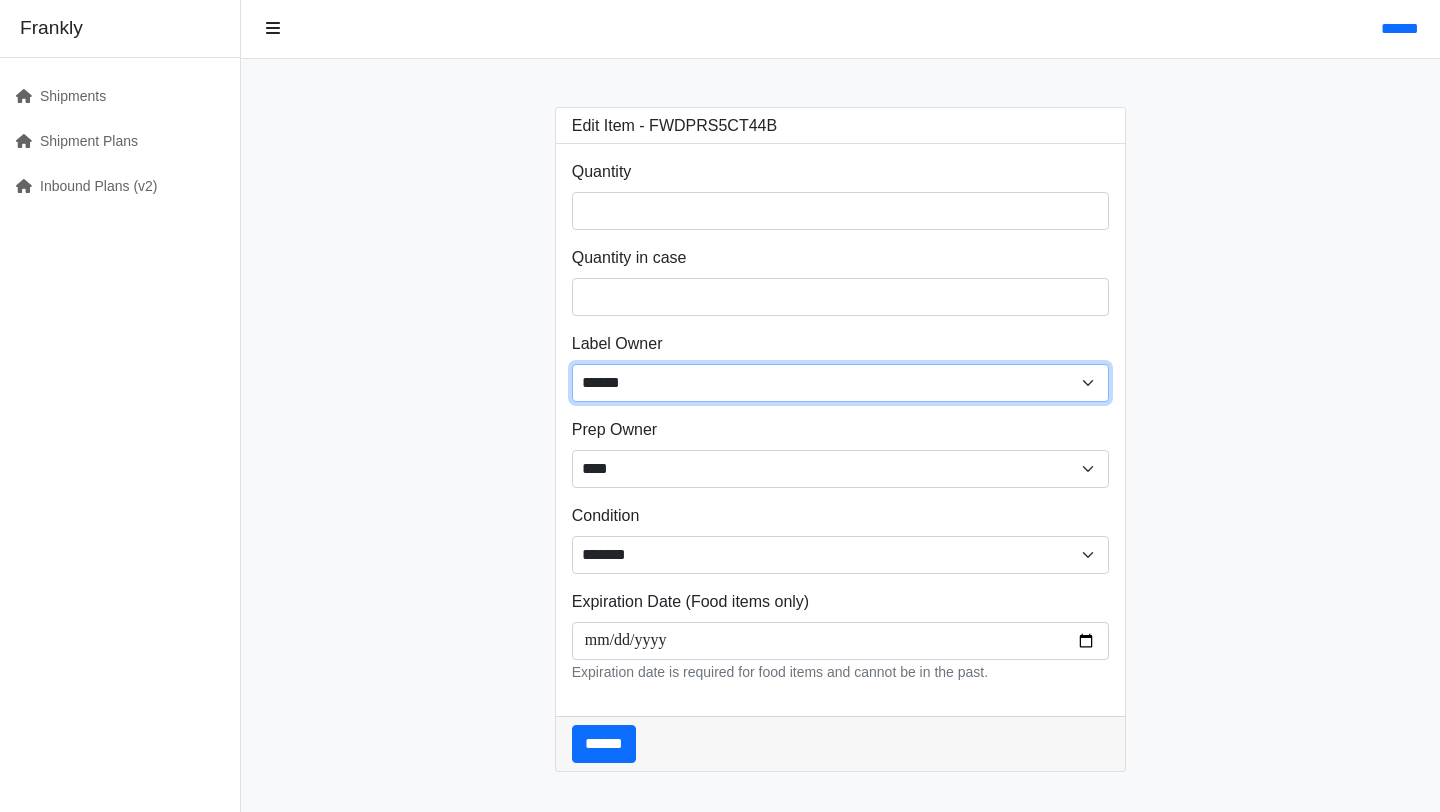 click on "******
******
****" at bounding box center [841, 383] 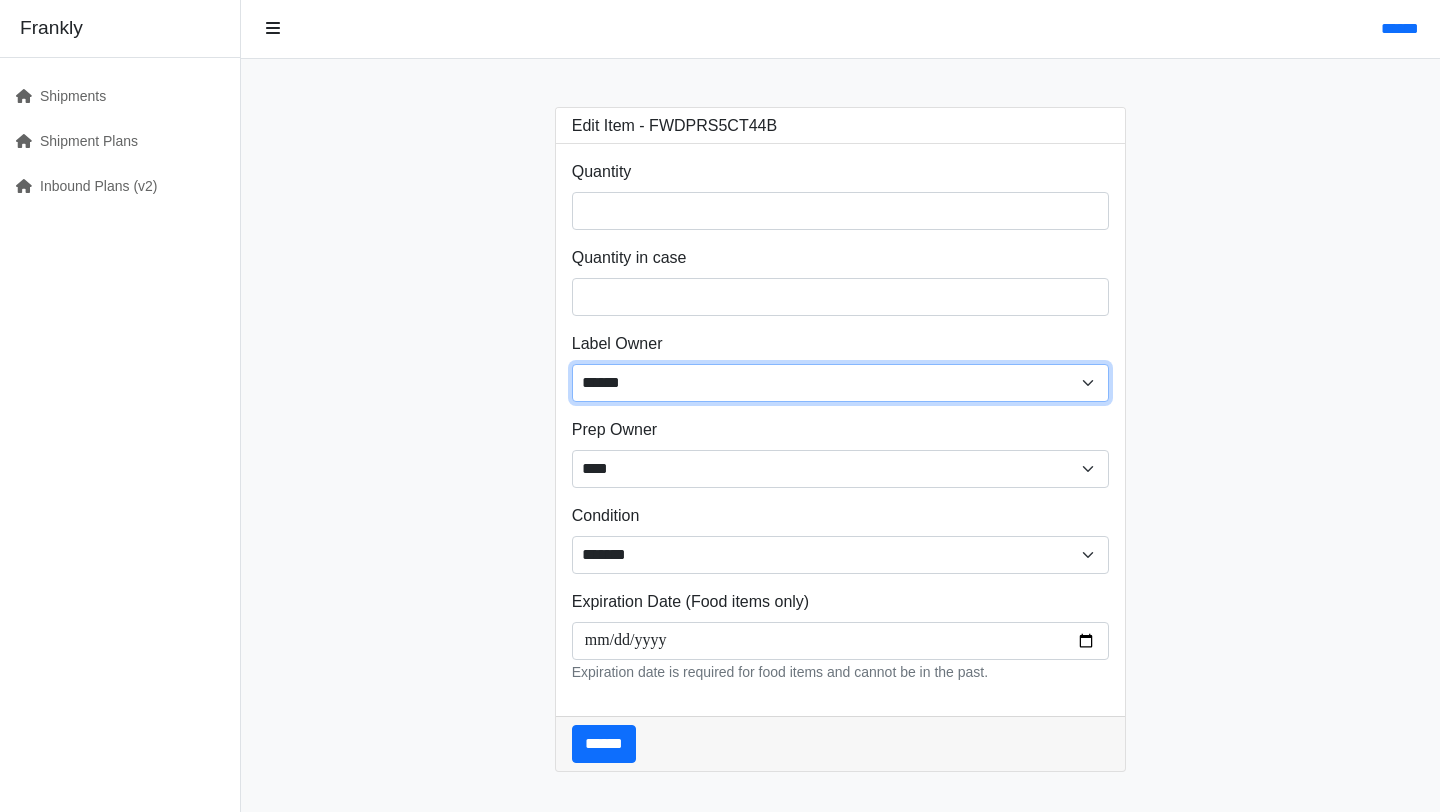 select on "****" 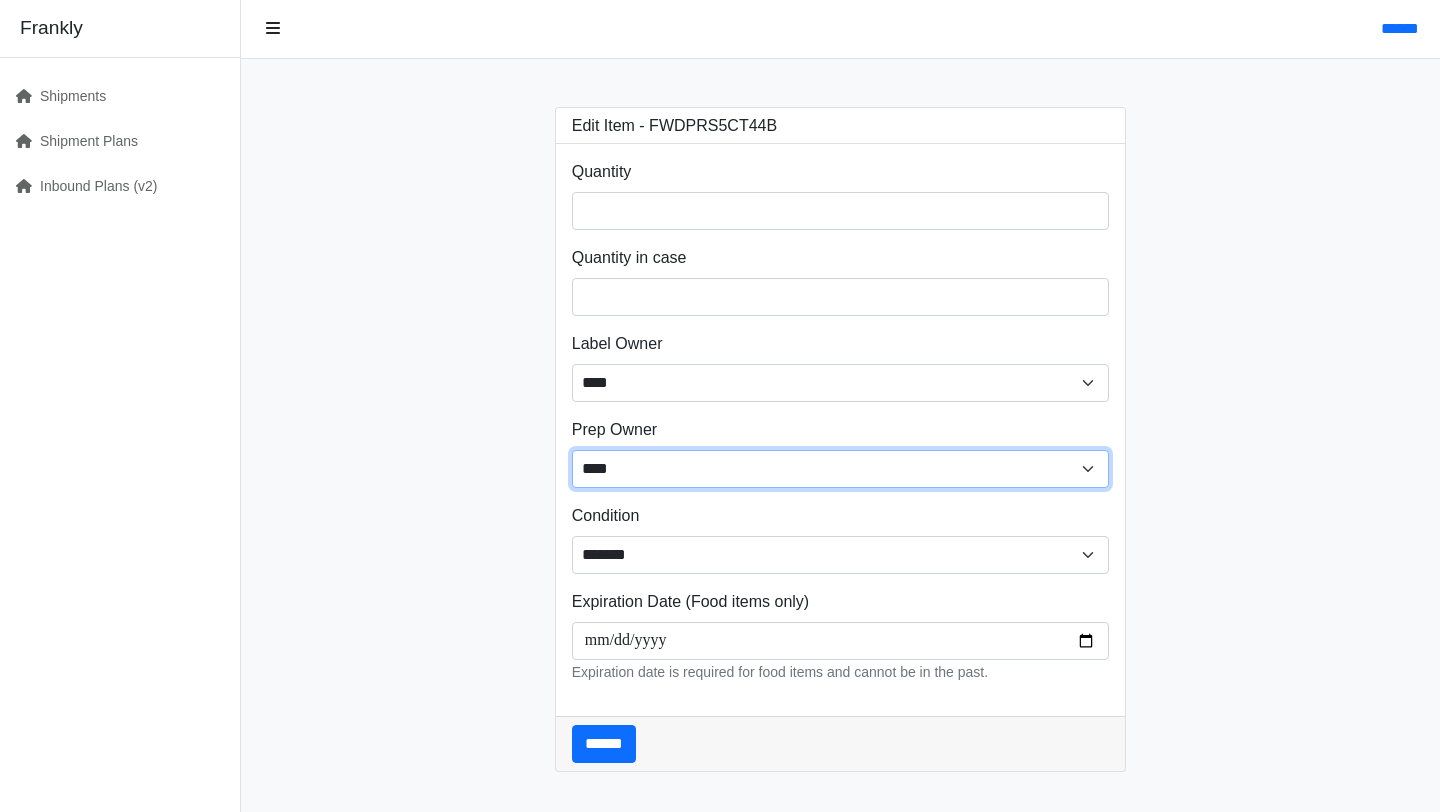 click on "****
******
******" at bounding box center [841, 469] 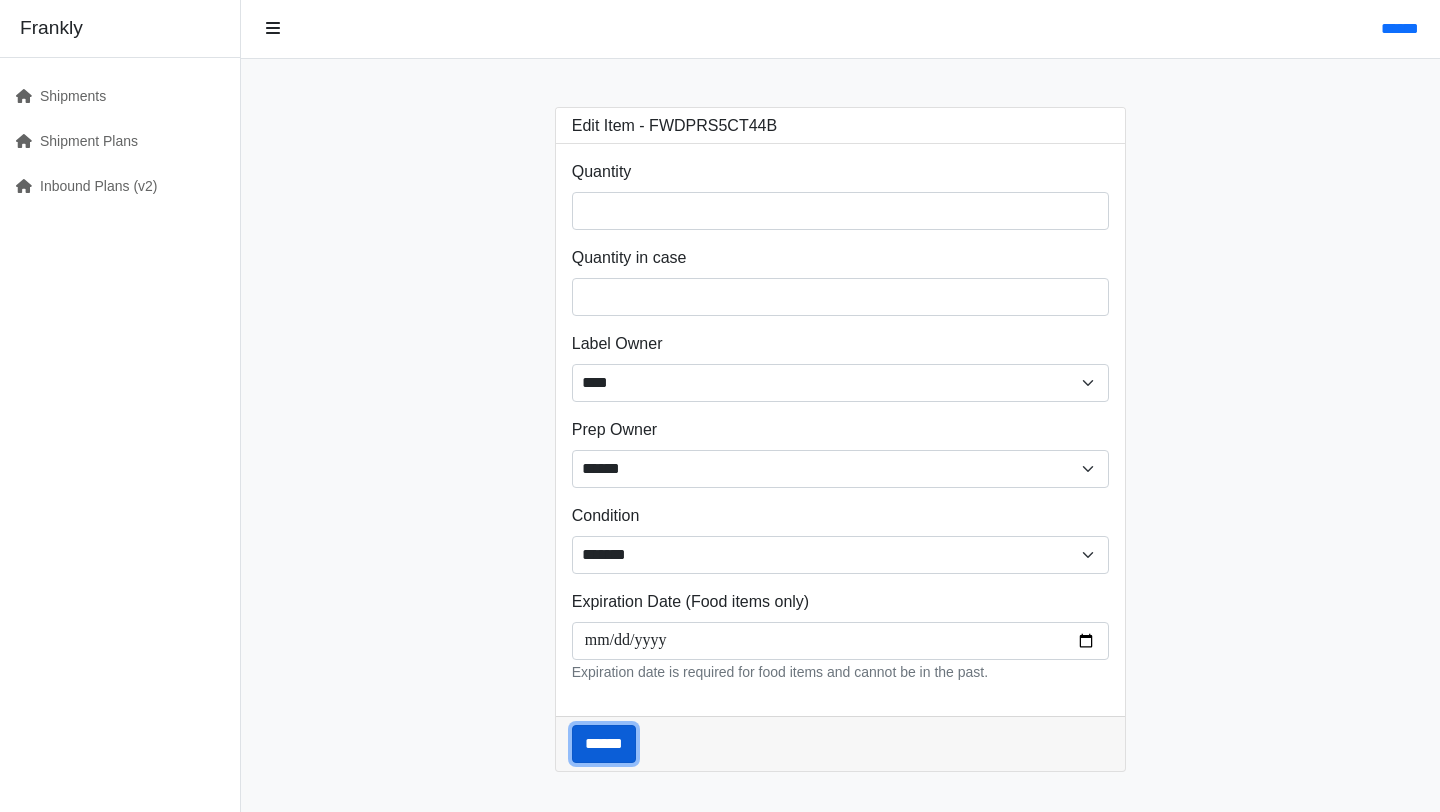 click on "******" at bounding box center (604, 744) 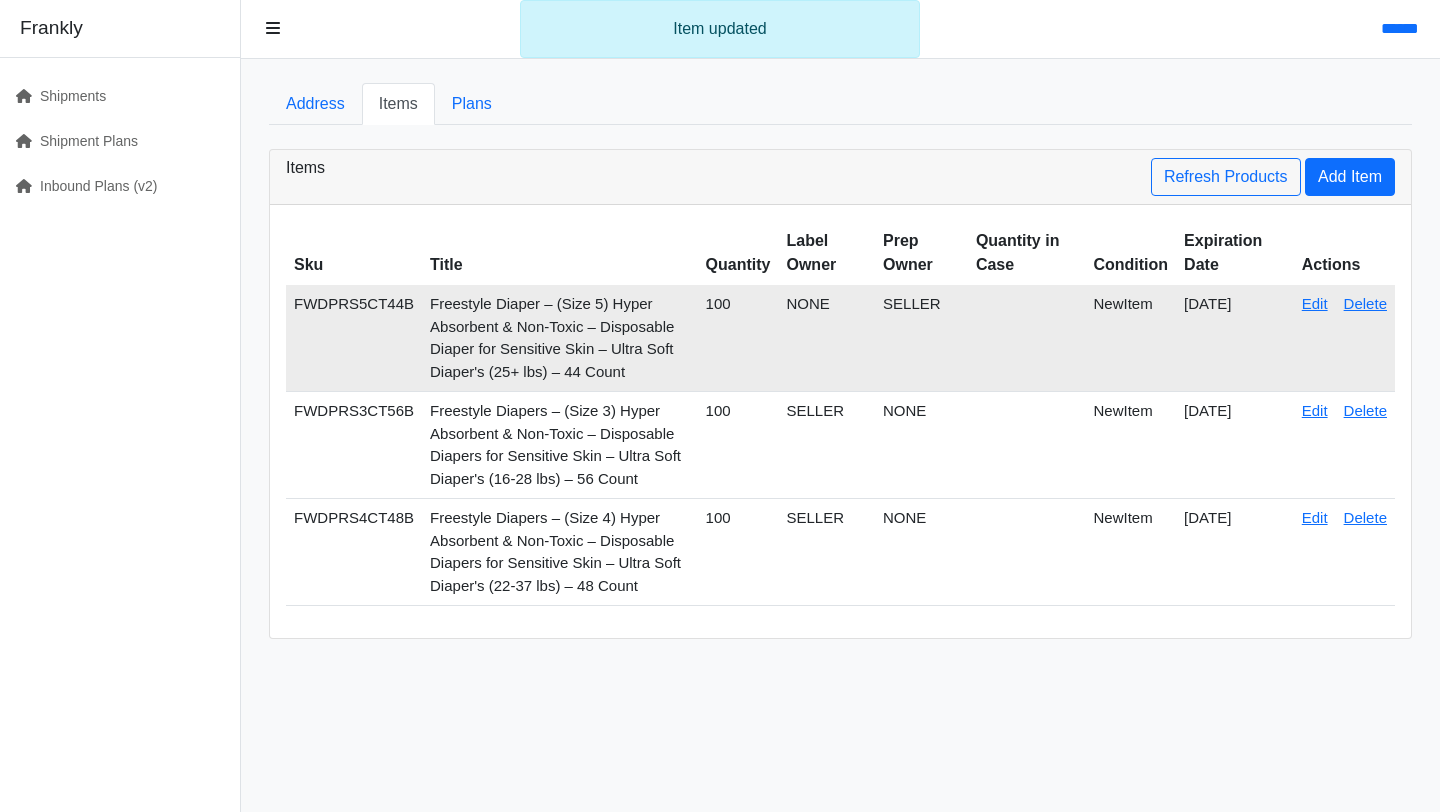 scroll, scrollTop: 0, scrollLeft: 0, axis: both 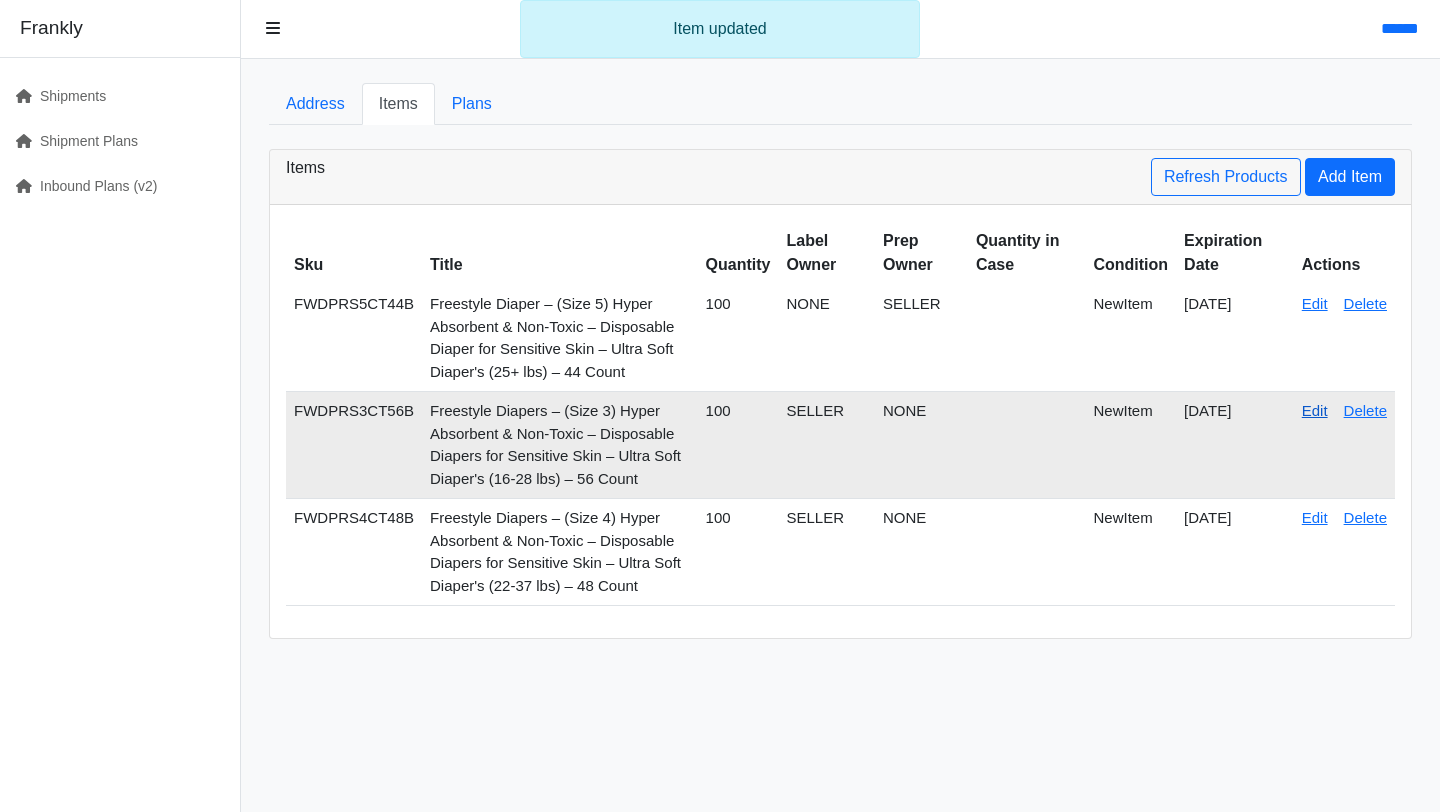 click on "Edit" at bounding box center (1315, 410) 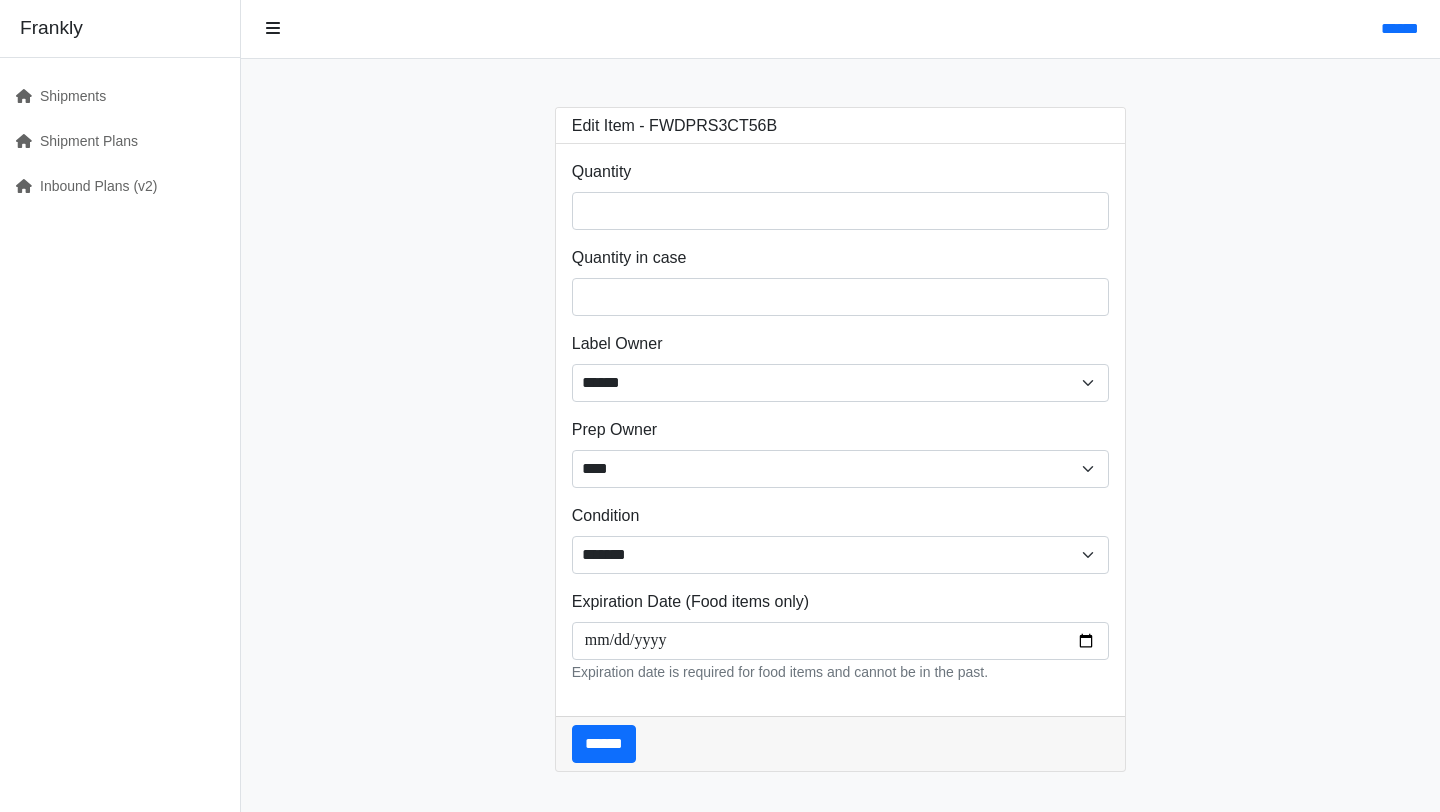 scroll, scrollTop: 0, scrollLeft: 0, axis: both 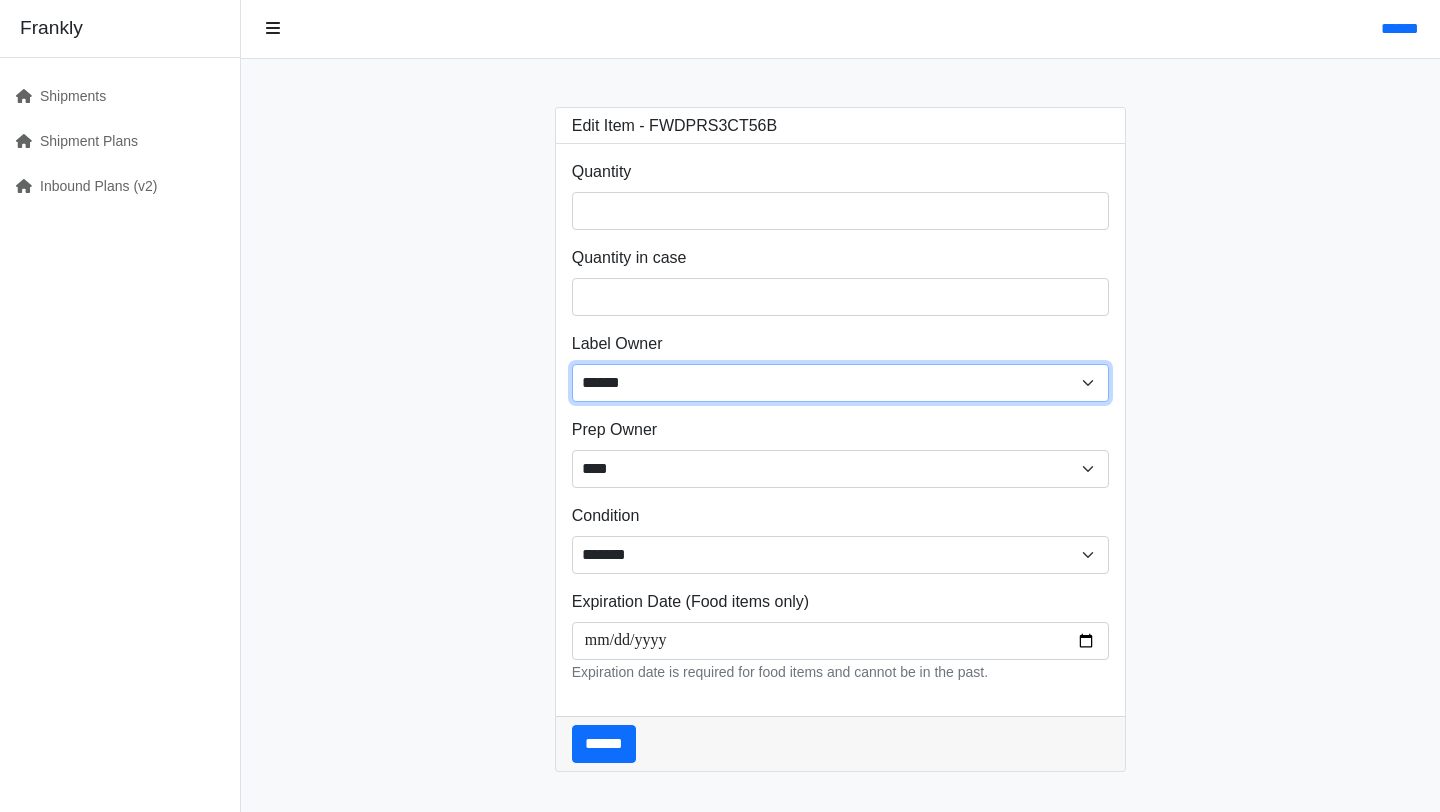 click on "******
******
****" at bounding box center (841, 383) 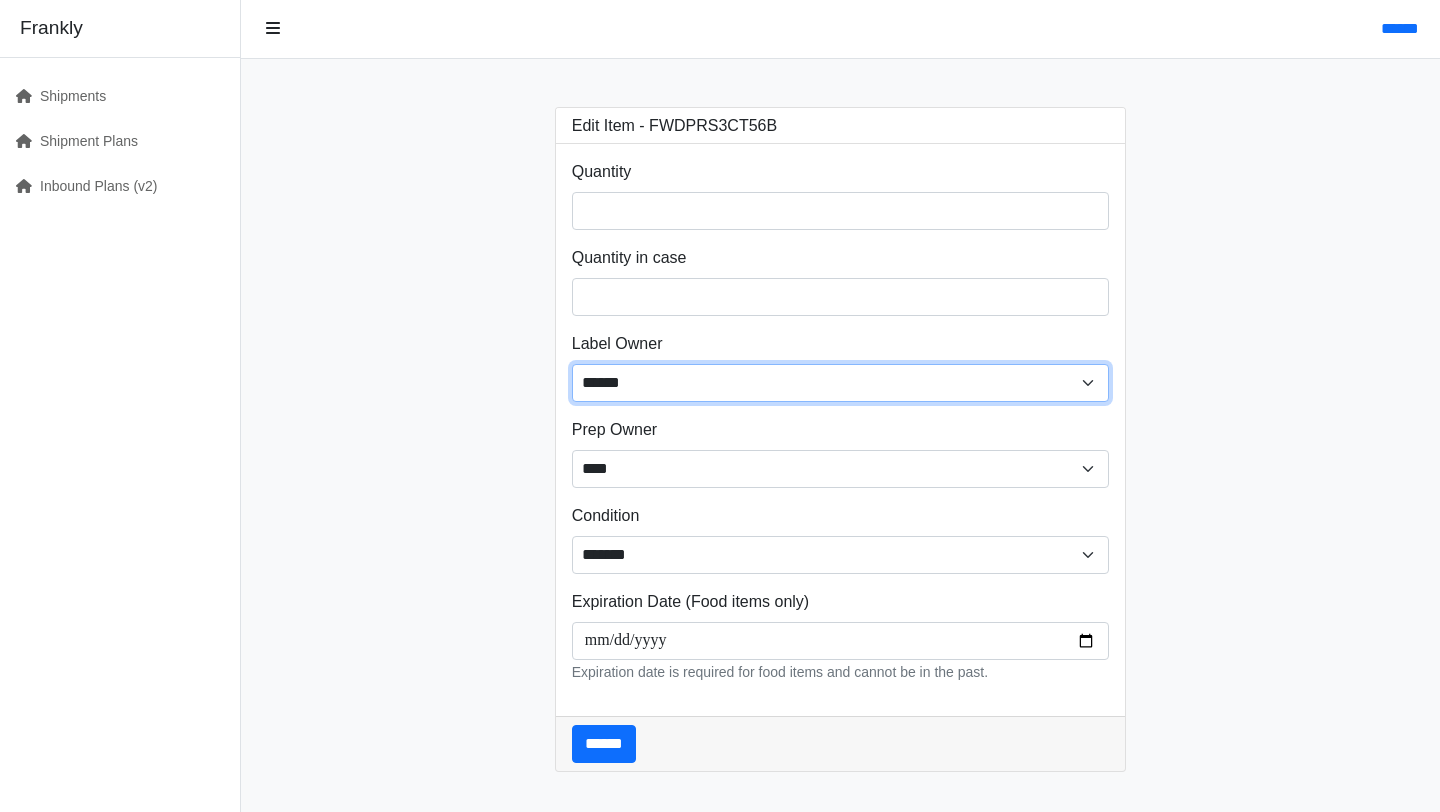 select on "****" 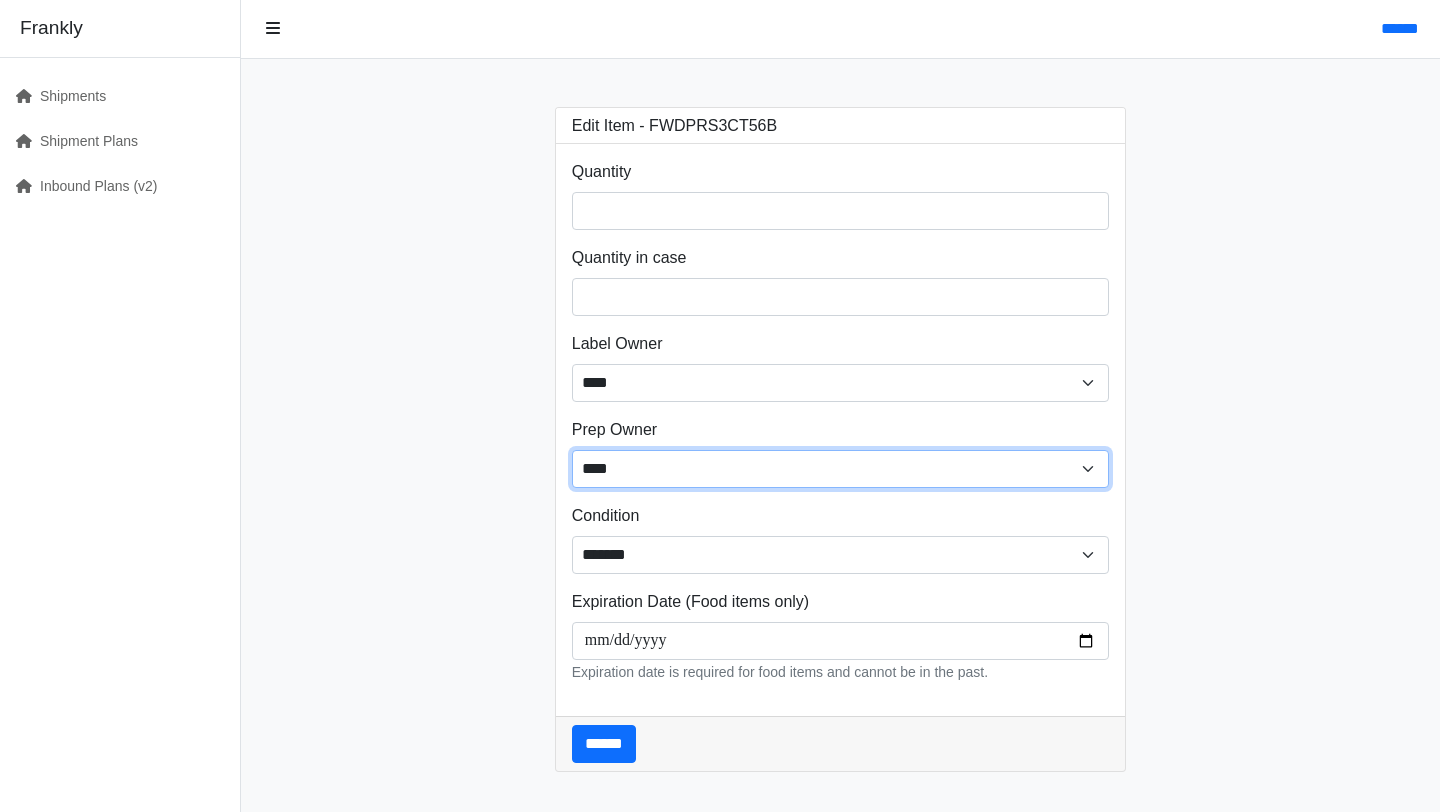 click on "****
******
******" at bounding box center [841, 469] 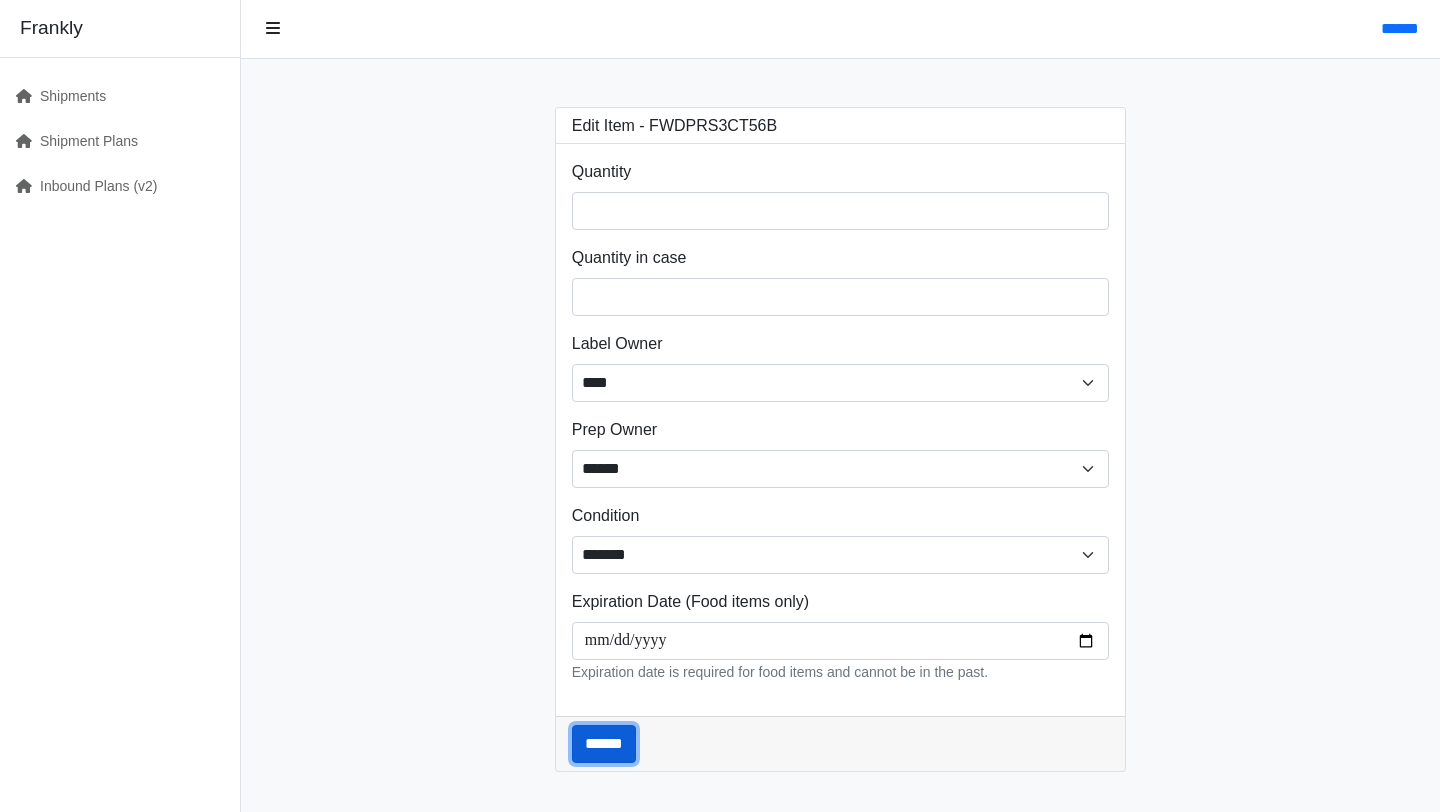 click on "******" at bounding box center (604, 744) 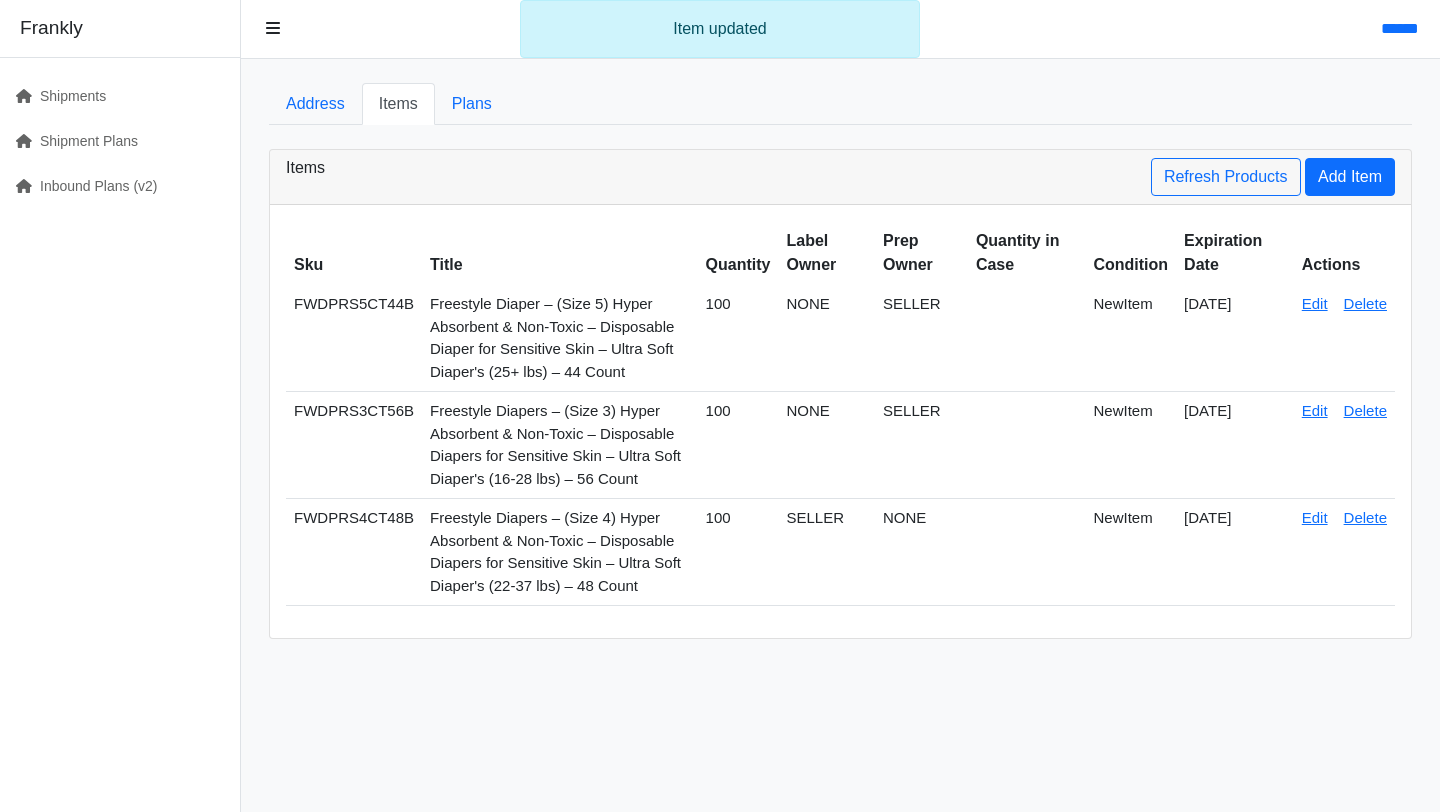 scroll, scrollTop: 0, scrollLeft: 0, axis: both 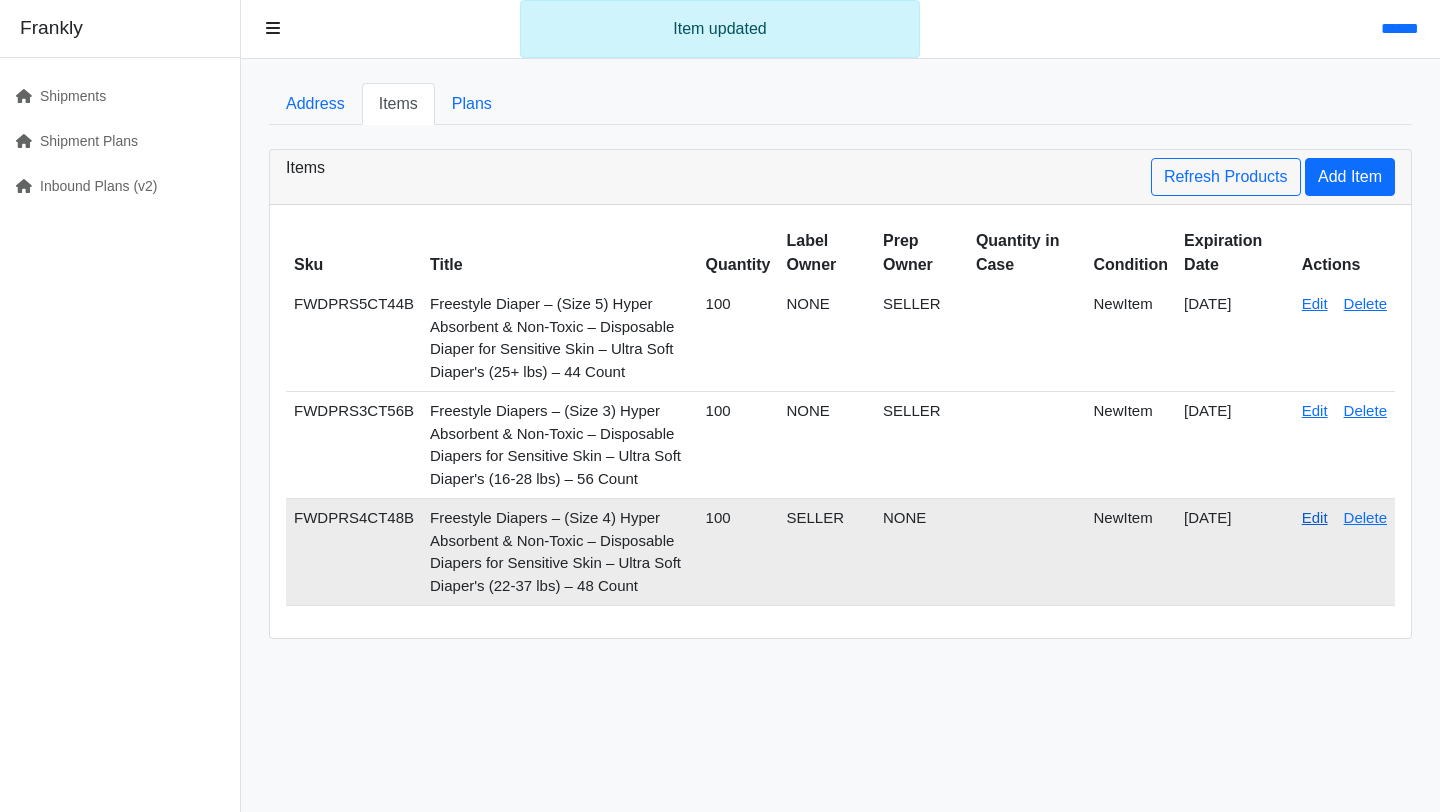 click on "Edit" at bounding box center [1315, 517] 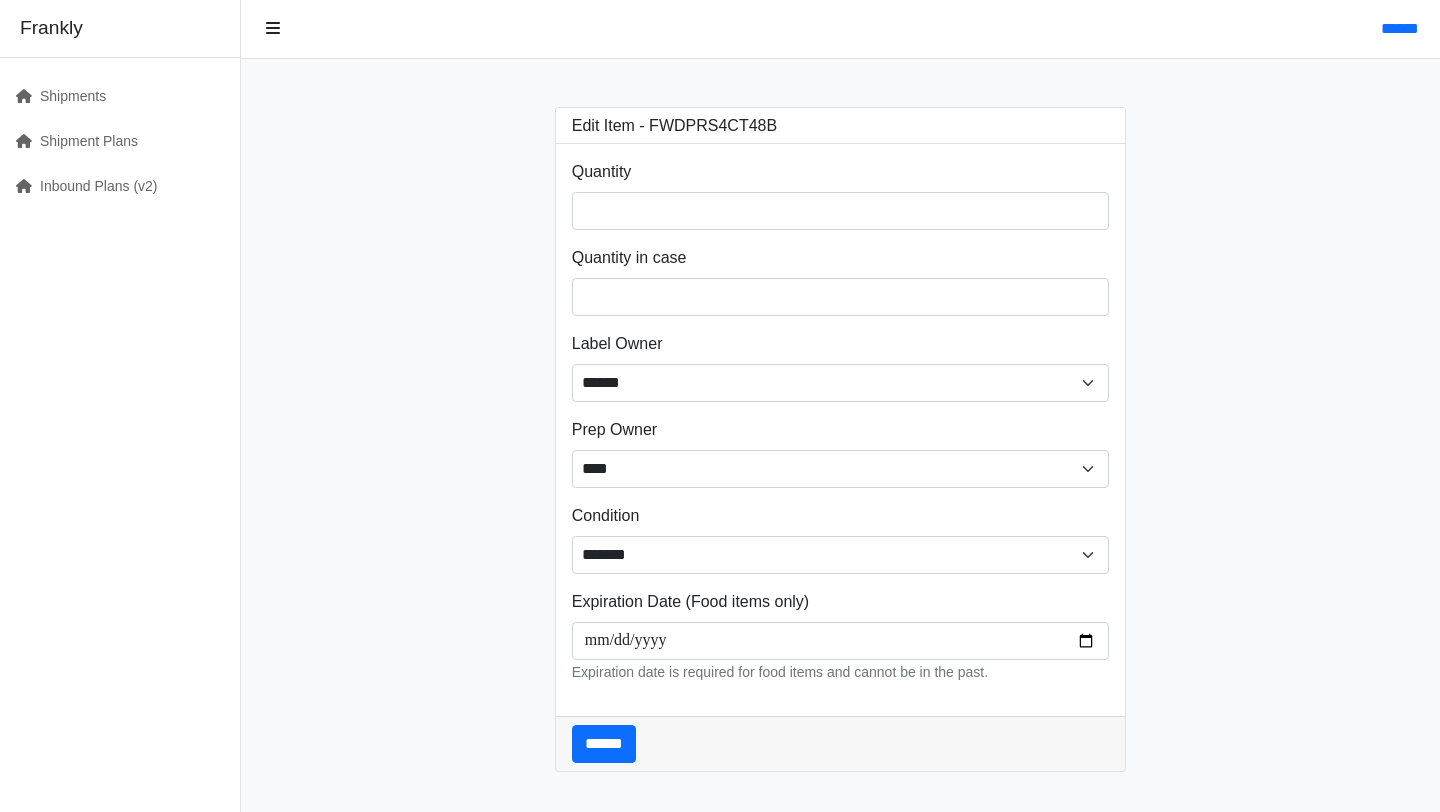 scroll, scrollTop: 0, scrollLeft: 0, axis: both 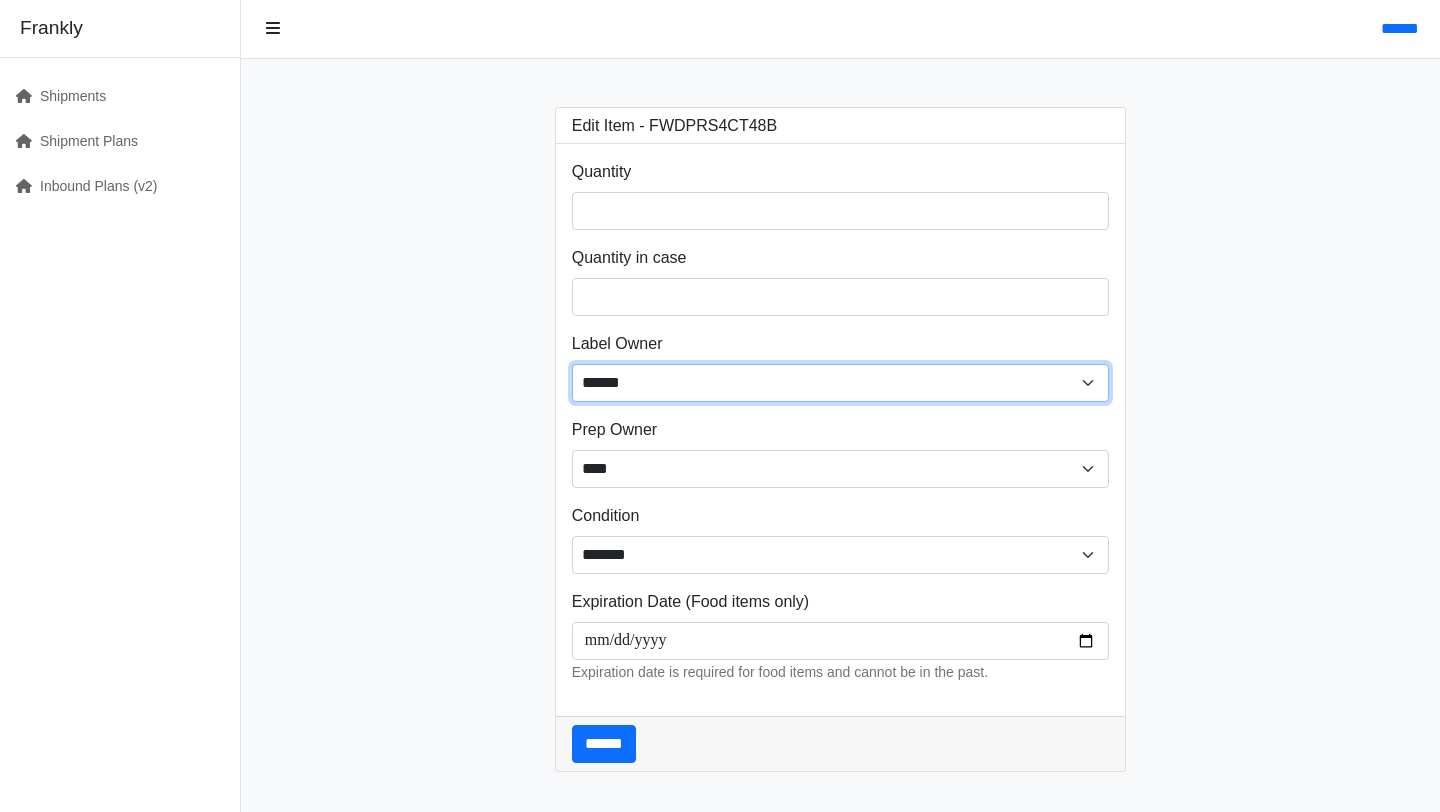 click on "******
******
****" at bounding box center [841, 383] 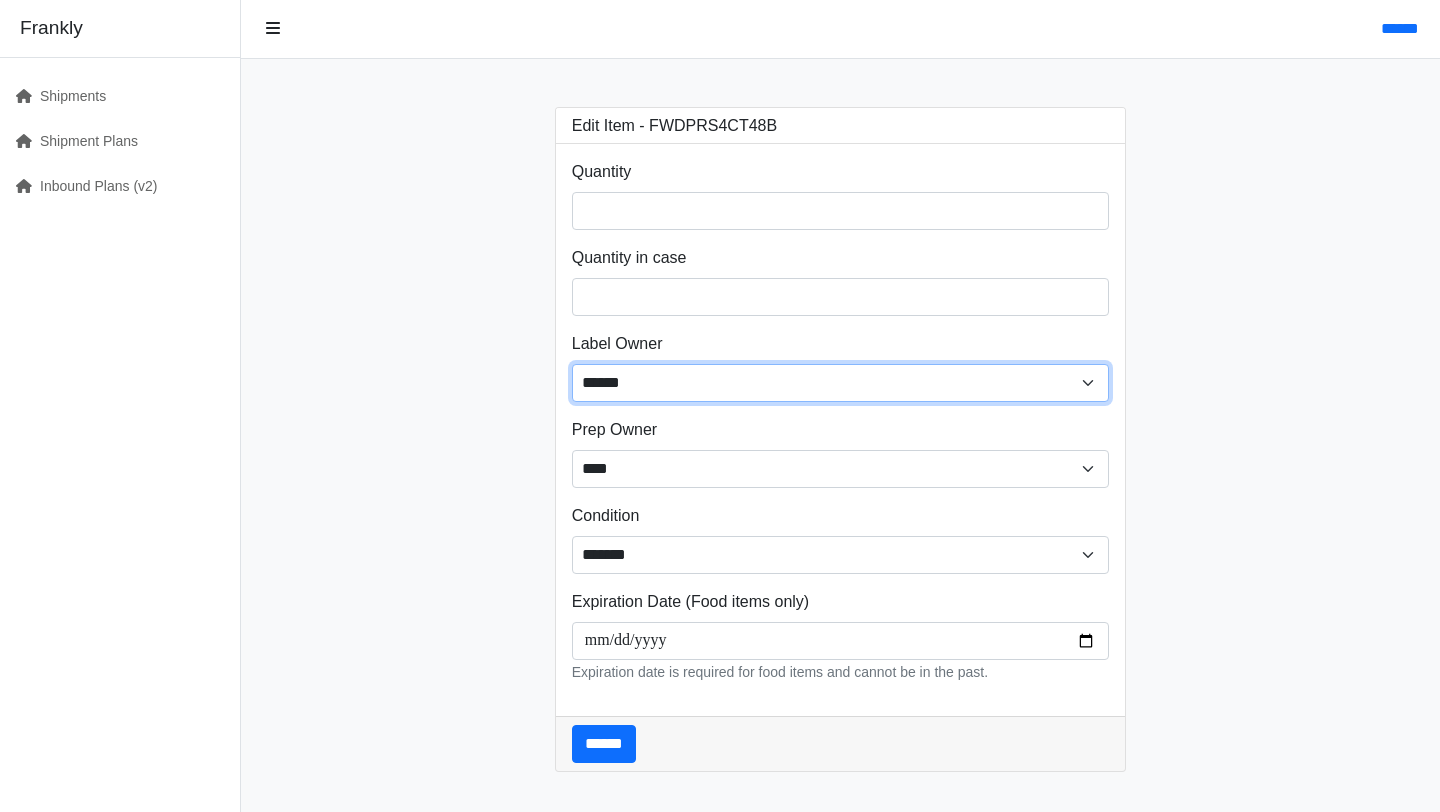 select on "****" 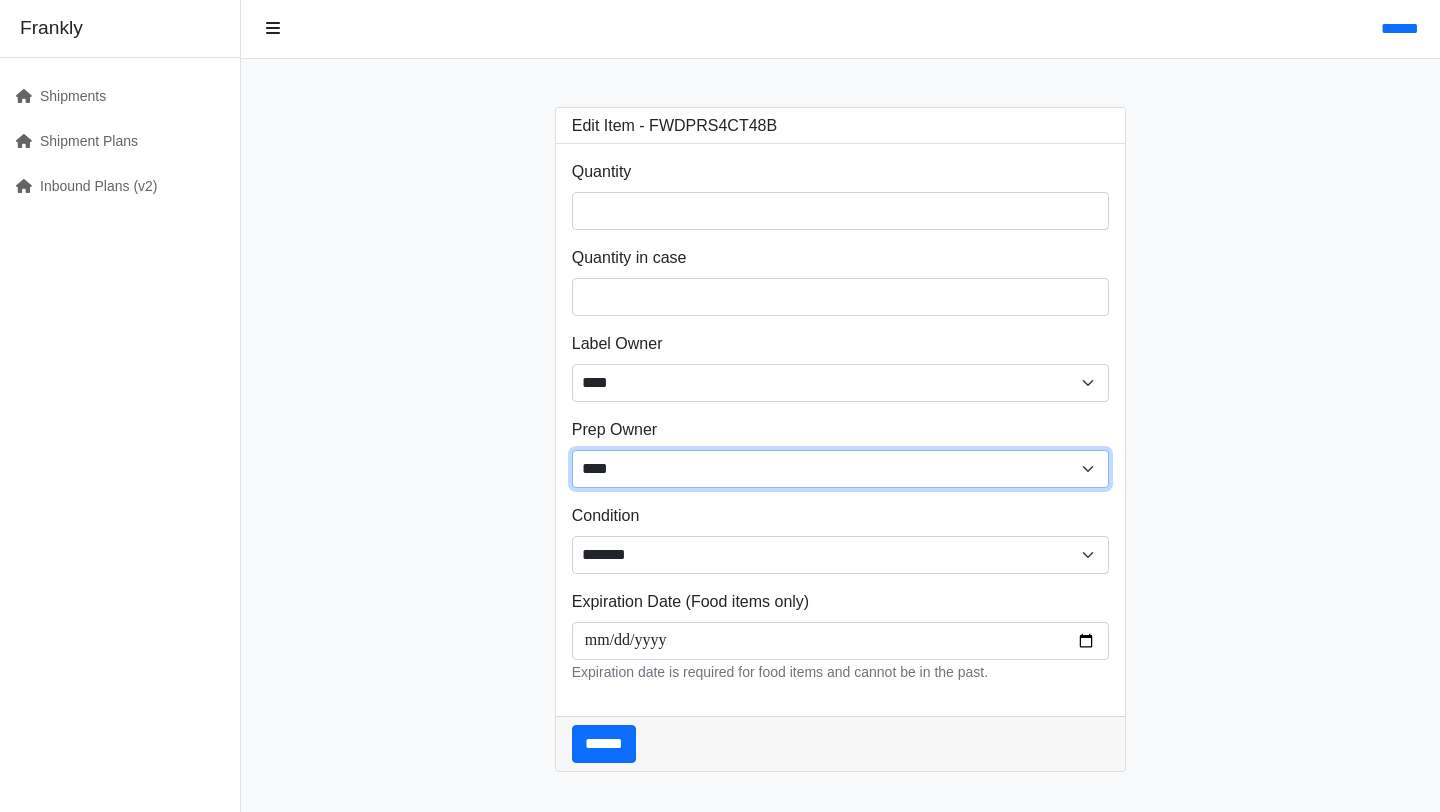 click on "****
******
******" at bounding box center [841, 469] 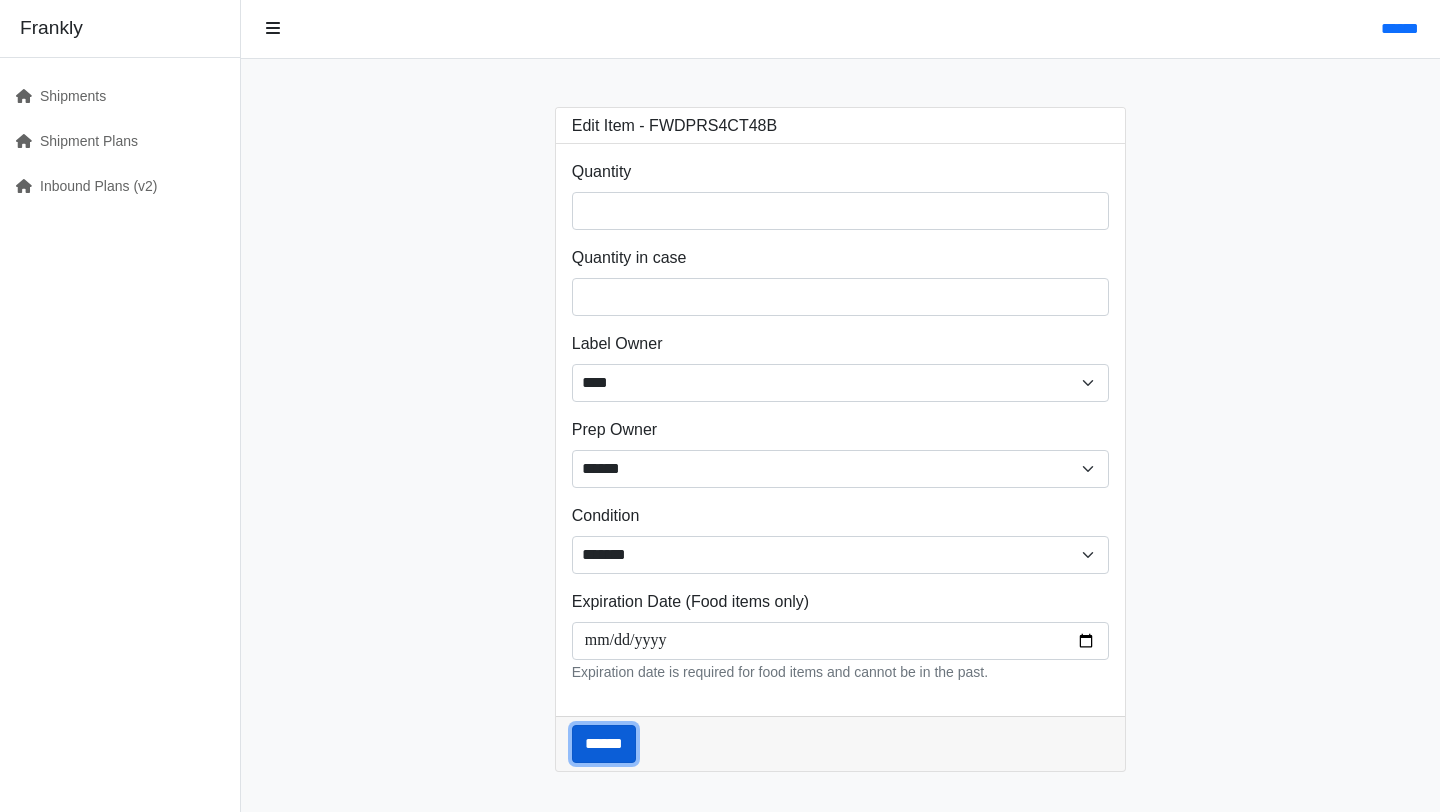 click on "******" at bounding box center [604, 744] 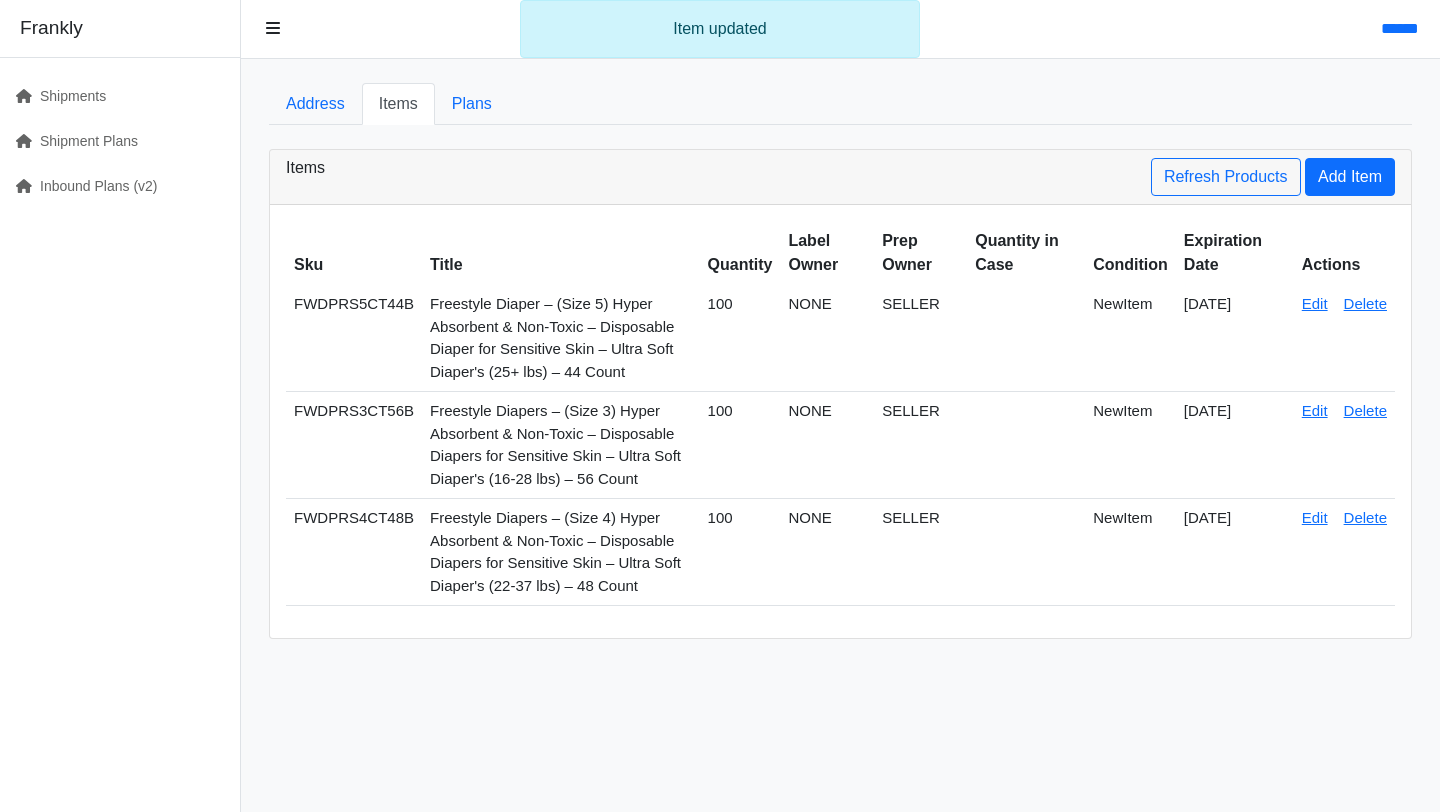 scroll, scrollTop: 0, scrollLeft: 0, axis: both 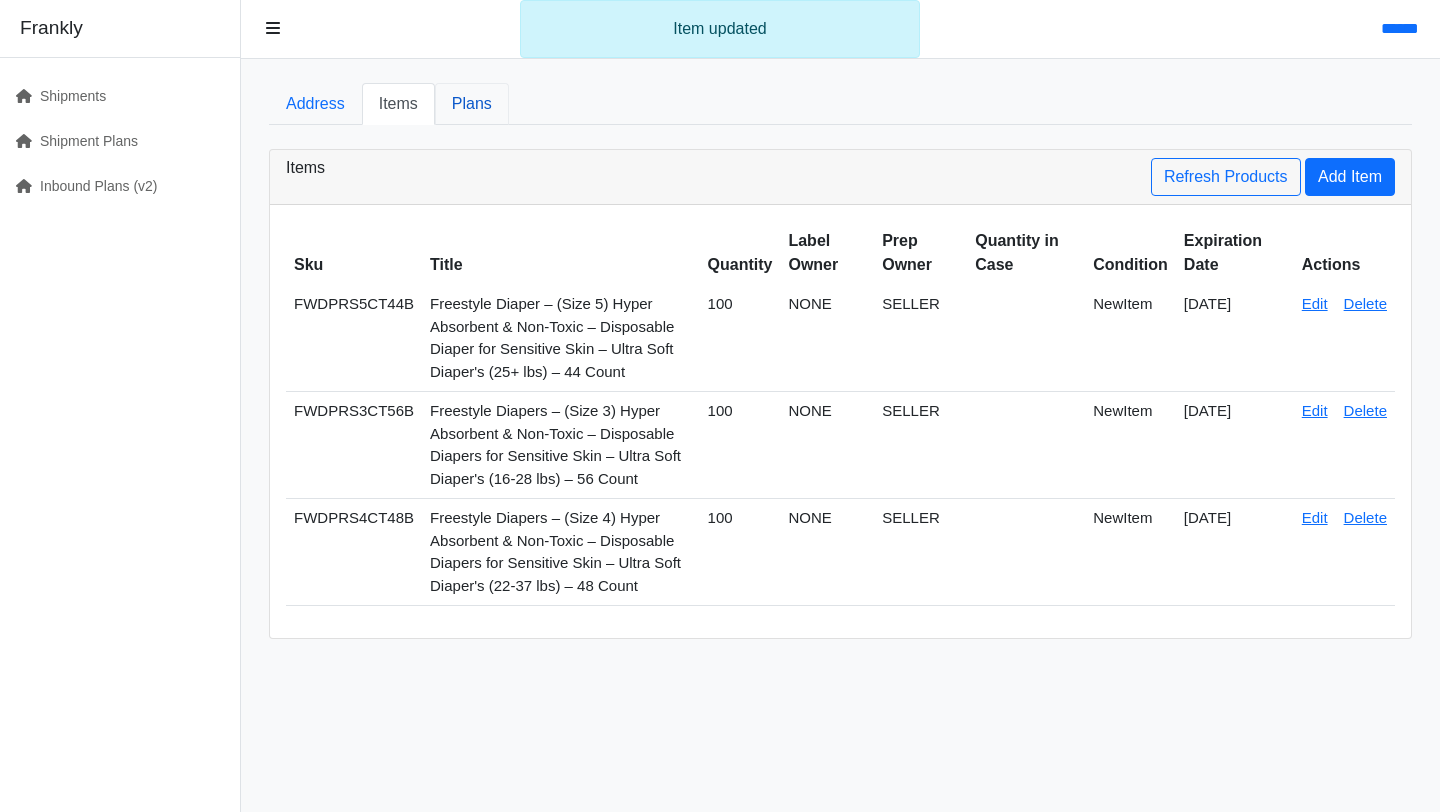 click on "Plans" at bounding box center (472, 104) 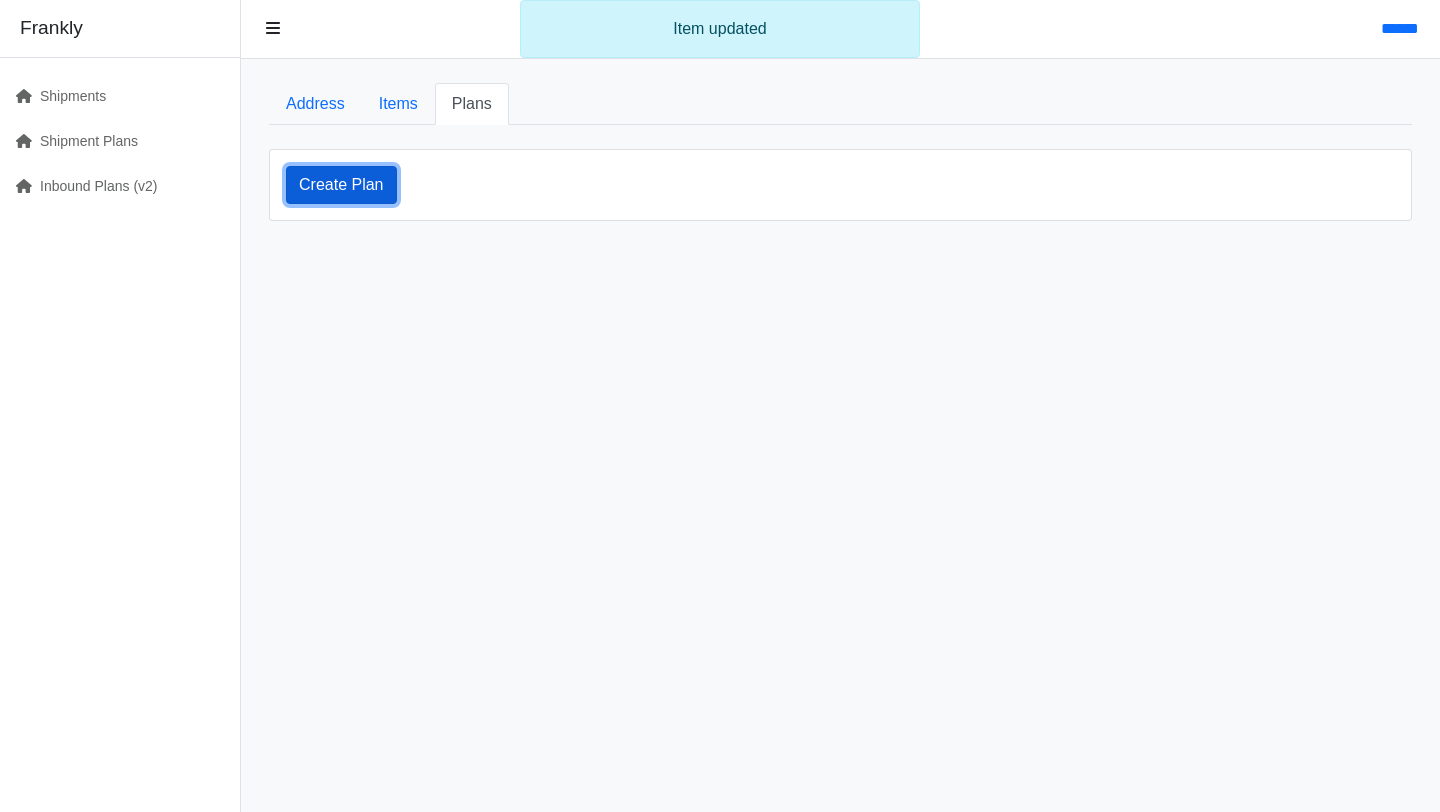 click on "Create Plan" at bounding box center [341, 185] 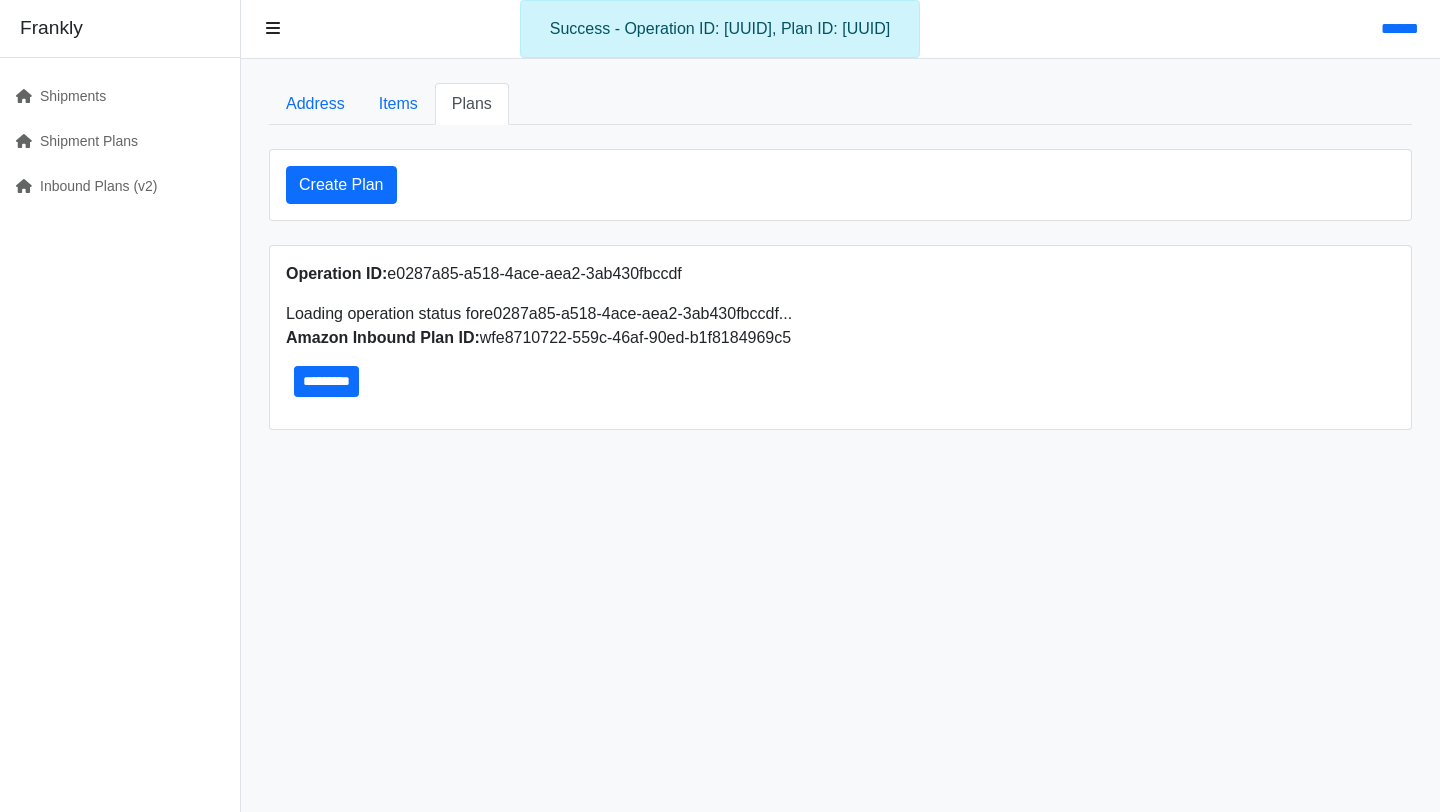 scroll, scrollTop: 0, scrollLeft: 0, axis: both 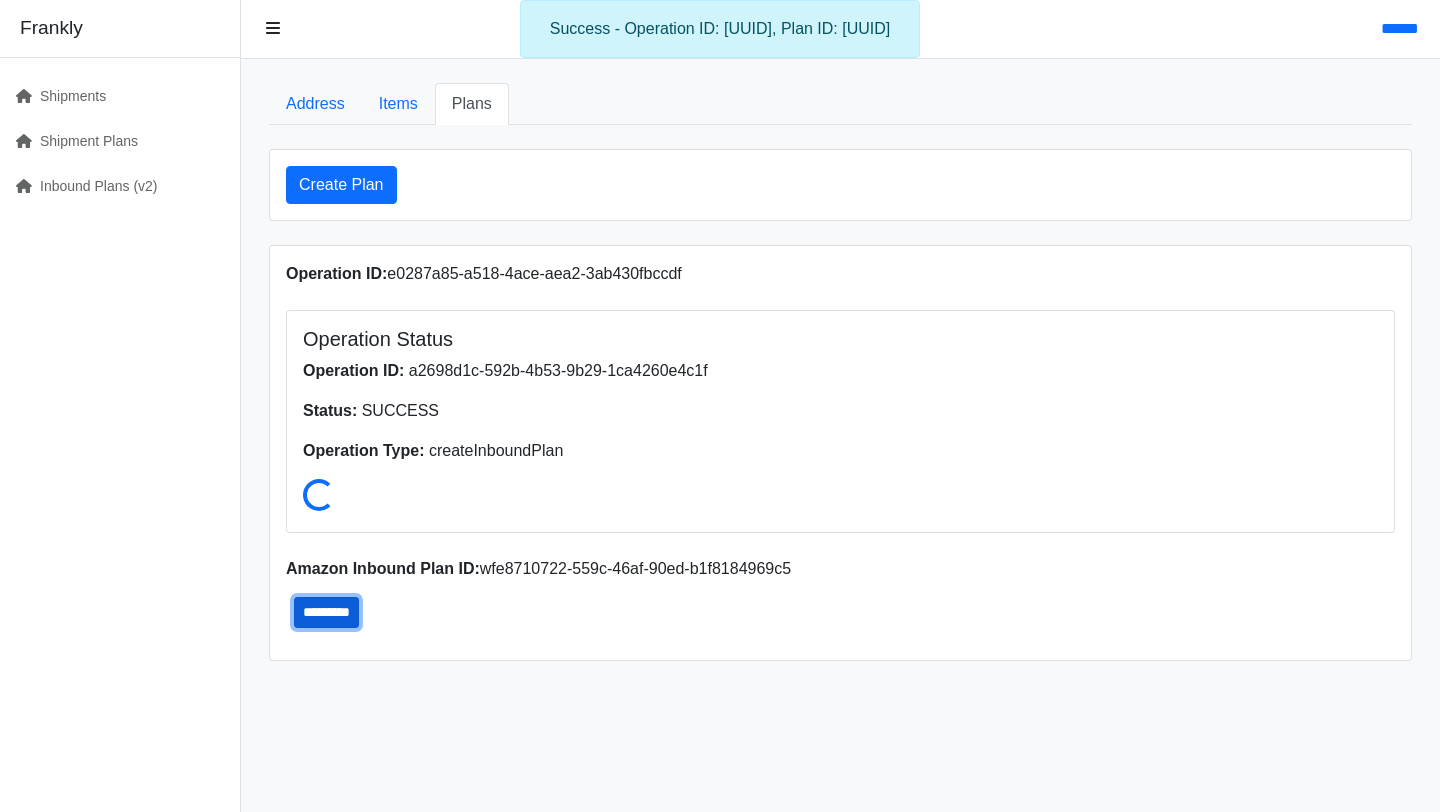 click on "*********" at bounding box center (326, 612) 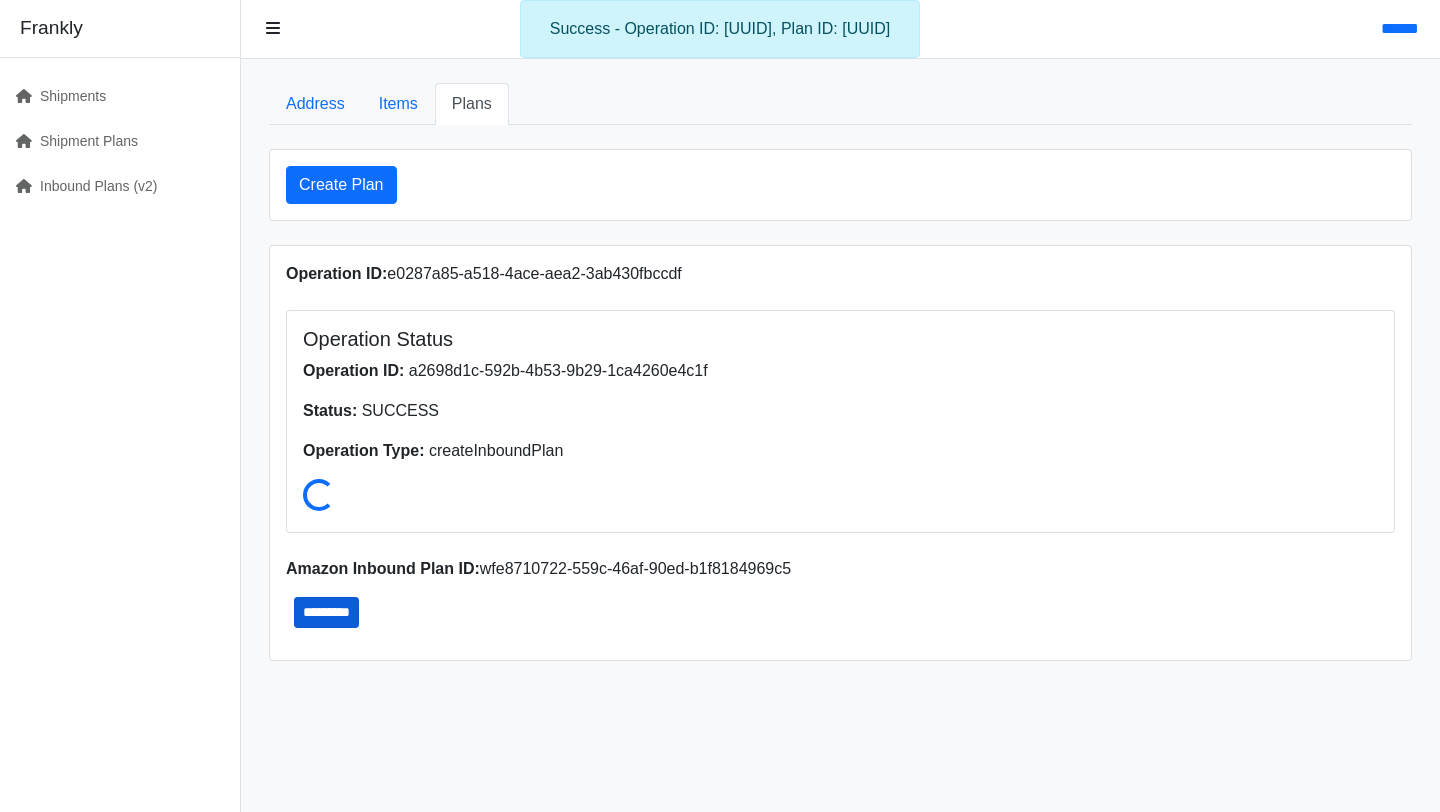 type on "**********" 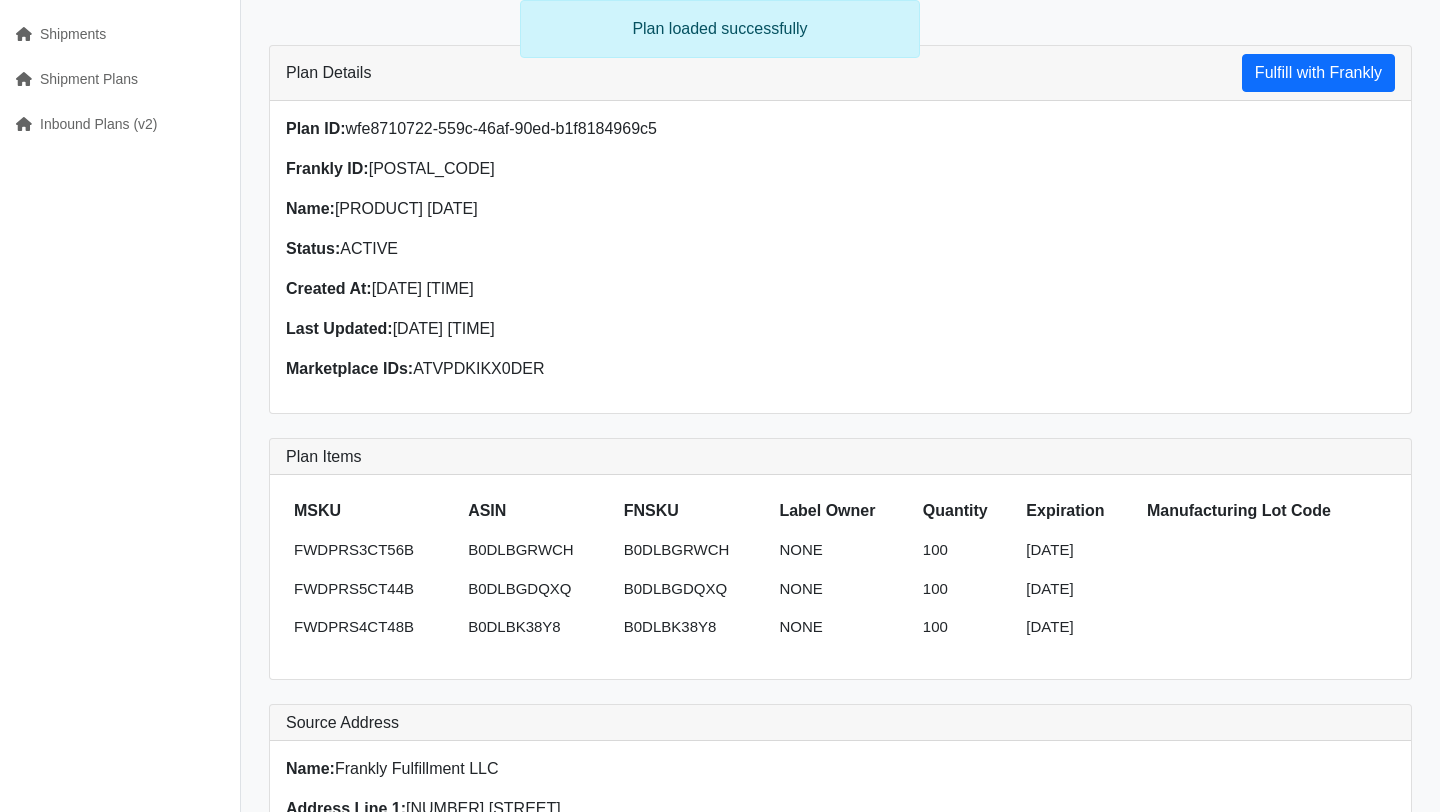 scroll, scrollTop: 0, scrollLeft: 0, axis: both 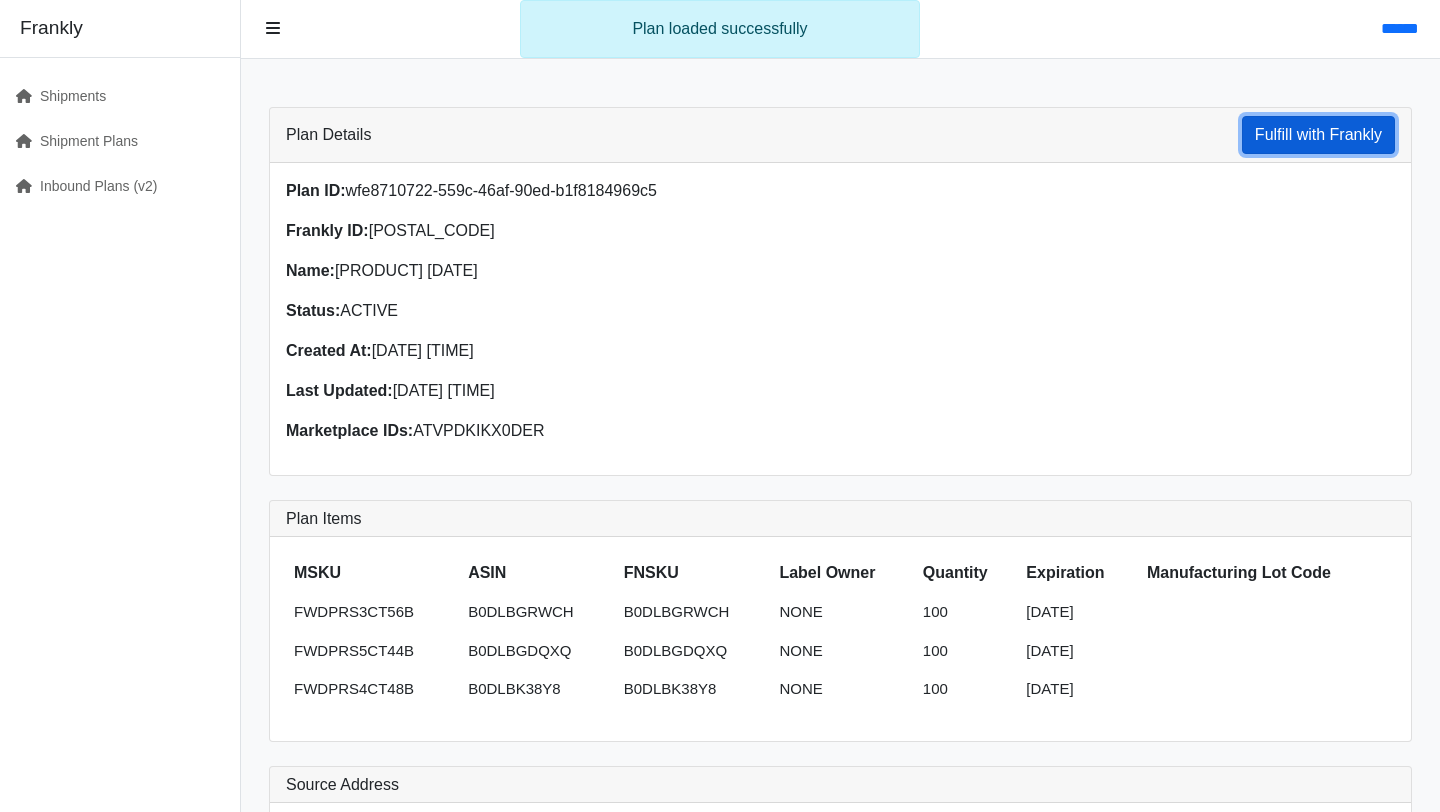 click on "Fulfill with Frankly" at bounding box center [1318, 135] 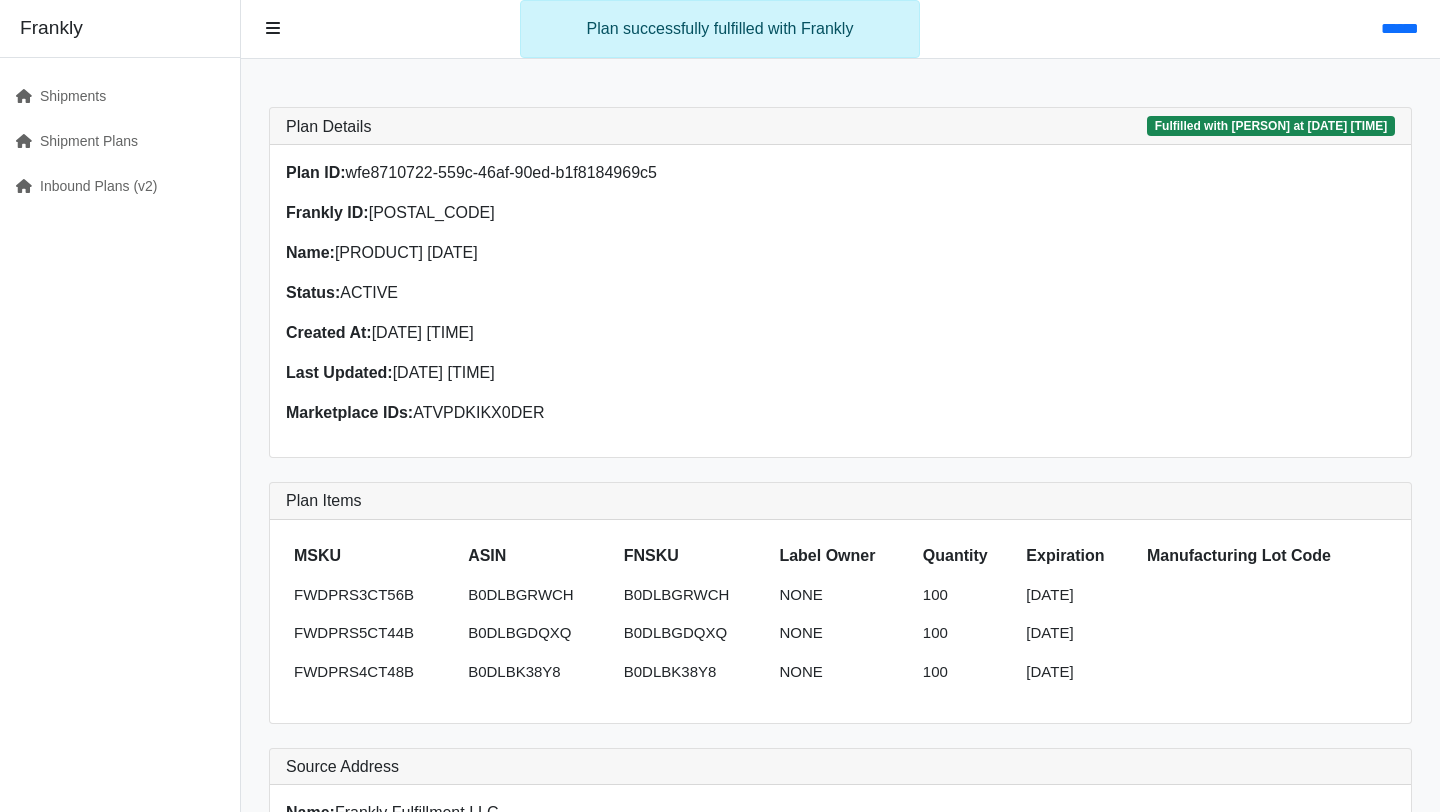scroll, scrollTop: 0, scrollLeft: 0, axis: both 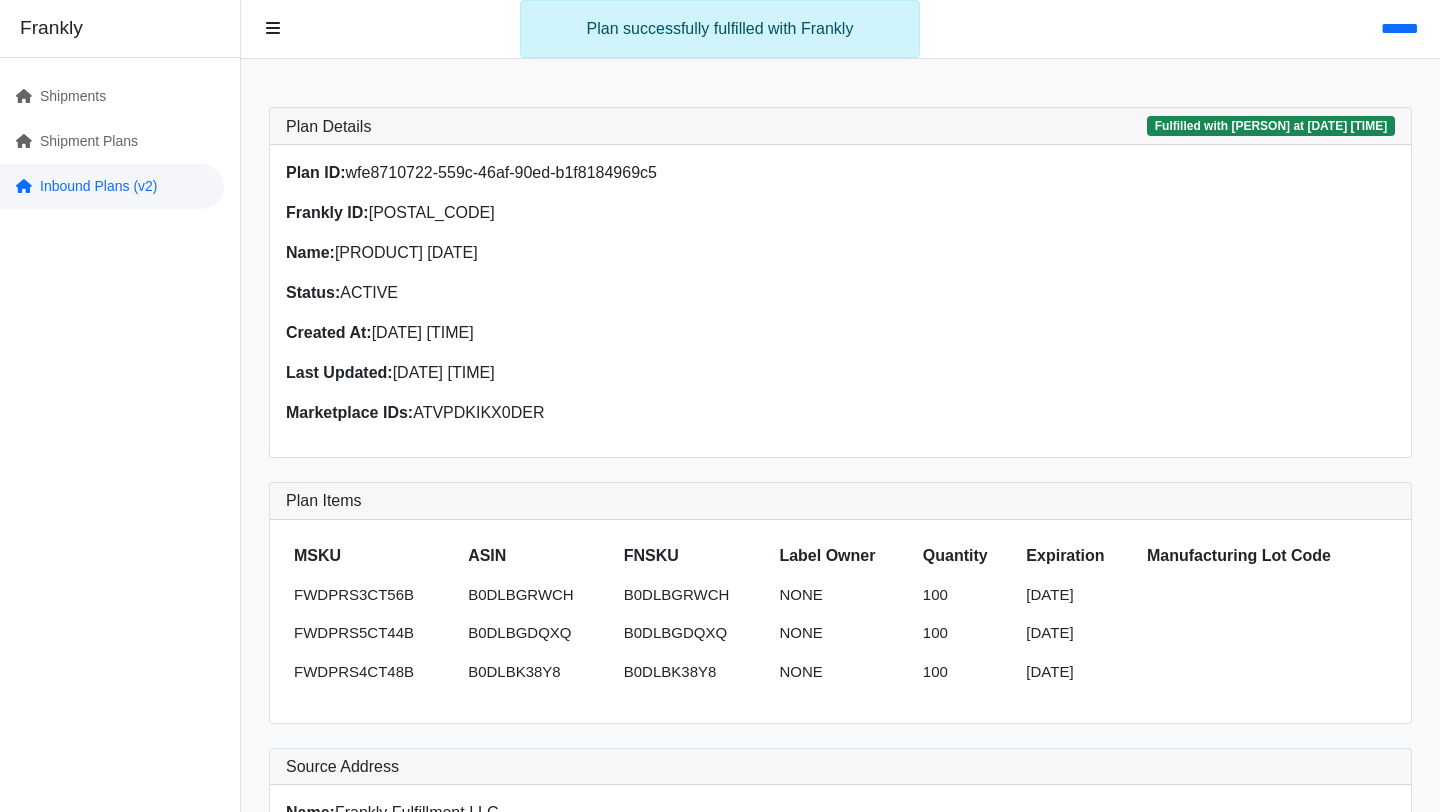 click on "Inbound Plans (v2)" at bounding box center (112, 186) 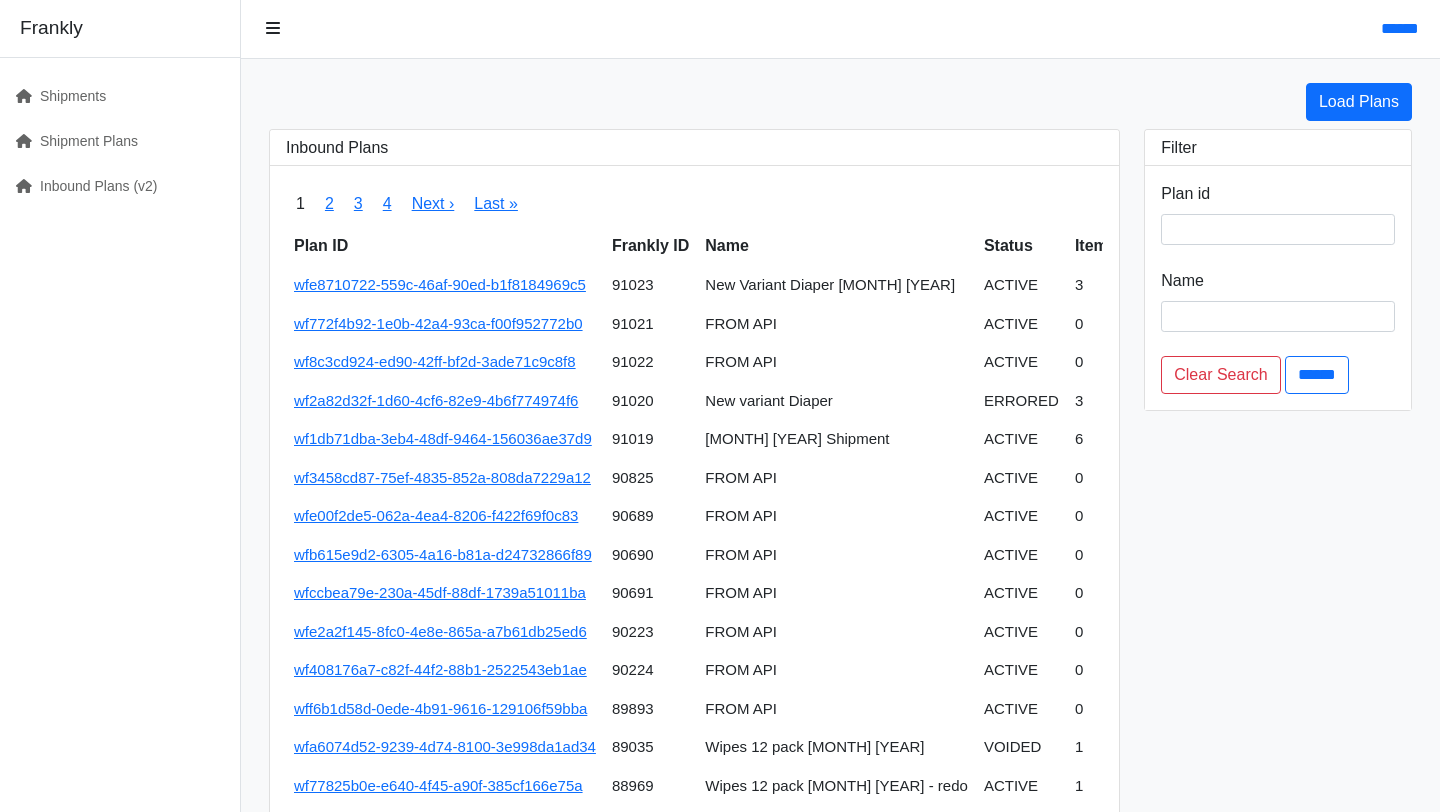 scroll, scrollTop: 0, scrollLeft: 0, axis: both 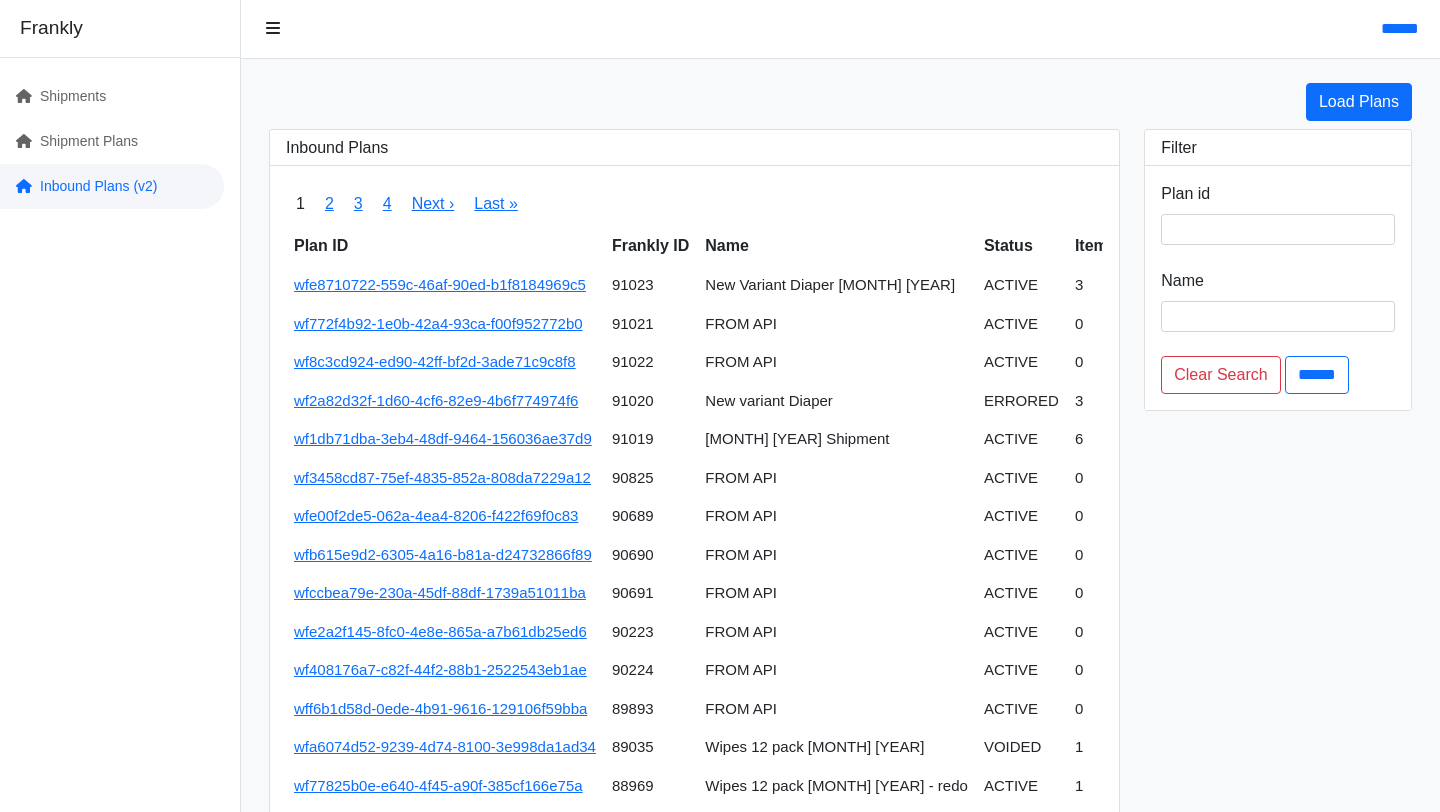click on "Inbound Plans (v2)" at bounding box center [112, 186] 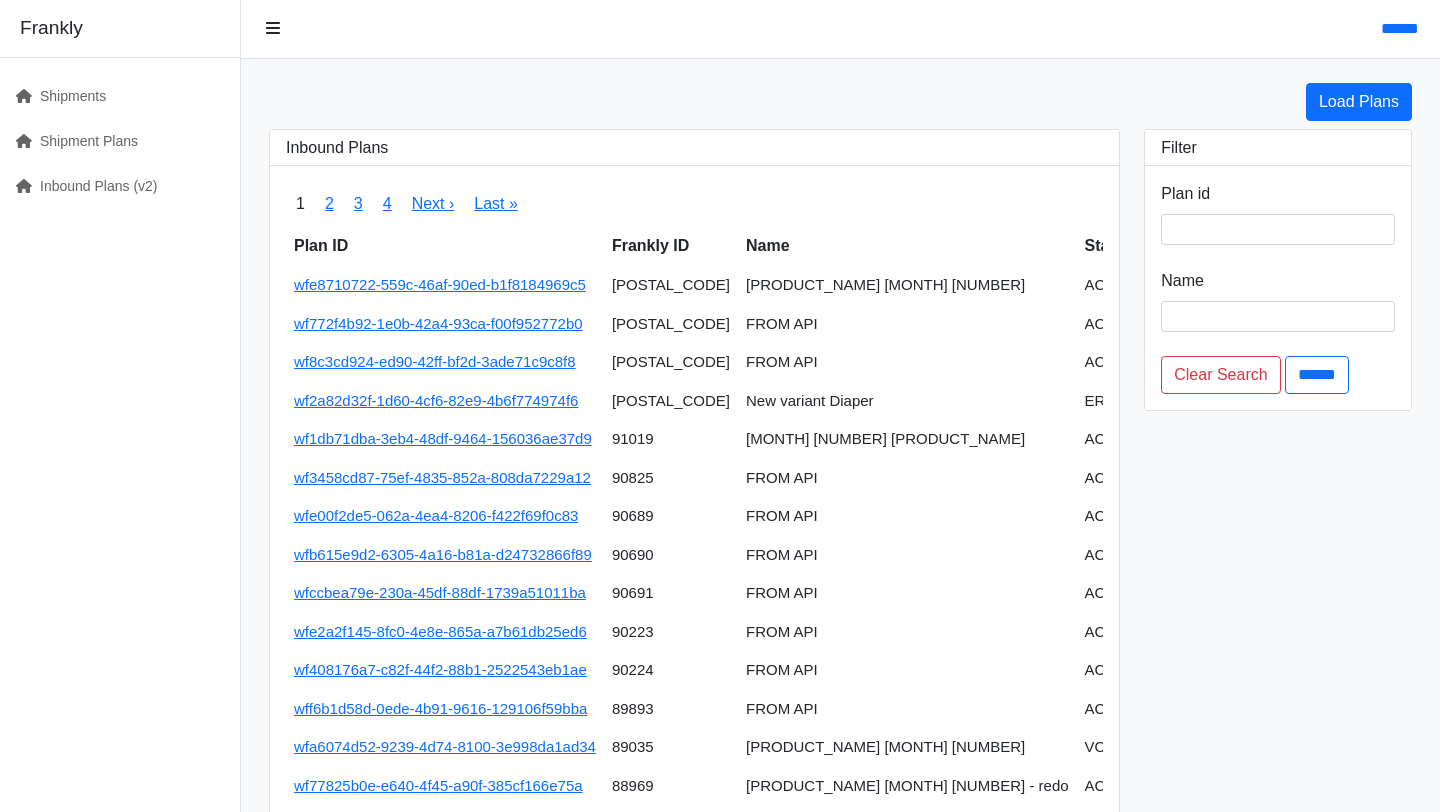 scroll, scrollTop: 0, scrollLeft: 0, axis: both 